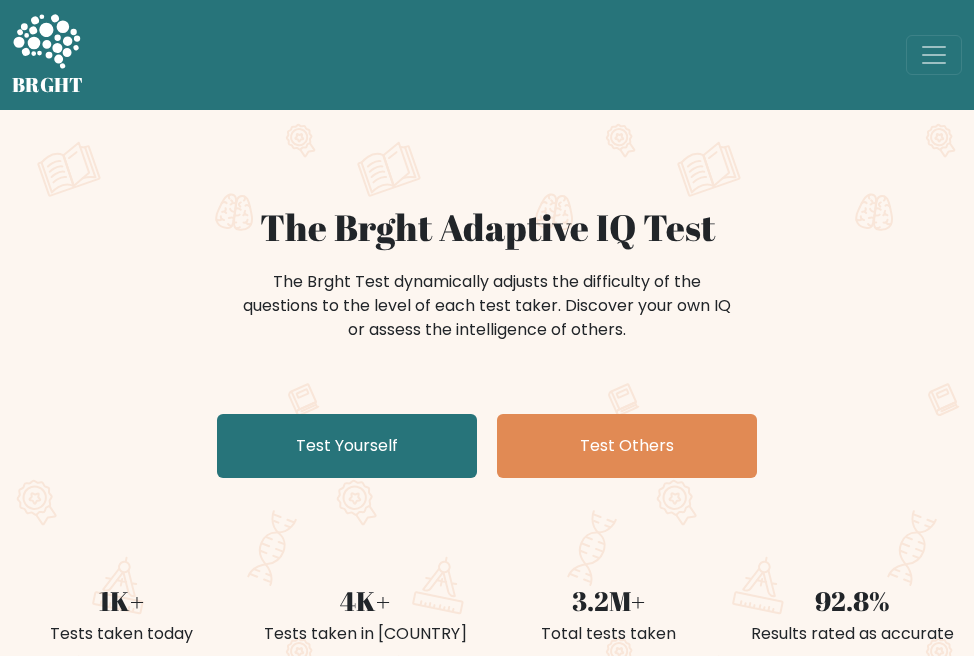 scroll, scrollTop: 0, scrollLeft: 0, axis: both 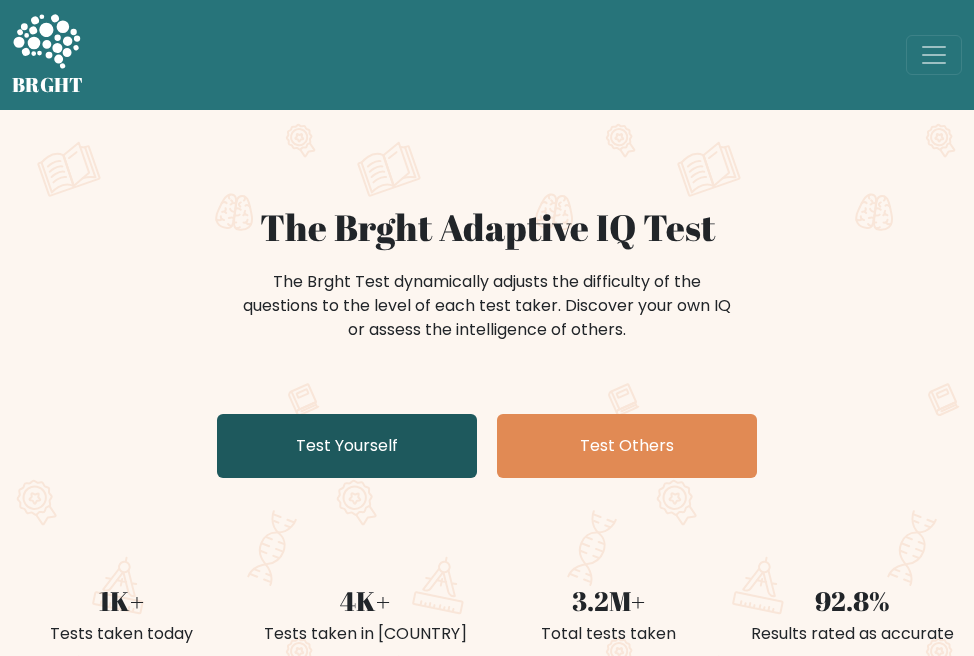 click on "Test Yourself" at bounding box center [347, 446] 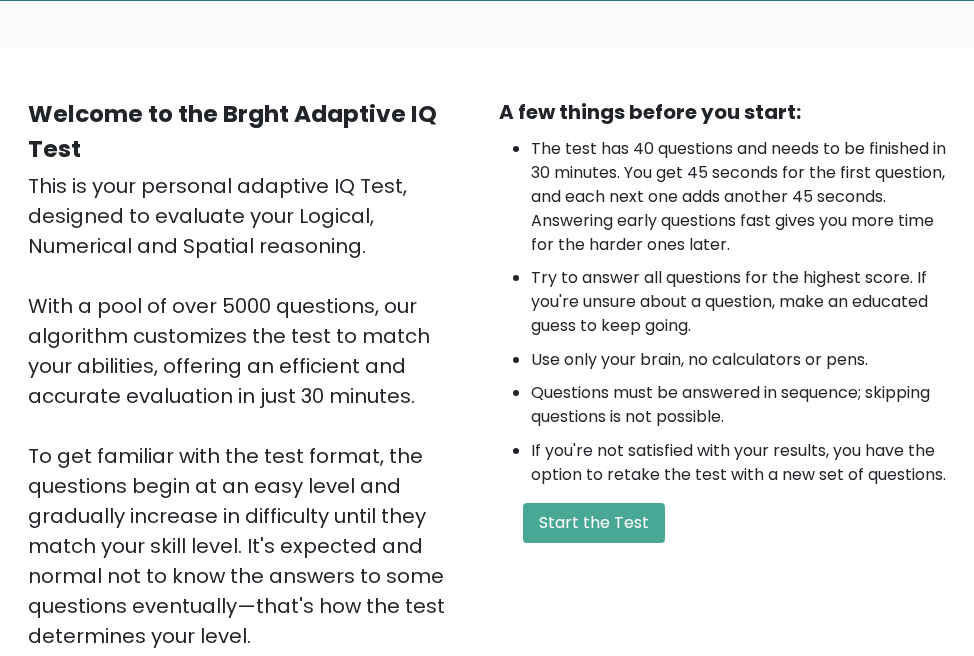 scroll, scrollTop: 133, scrollLeft: 0, axis: vertical 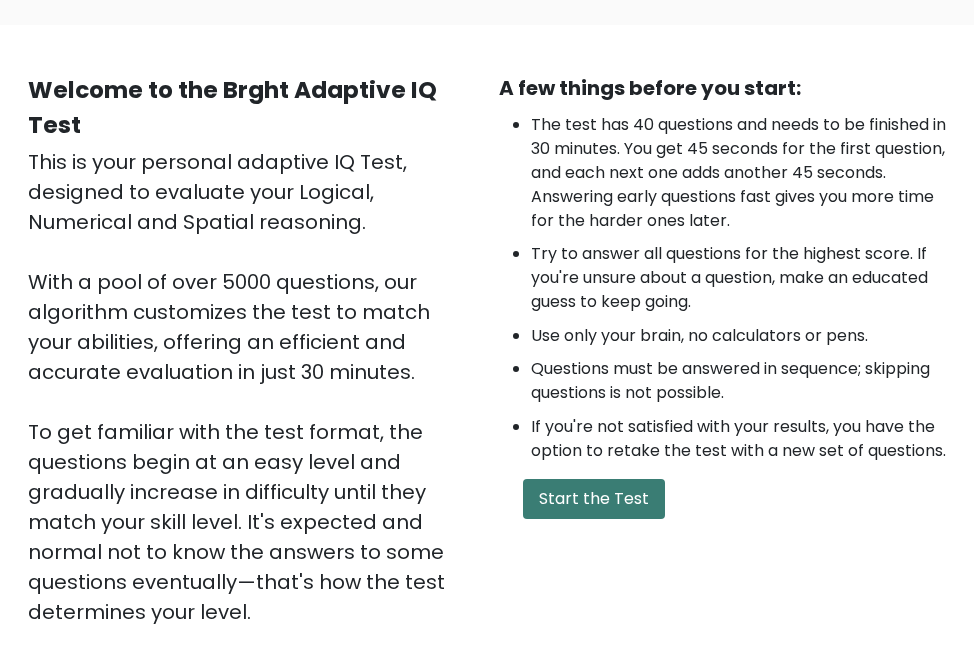 click on "Start the Test" at bounding box center [594, 499] 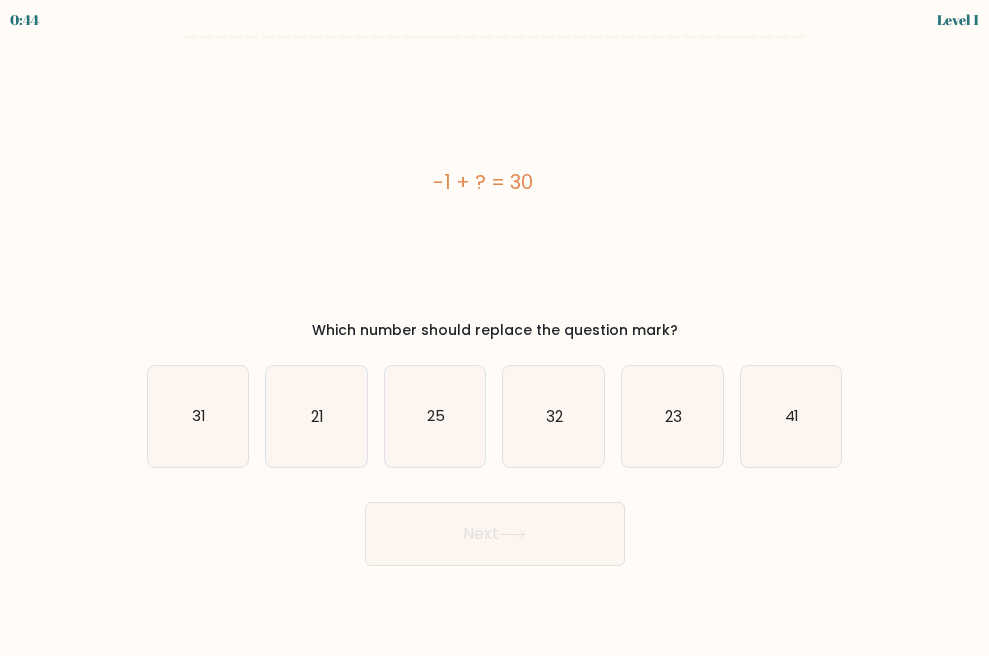 scroll, scrollTop: 0, scrollLeft: 0, axis: both 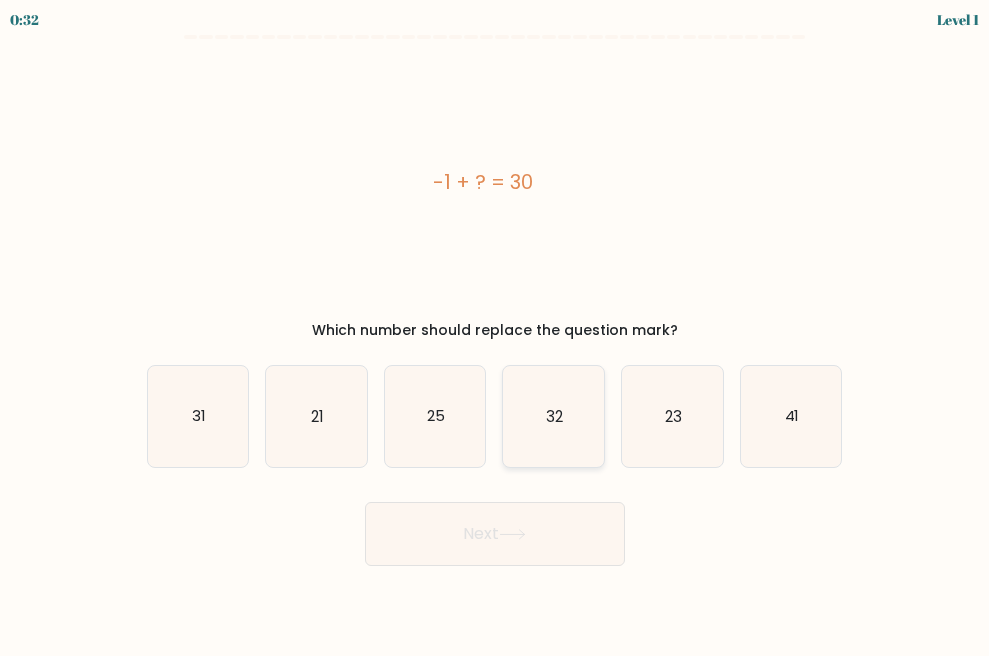 click on "32" 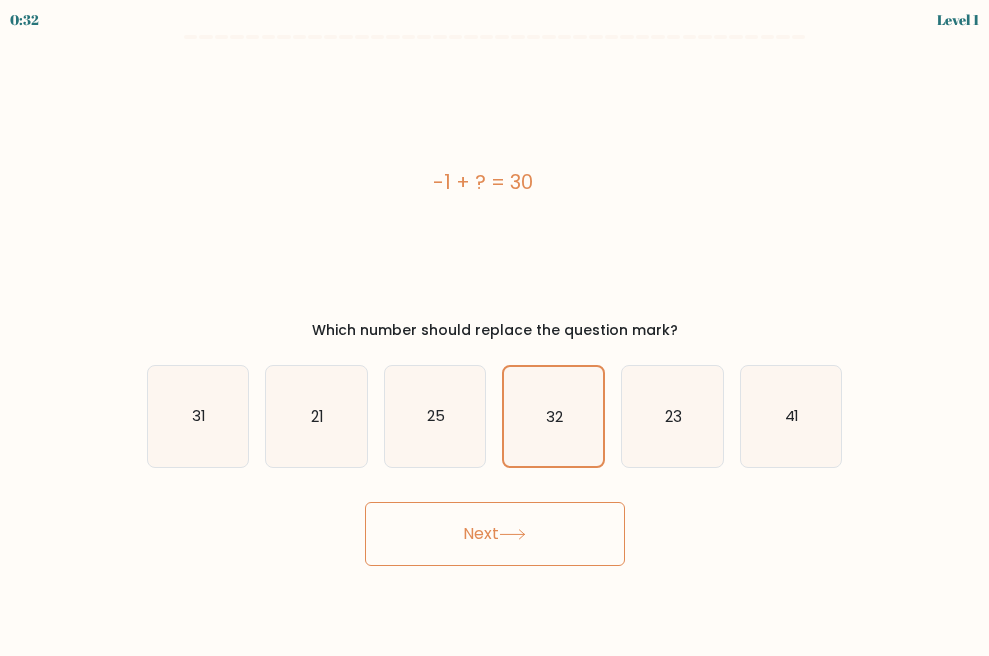 click on "Next" at bounding box center [495, 534] 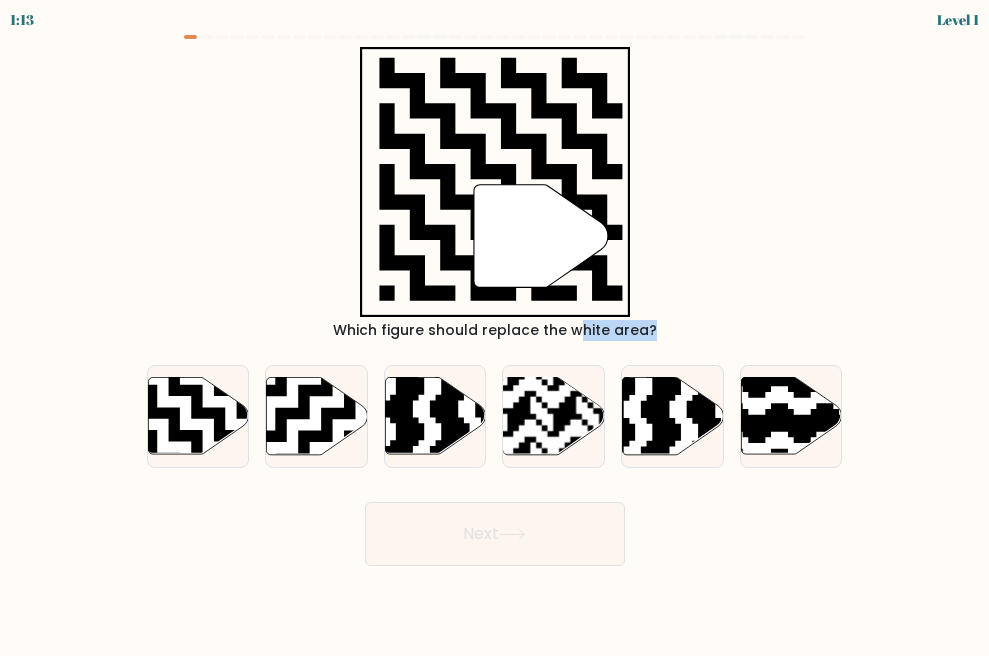drag, startPoint x: 418, startPoint y: 420, endPoint x: 477, endPoint y: 330, distance: 107.61505 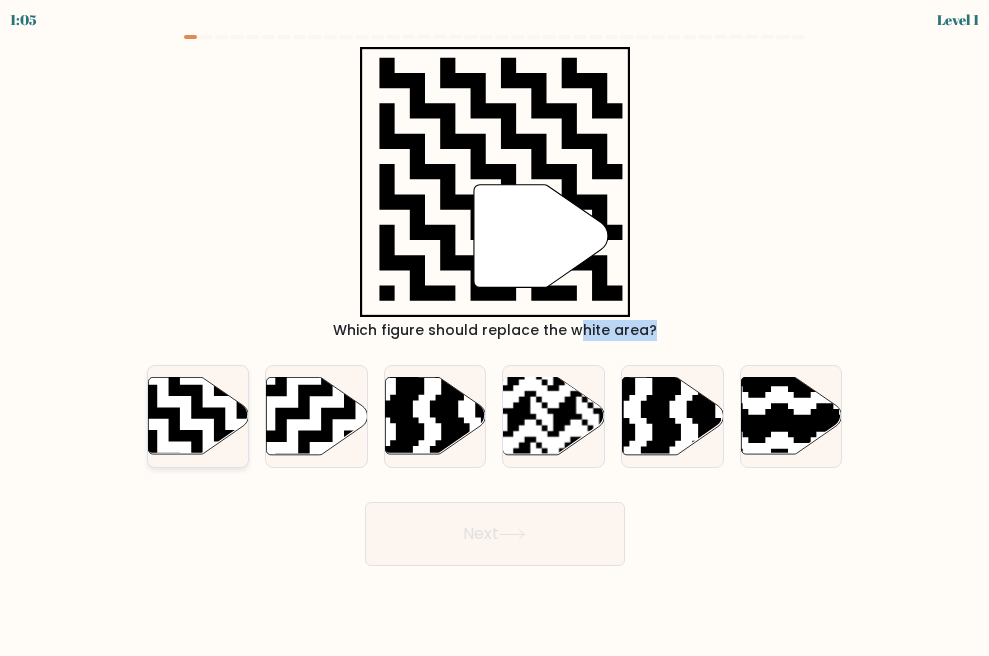 click 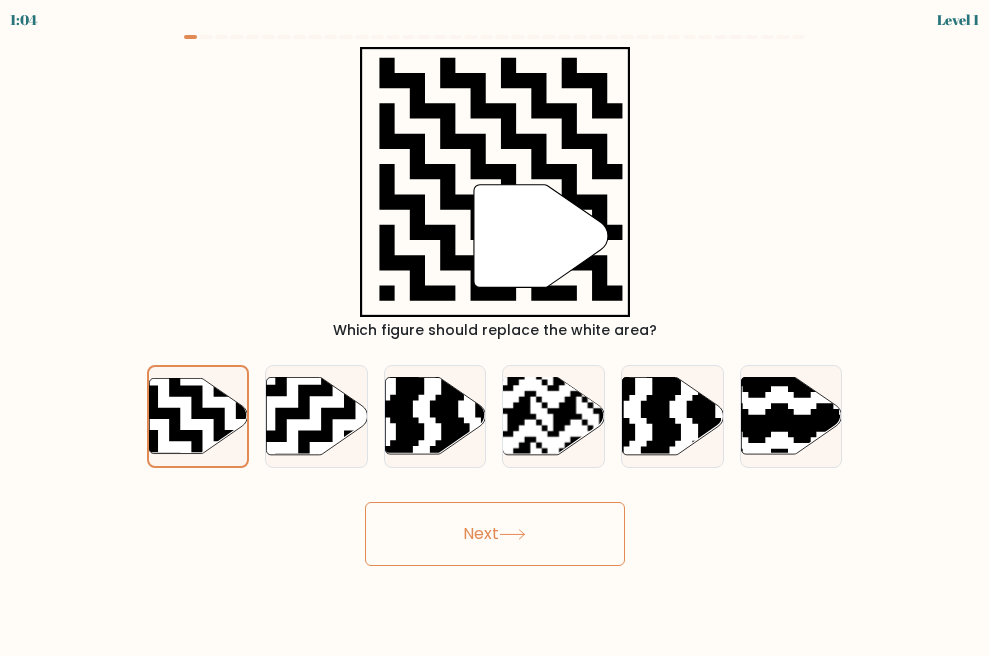 click on "Next" at bounding box center (495, 534) 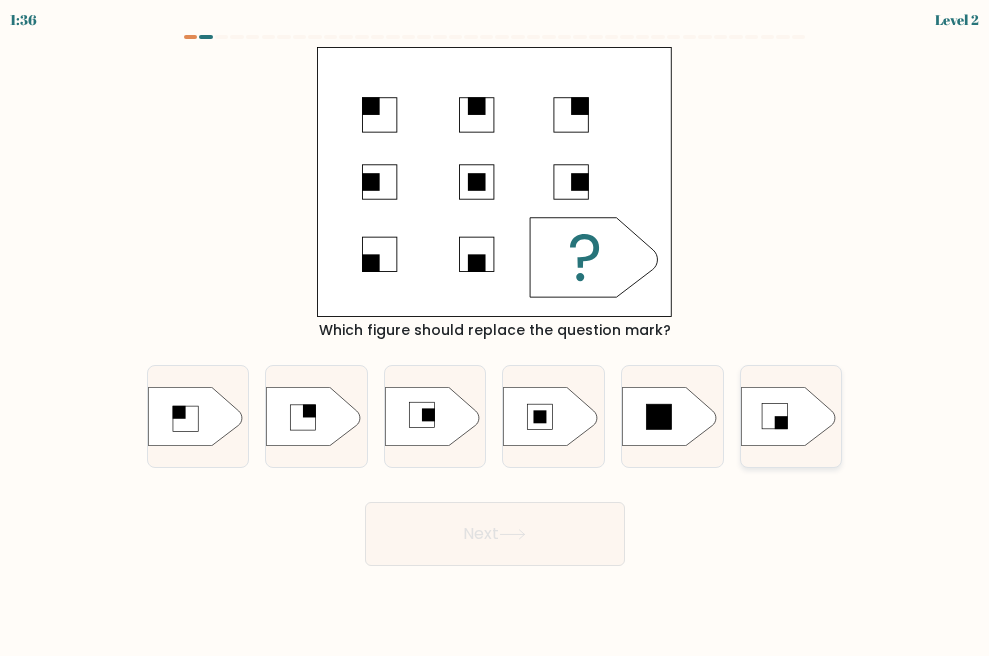 click 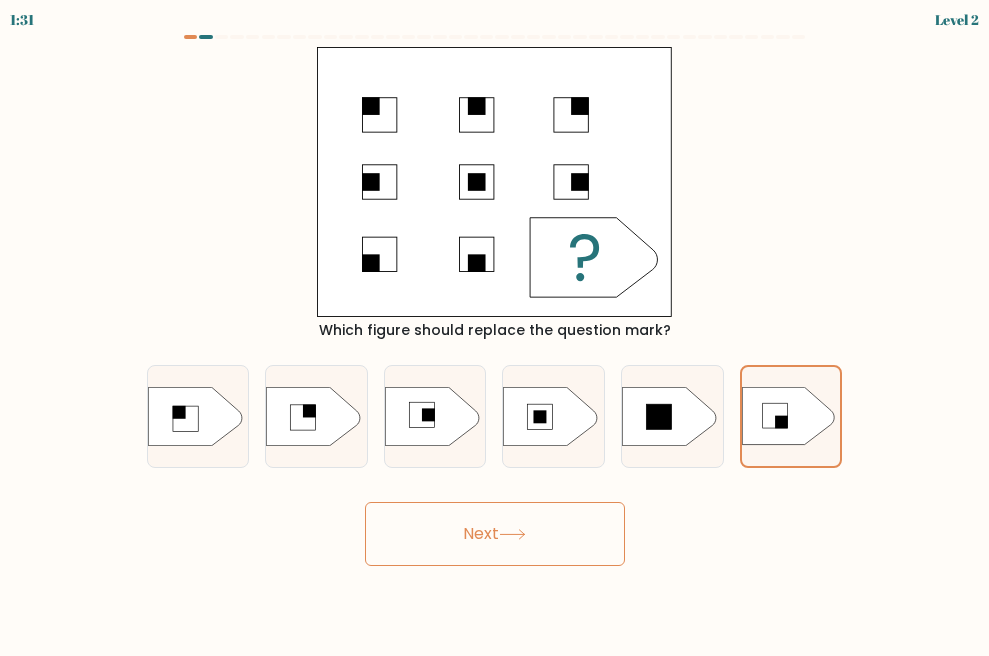 click on "Next" at bounding box center [495, 534] 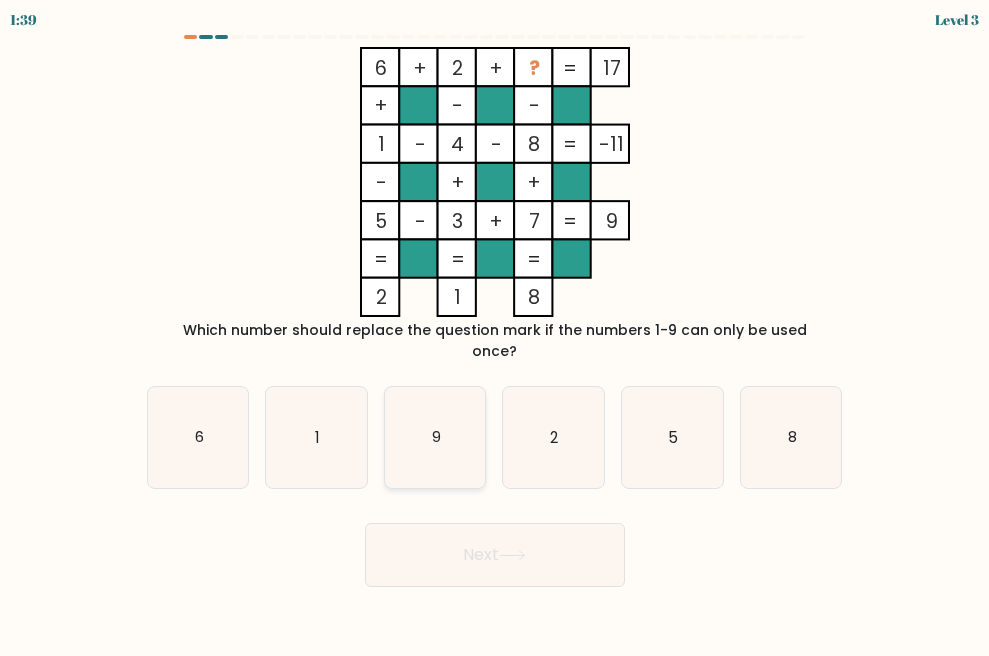 click on "9" 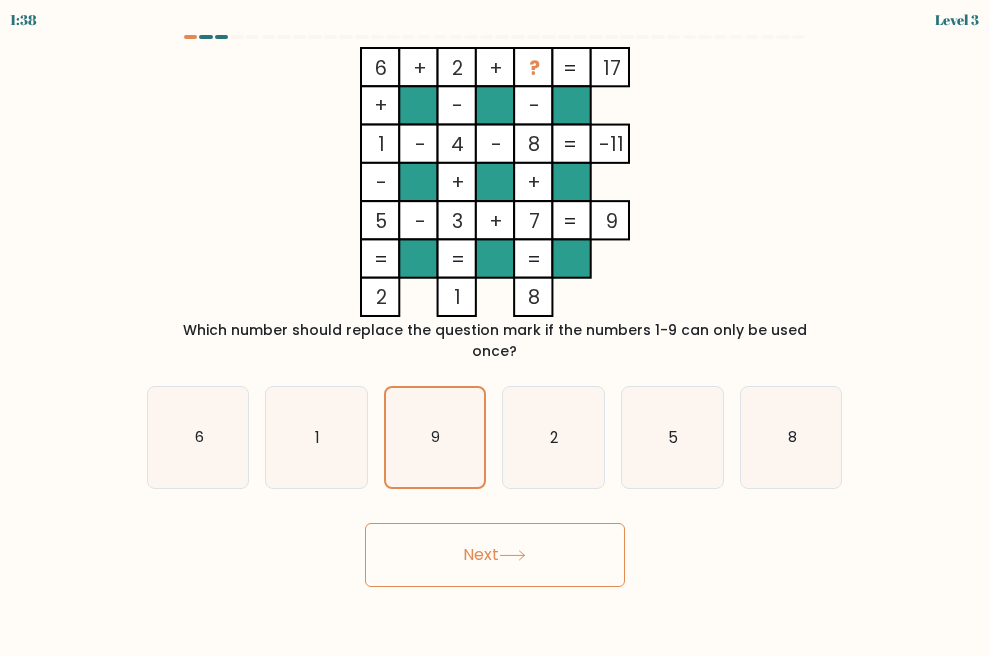 click on "Next" at bounding box center (495, 555) 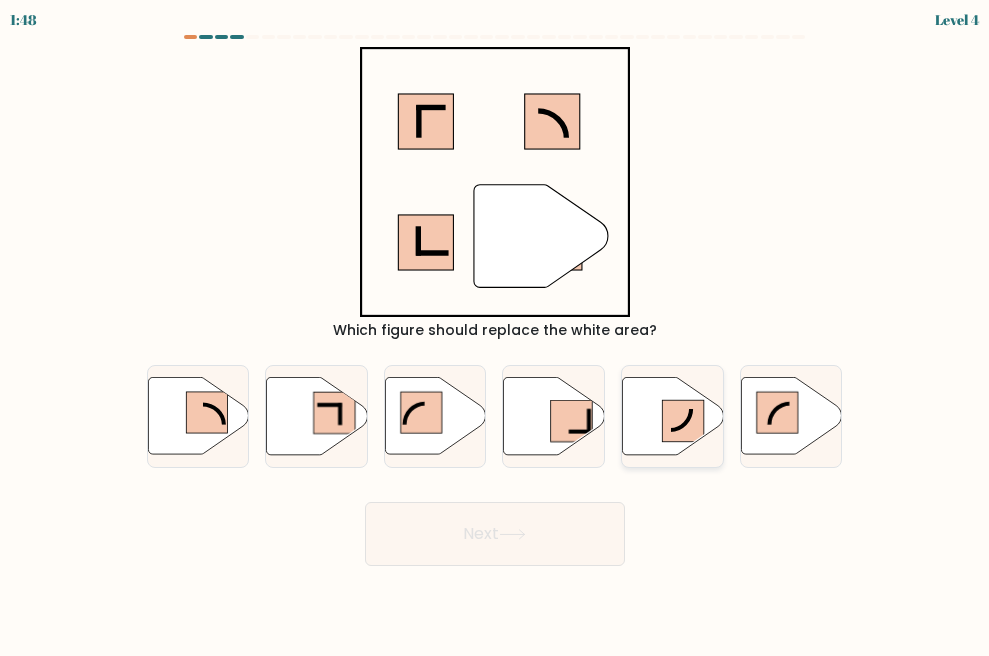click 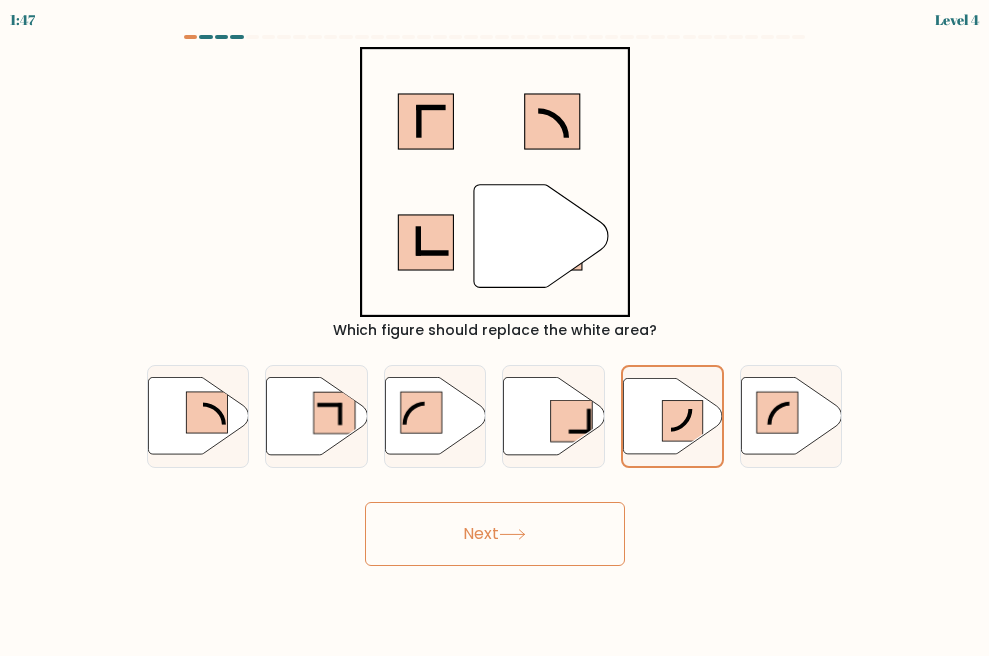 click on "Next" at bounding box center [495, 534] 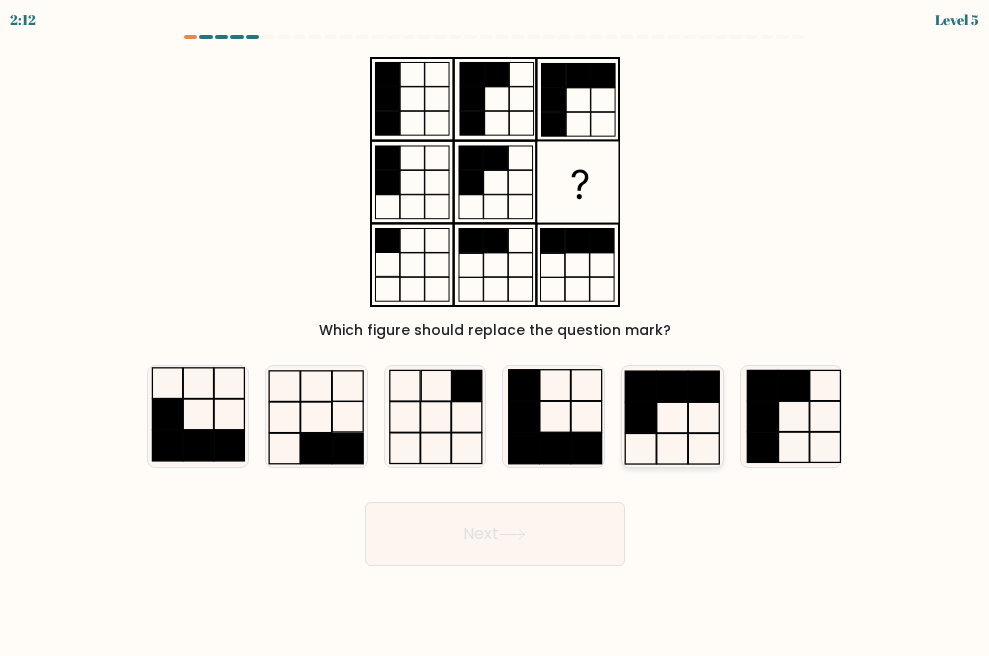 click 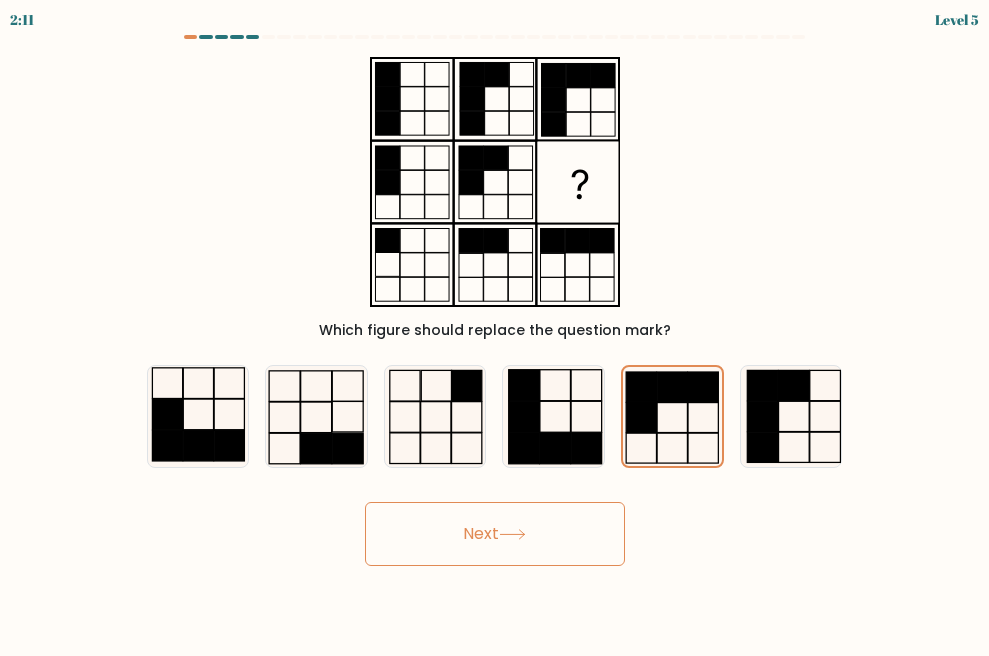click on "Next" at bounding box center (495, 534) 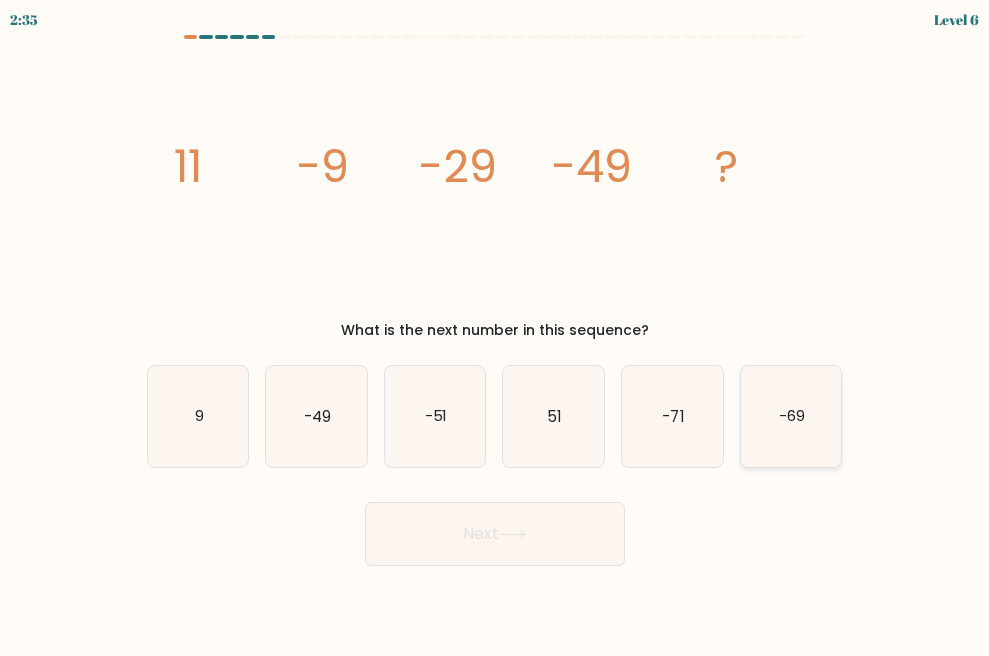 click on "-69" 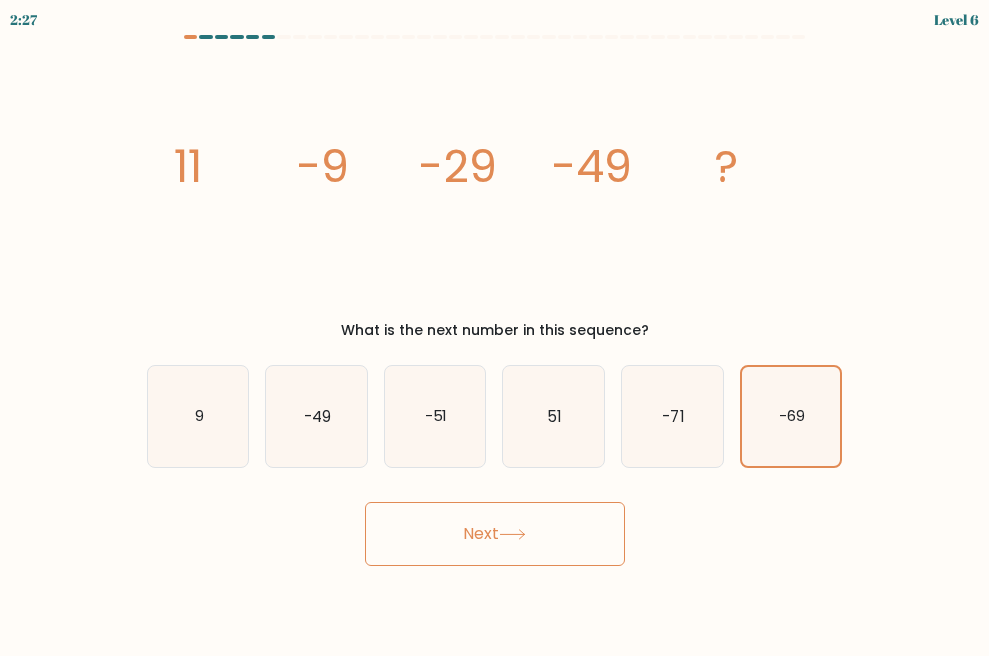 click on "Next" at bounding box center [495, 534] 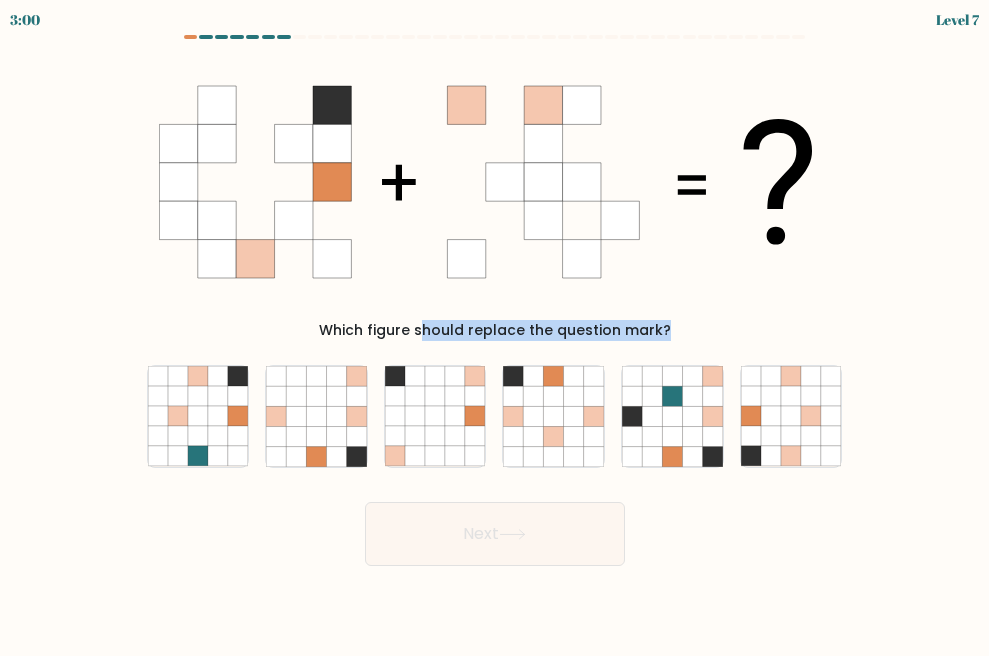 drag, startPoint x: 267, startPoint y: 410, endPoint x: 407, endPoint y: 275, distance: 194.4865 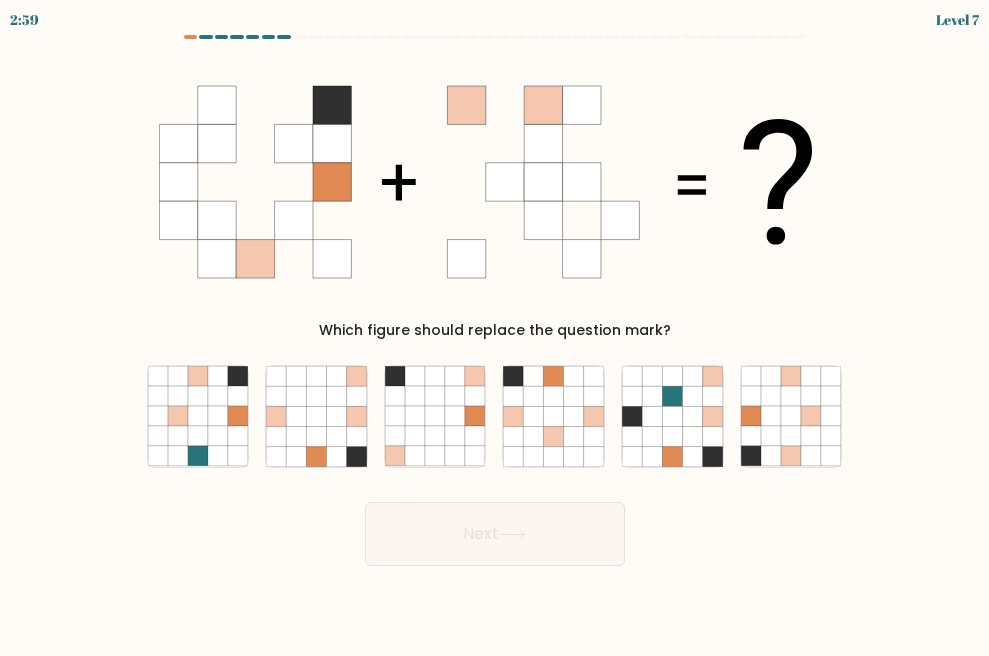 click 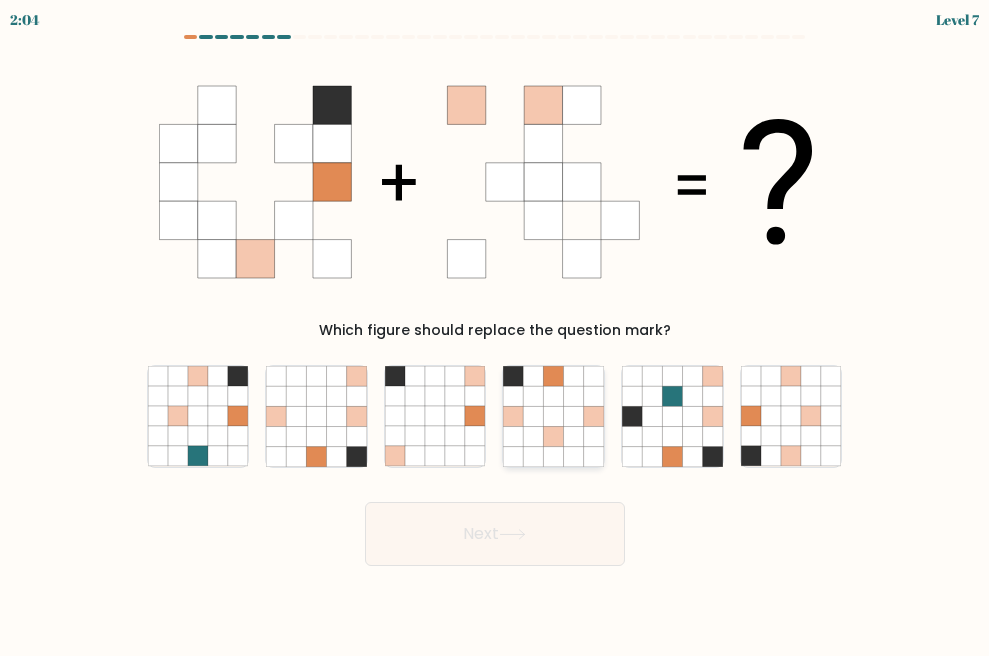 click 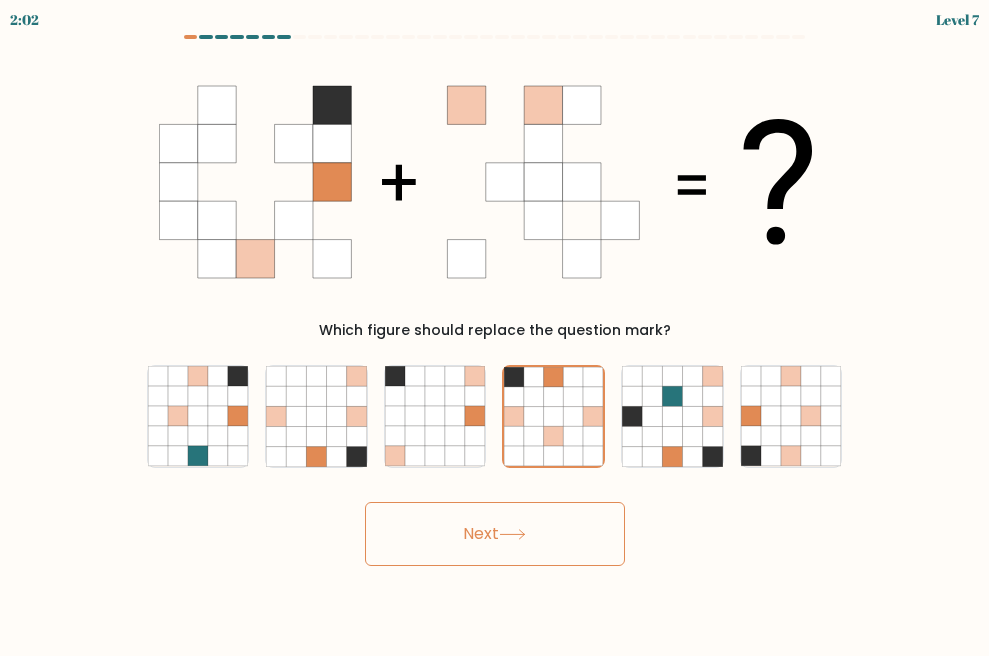 click on "Next" at bounding box center [495, 534] 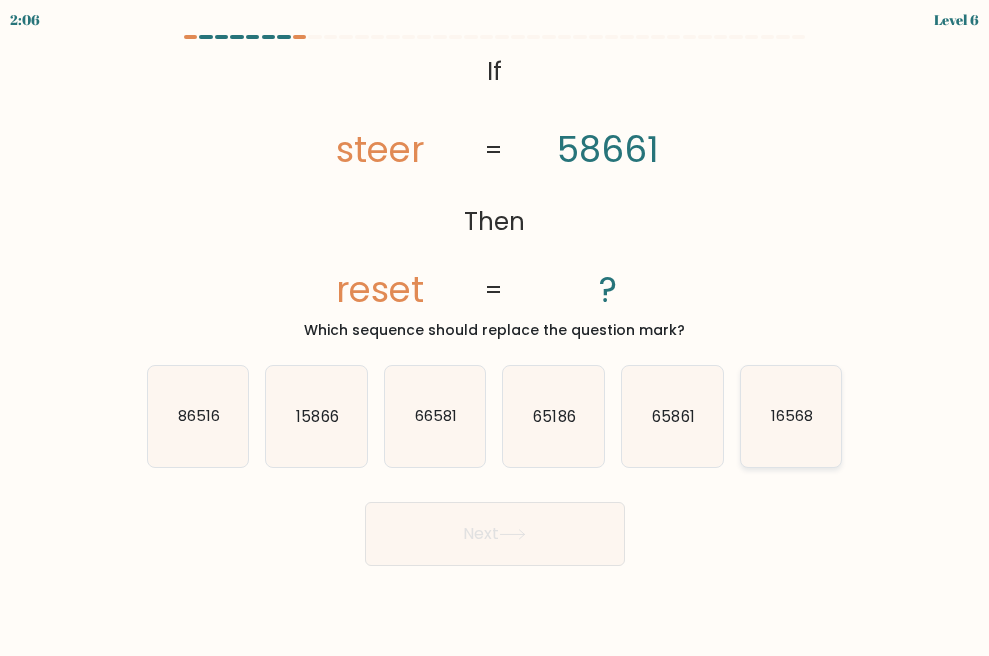click on "16568" 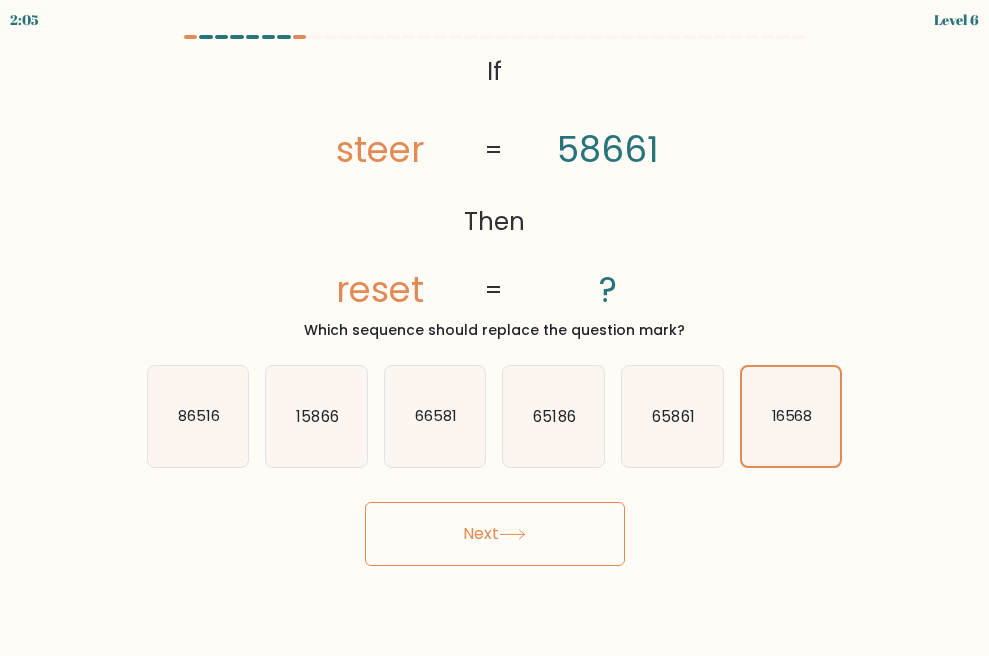 click on "Next" at bounding box center [495, 534] 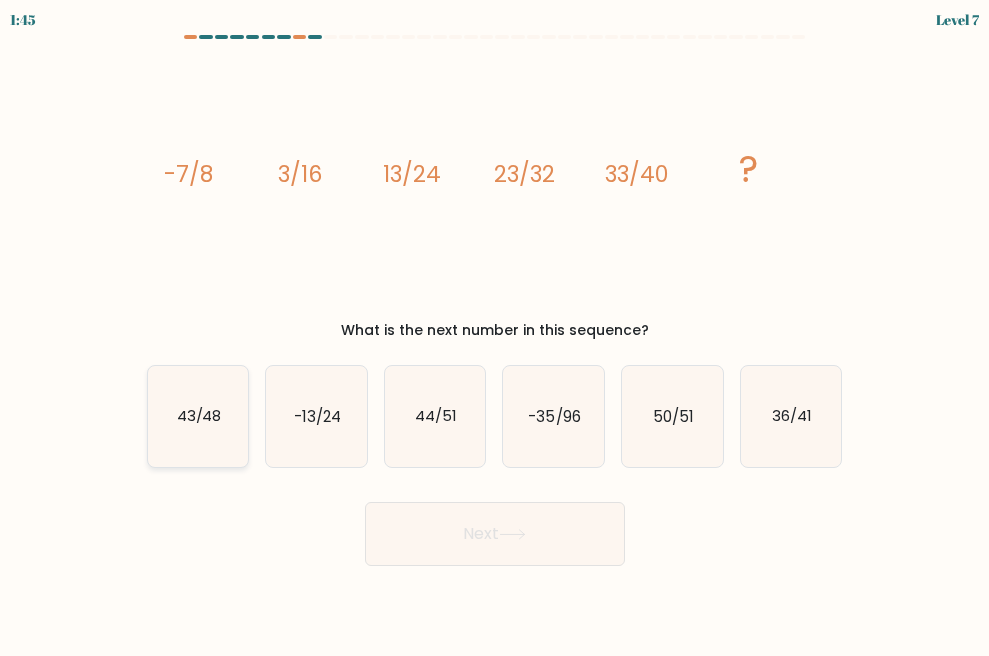 click on "43/48" 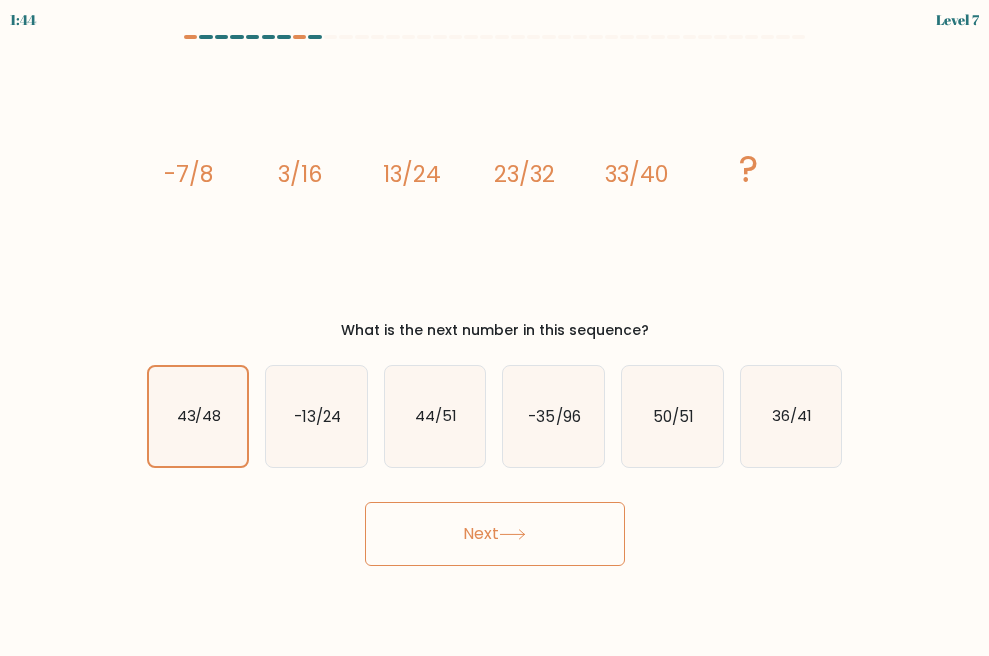 click on "Next" at bounding box center [495, 534] 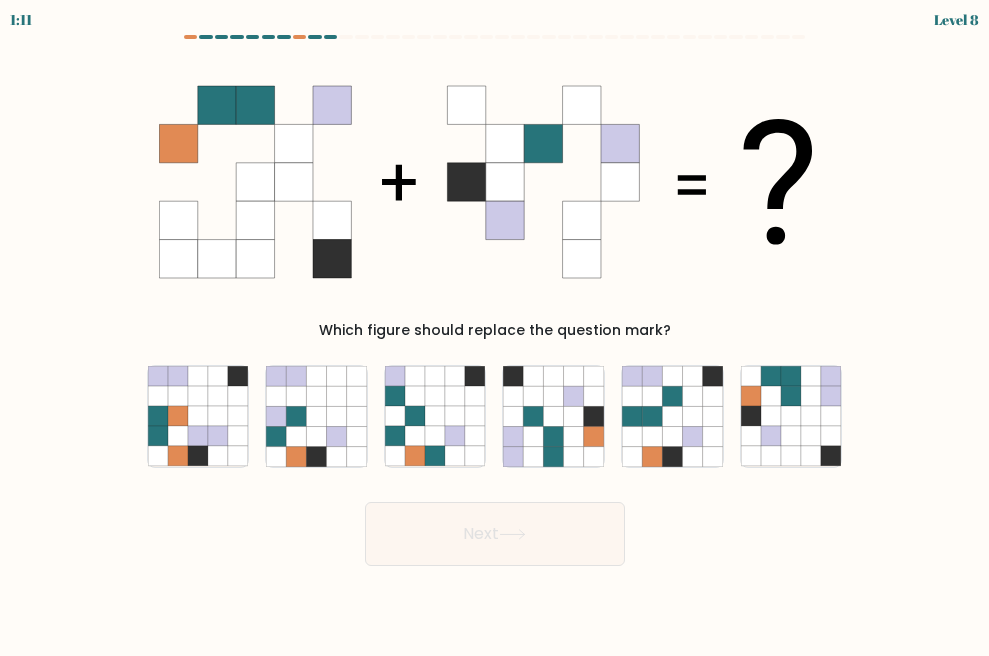 drag, startPoint x: 553, startPoint y: 146, endPoint x: 473, endPoint y: 160, distance: 81.21576 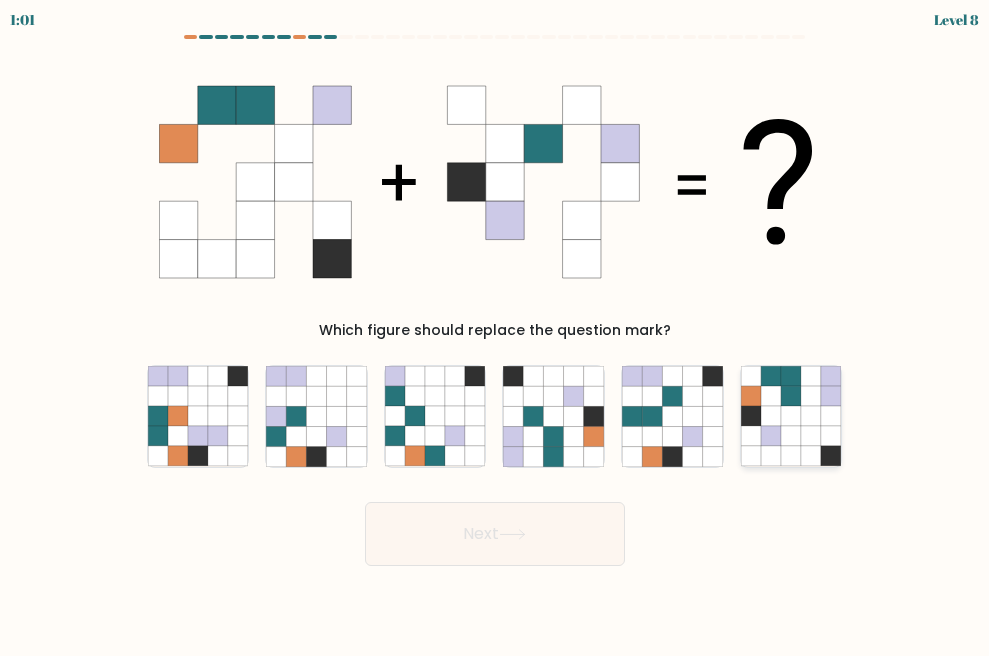 click 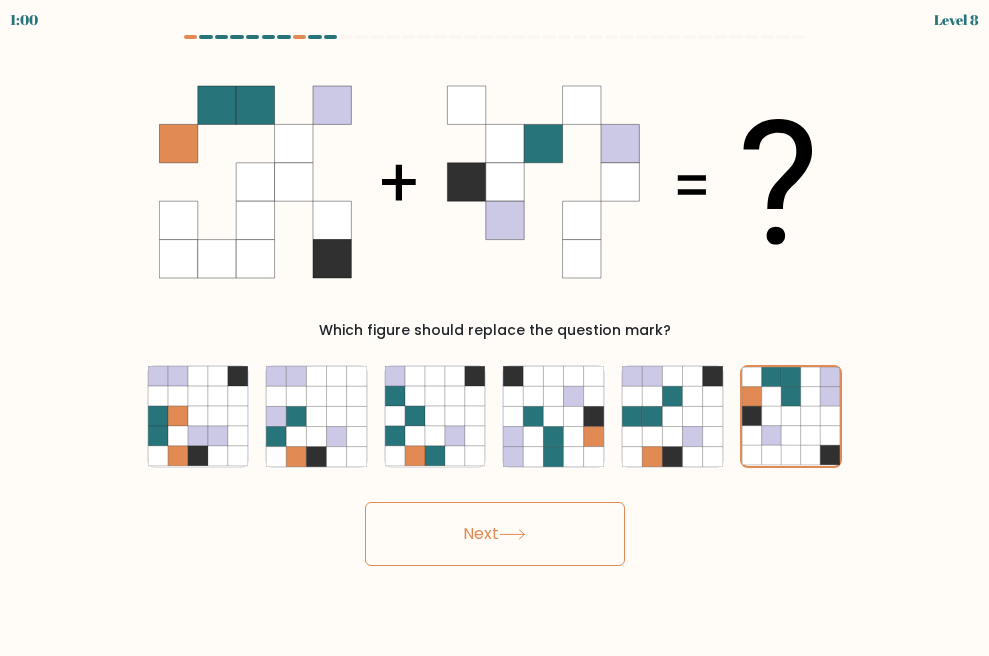 click on "Next" at bounding box center (495, 534) 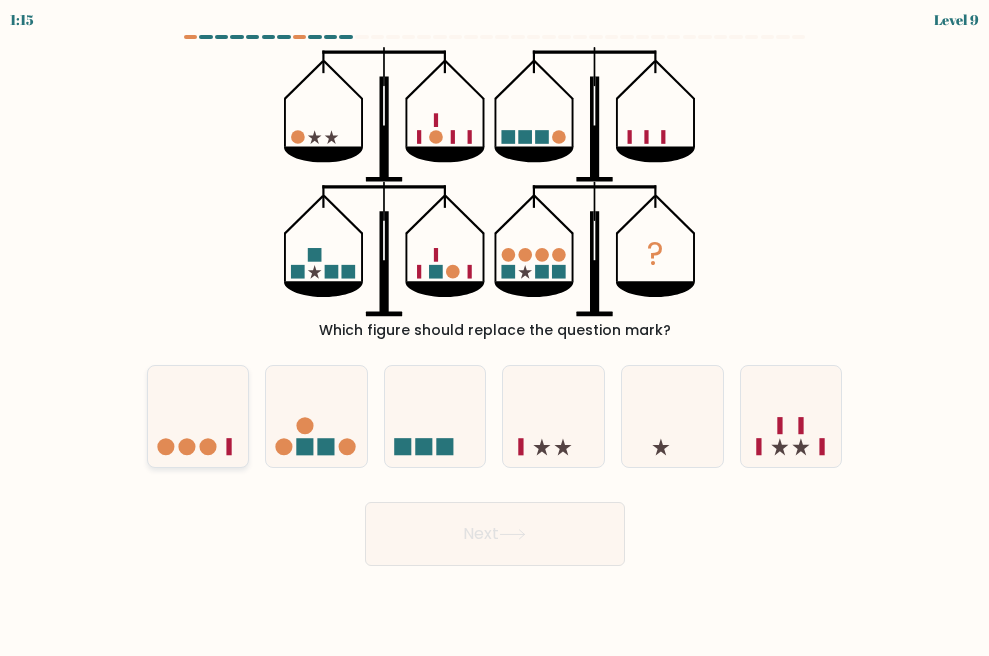 click 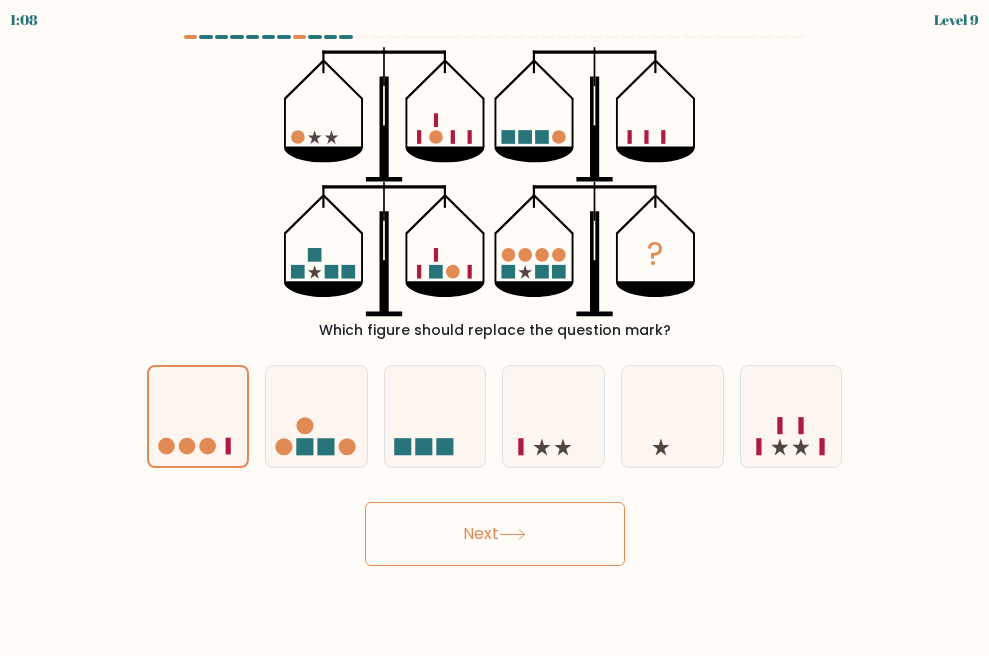 click on "Next" at bounding box center [495, 534] 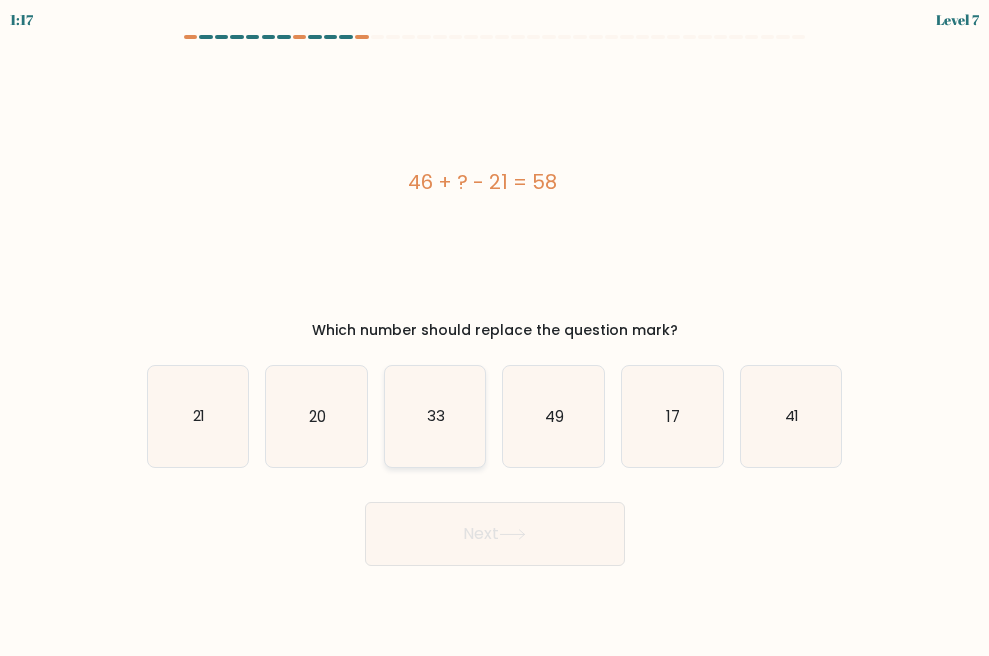 click on "33" 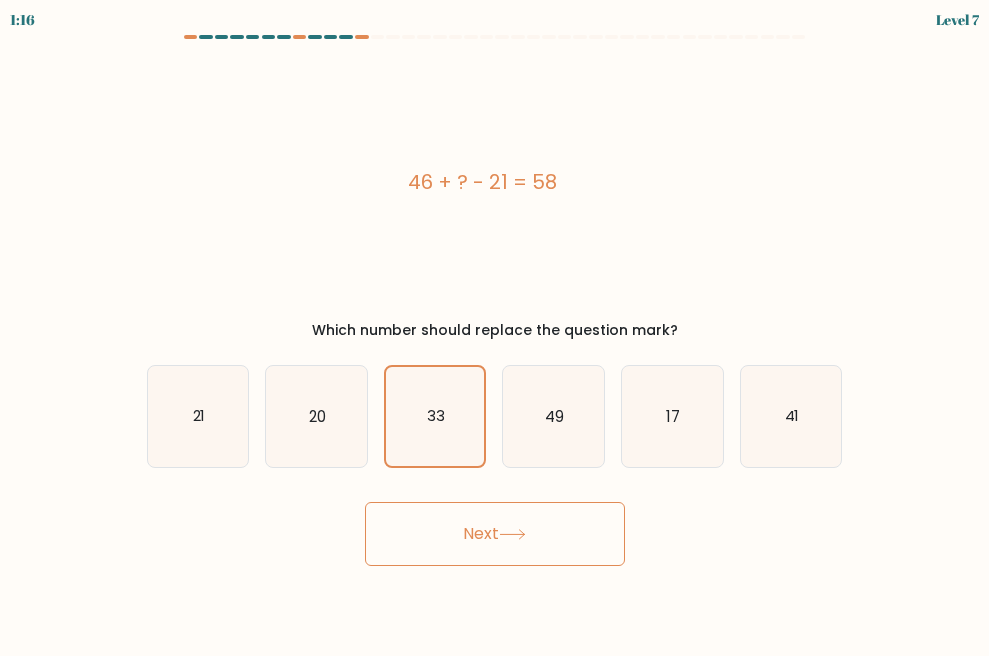 click on "Next" at bounding box center (495, 534) 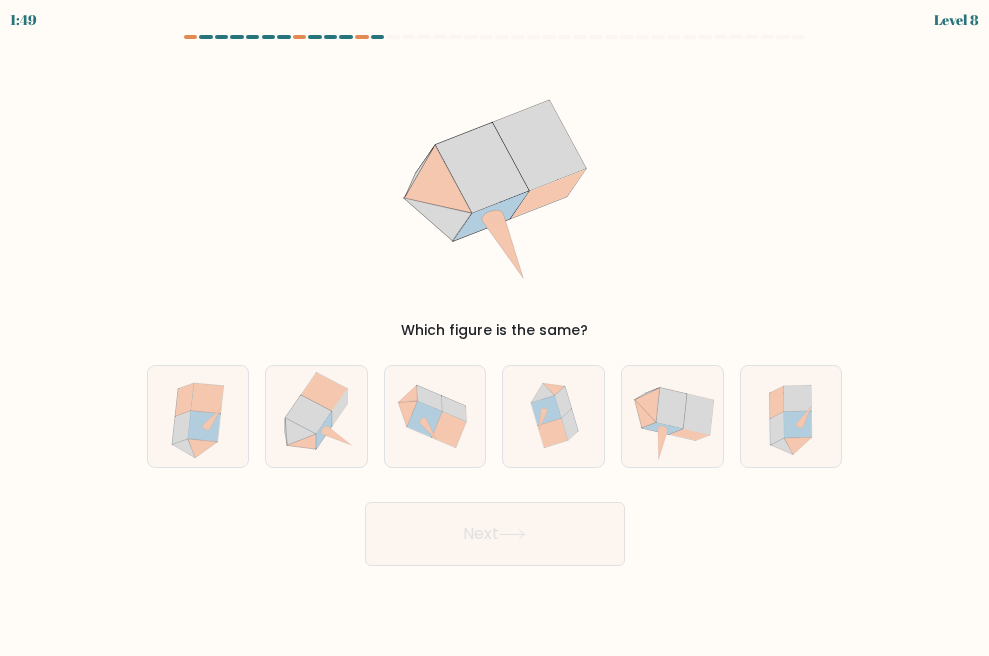 drag, startPoint x: 391, startPoint y: 326, endPoint x: 583, endPoint y: 337, distance: 192.31485 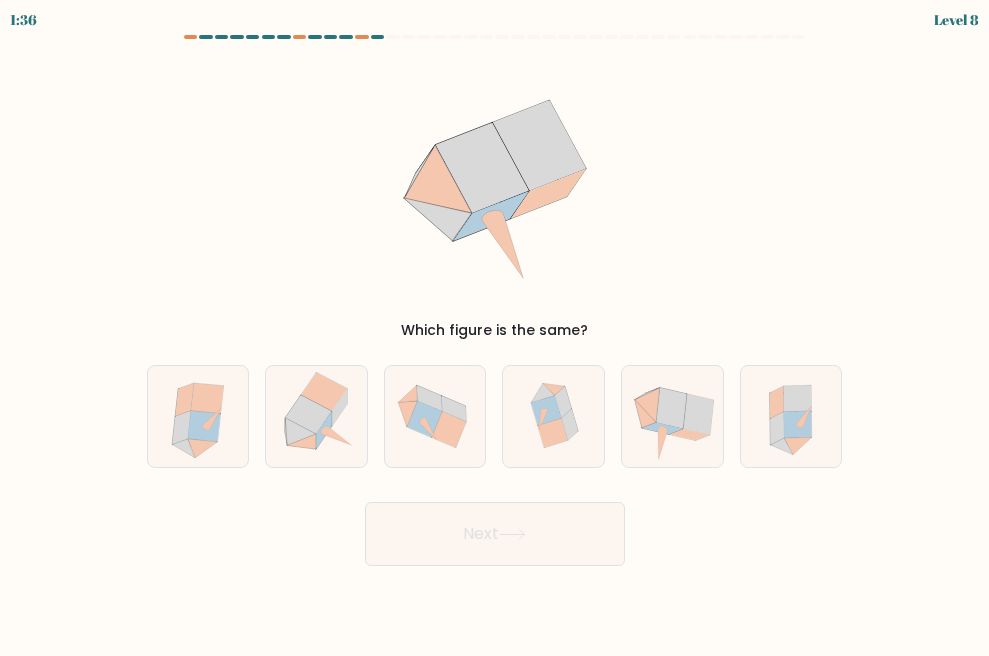 click on "Which figure is the same?" at bounding box center [495, 194] 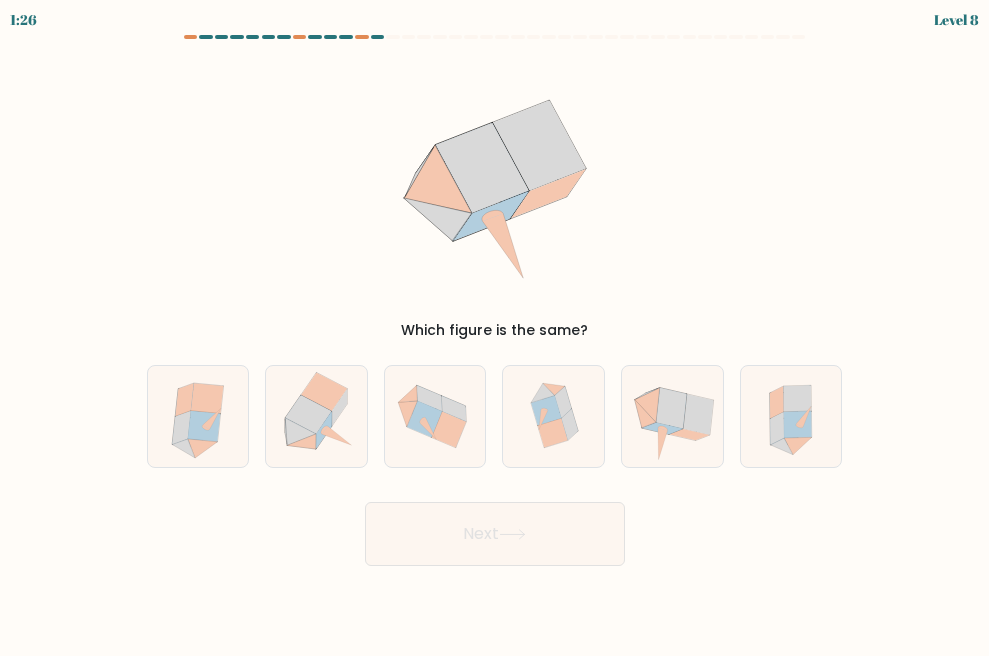 click 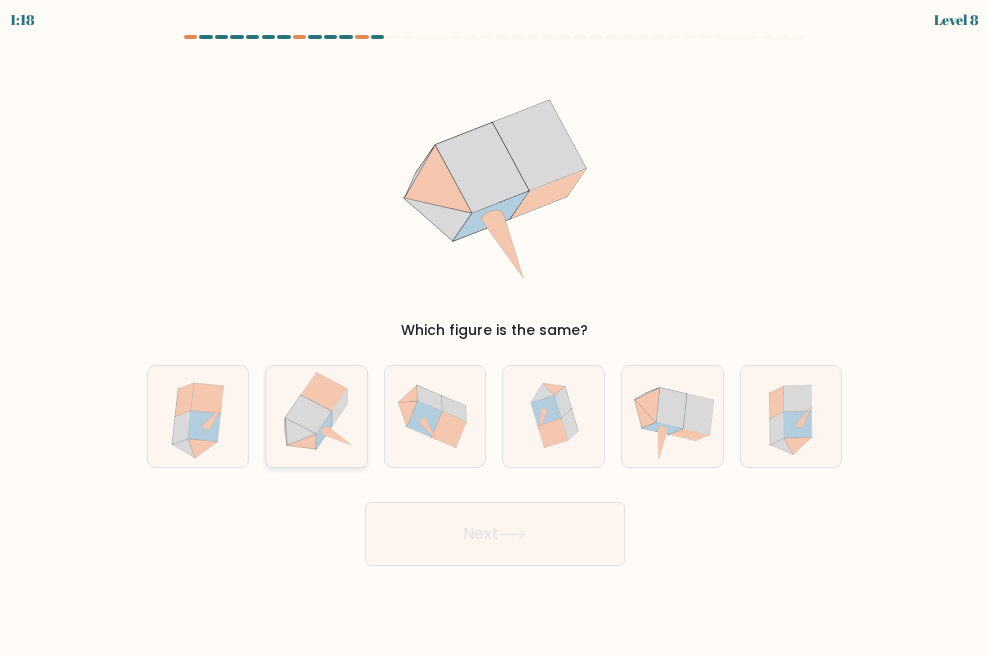 click 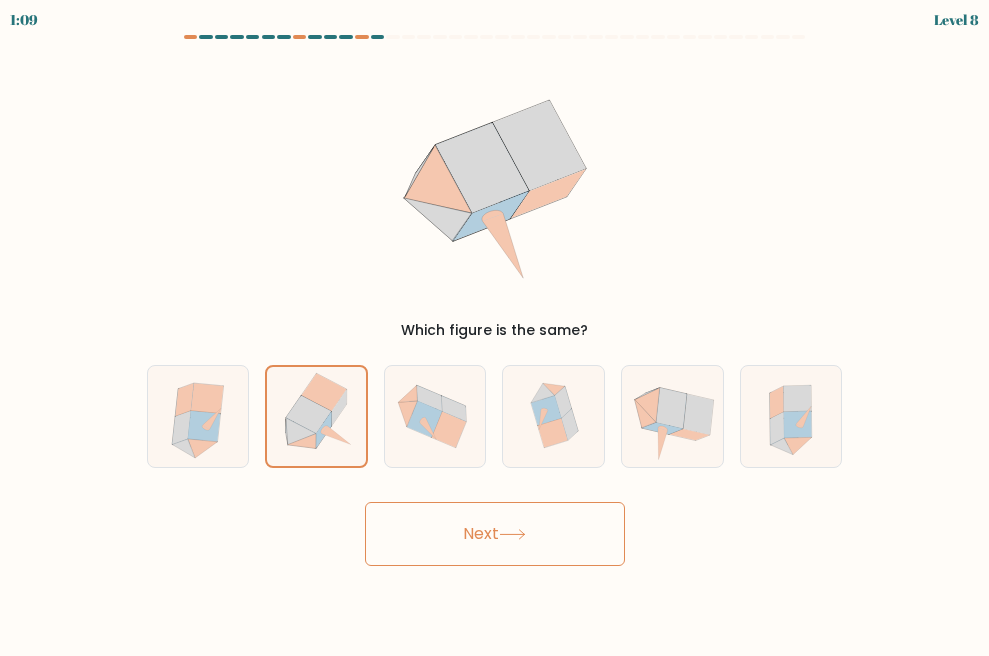 click on "Next" at bounding box center (495, 534) 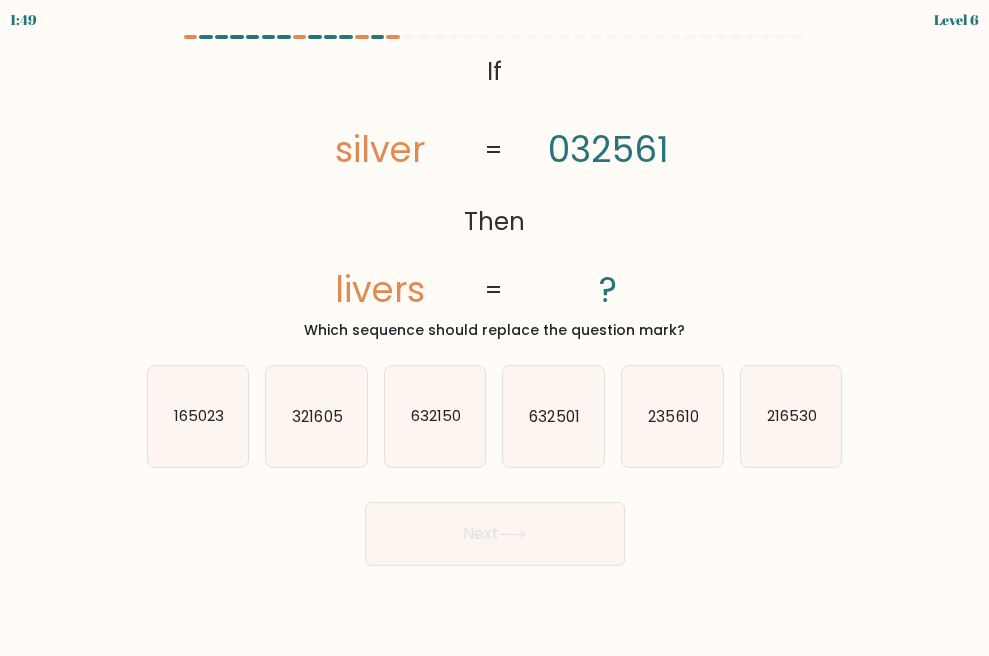 type 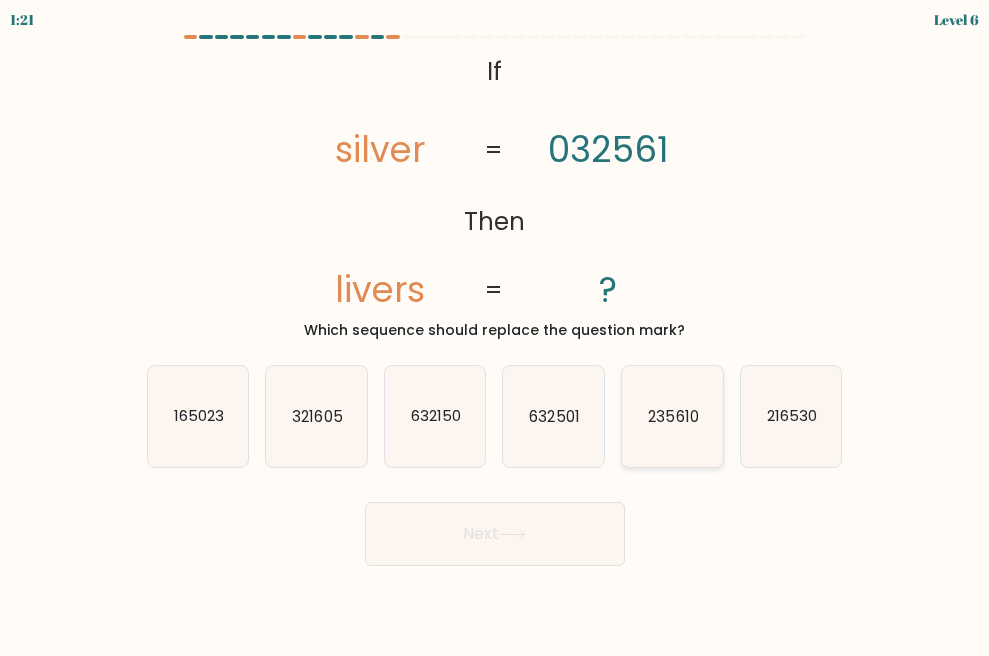 click on "235610" 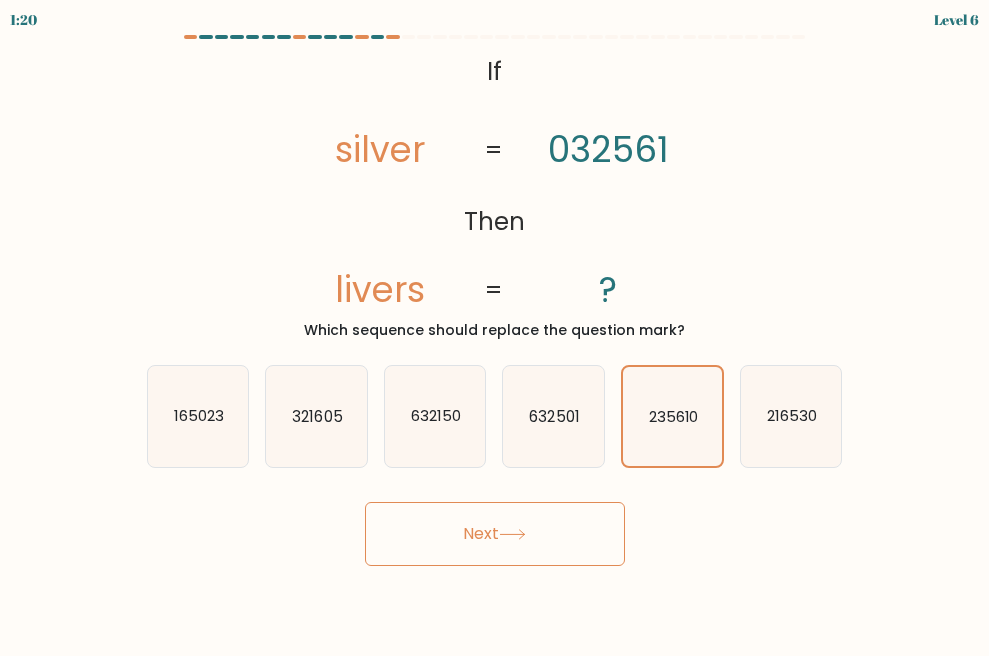 click on "Next" at bounding box center [495, 534] 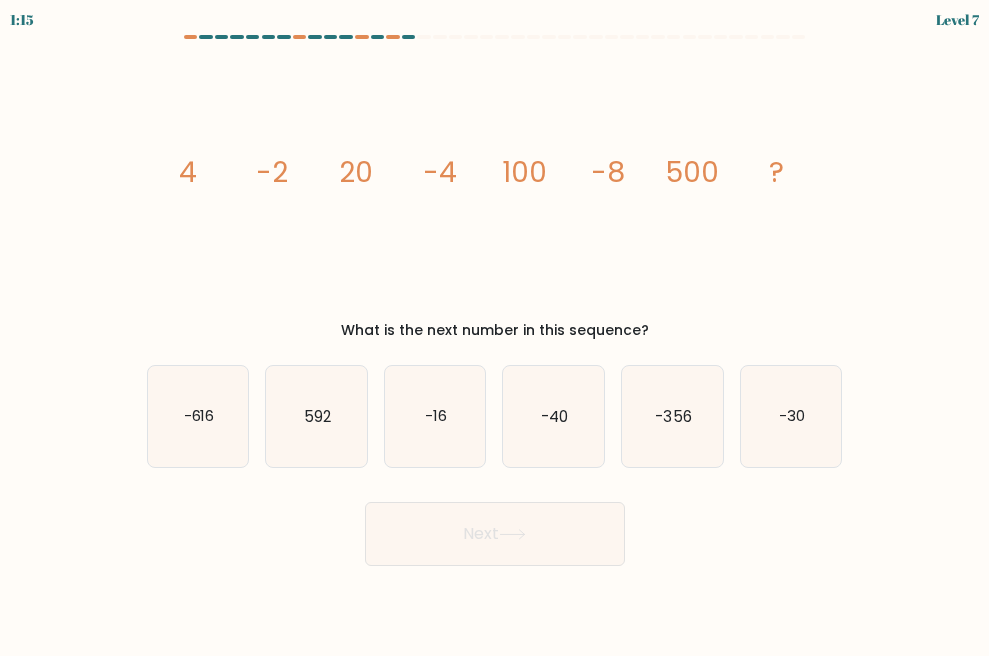 type 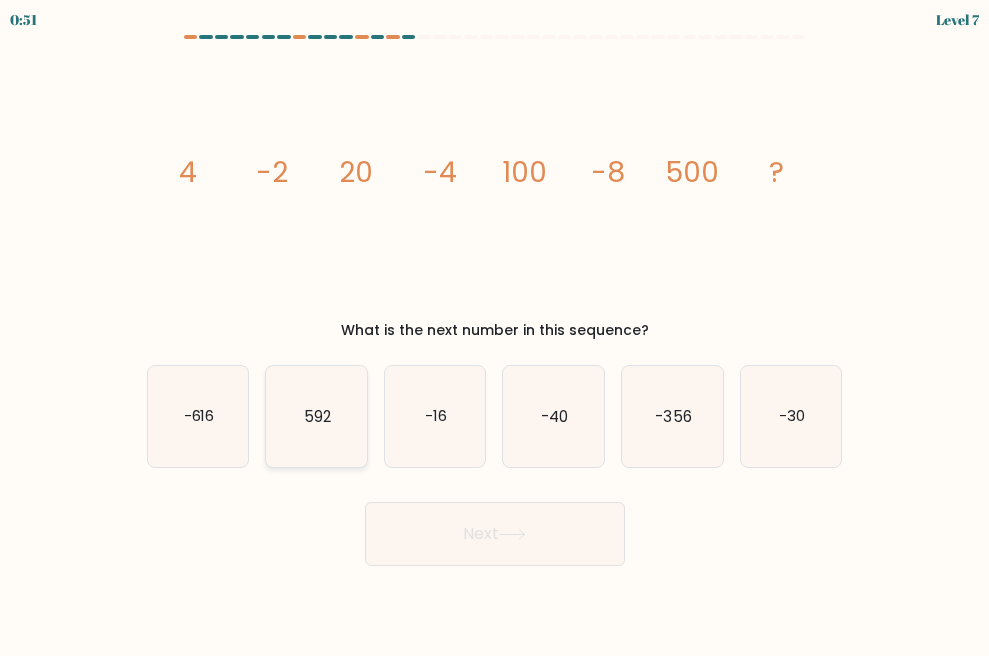 click on "592" 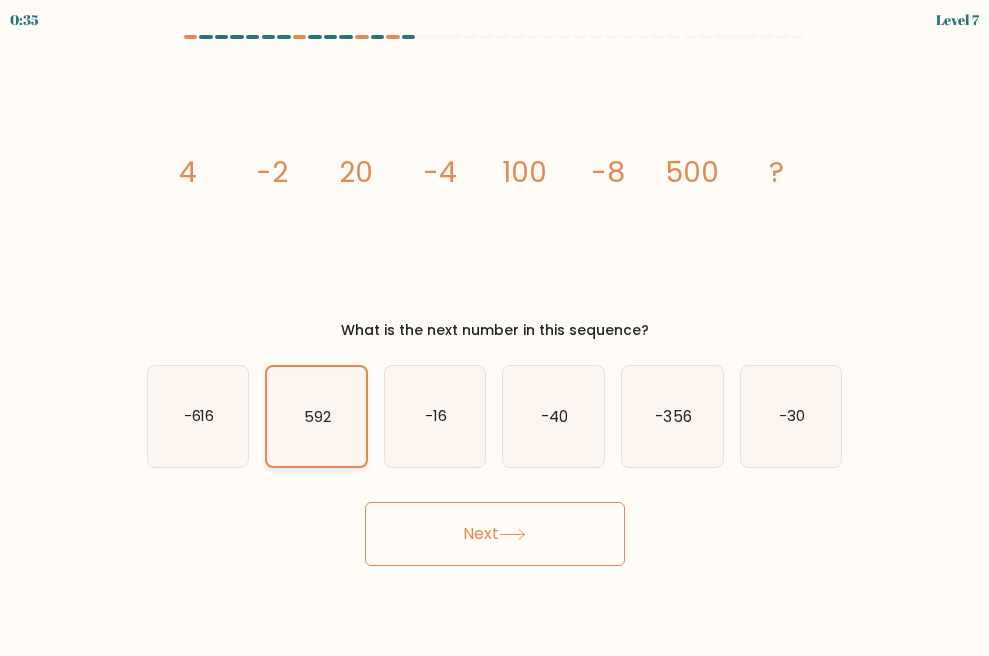 click on "592" 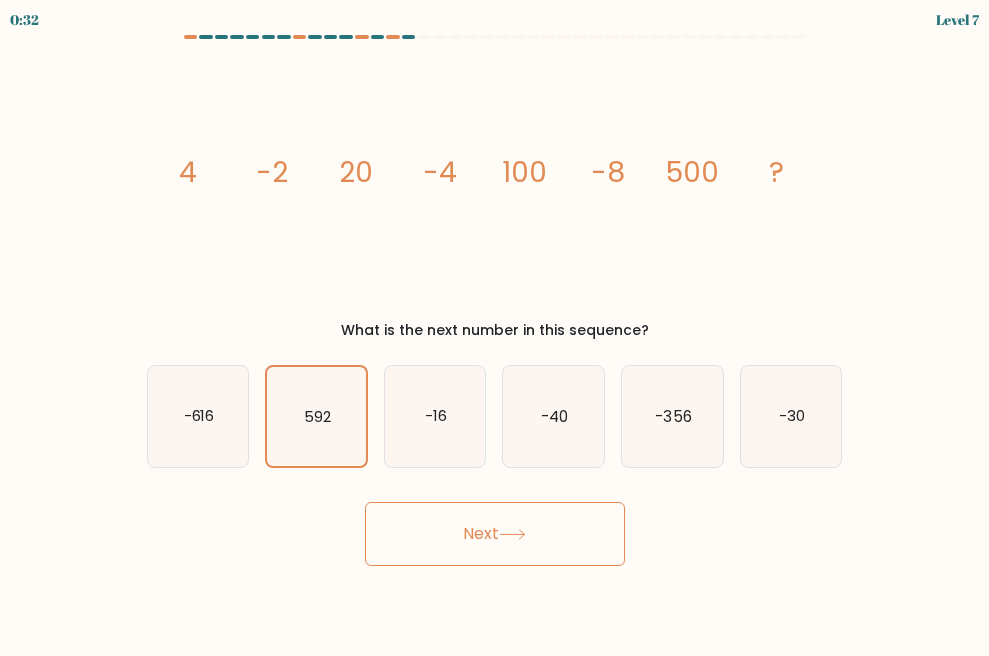 drag, startPoint x: 500, startPoint y: 552, endPoint x: 551, endPoint y: 591, distance: 64.202805 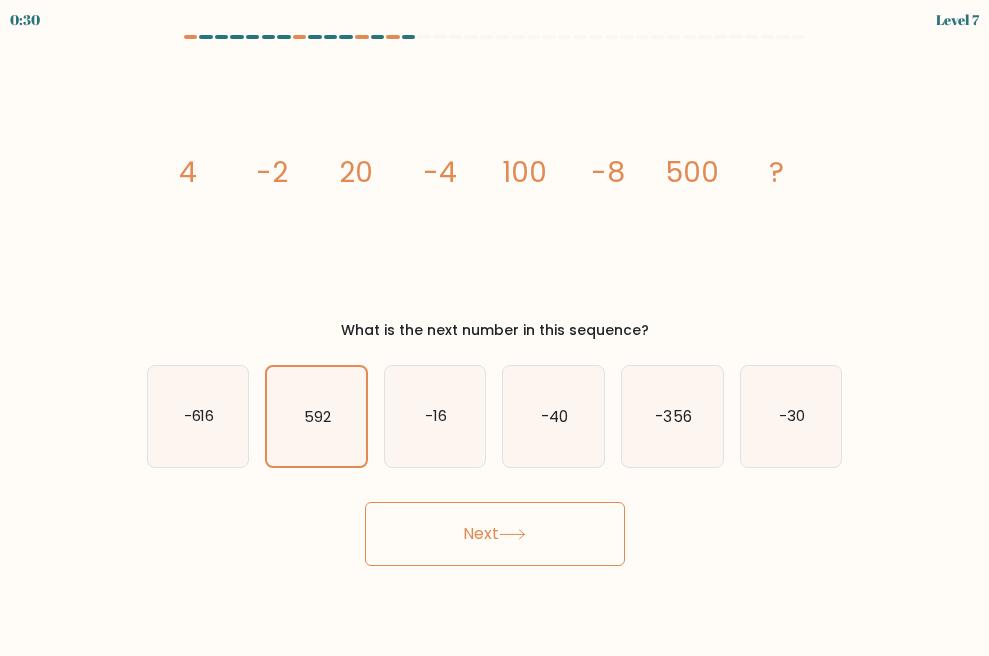 click on "Next" at bounding box center (495, 534) 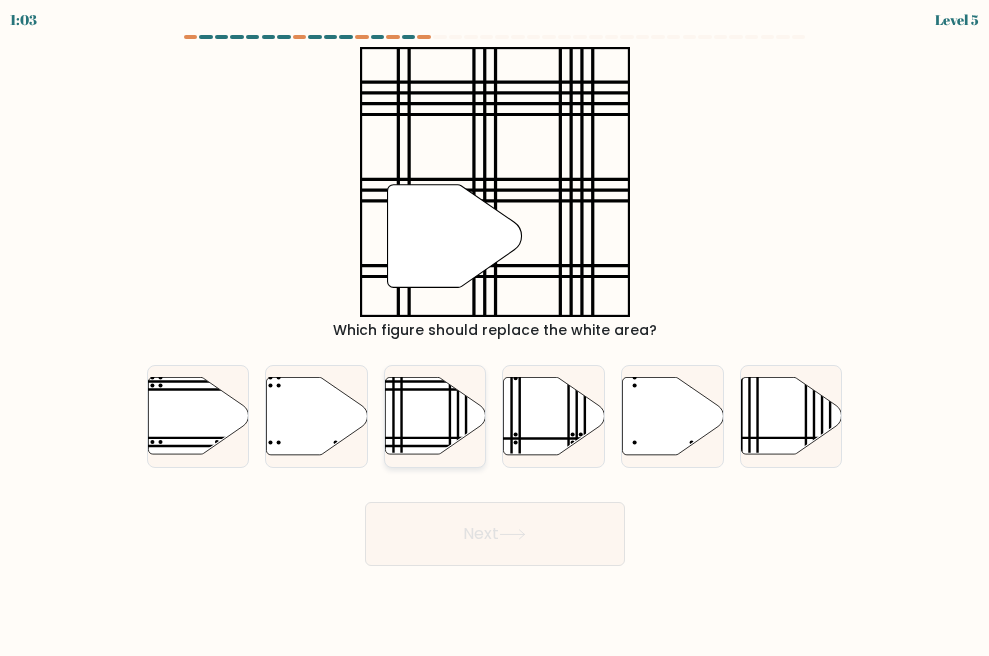 click 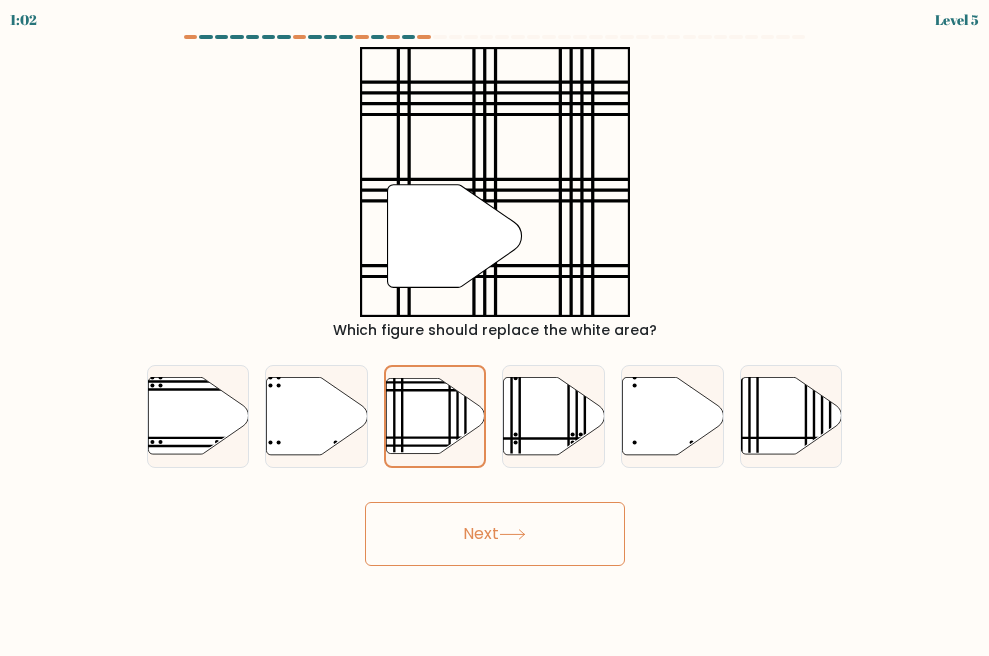 click on "Next" at bounding box center [495, 534] 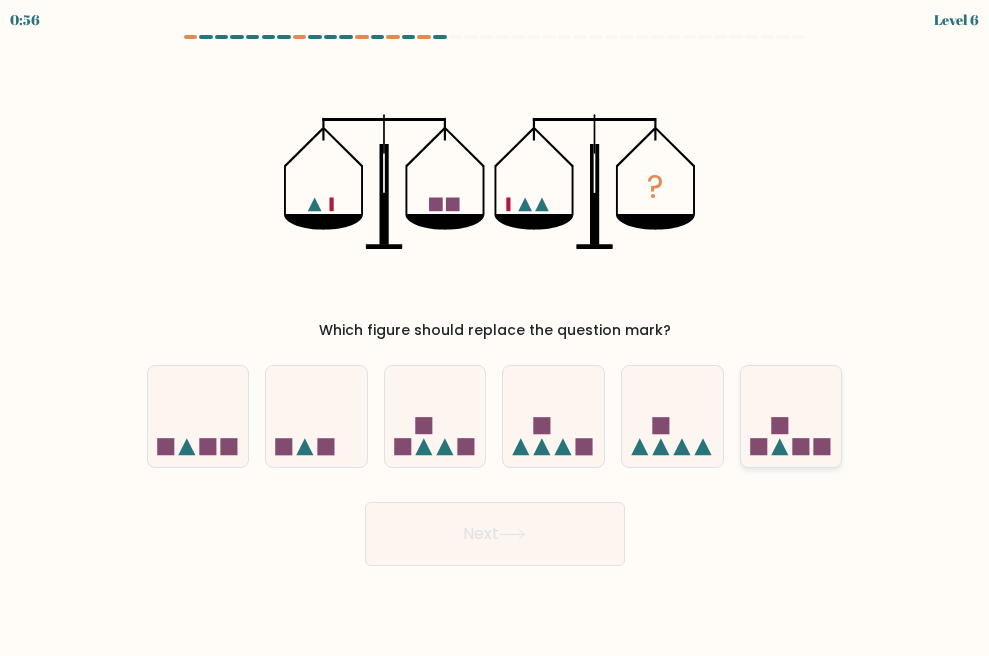 click 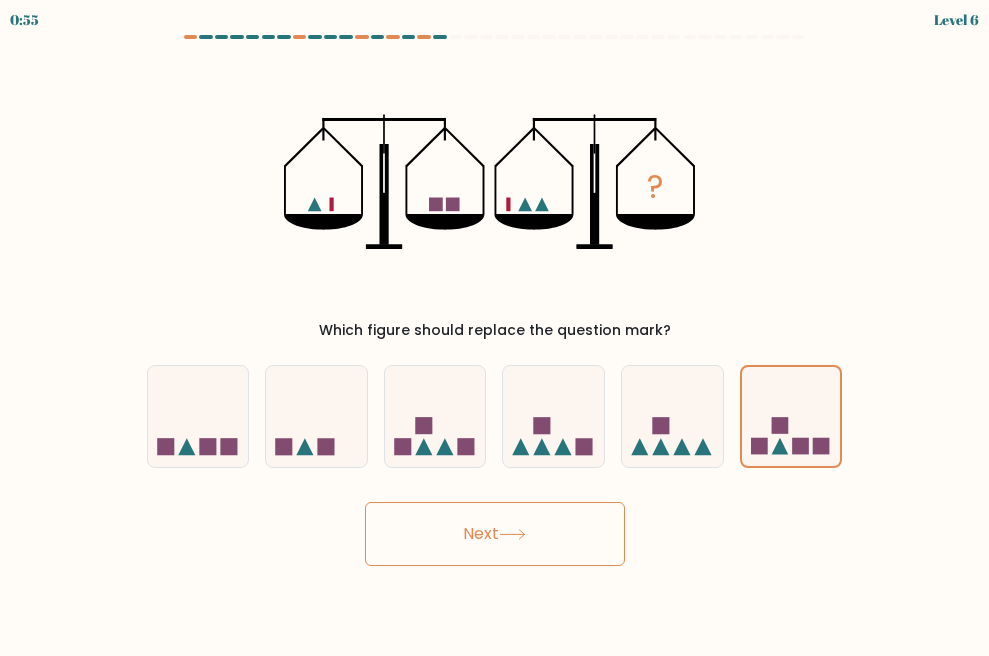 click on "Next" at bounding box center [495, 534] 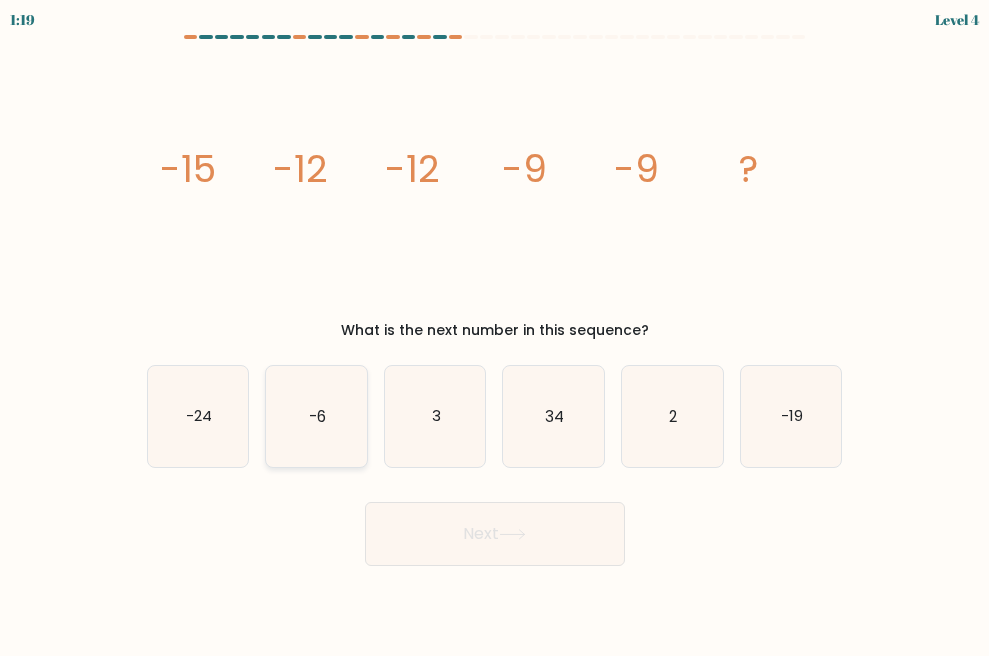 click on "-6" 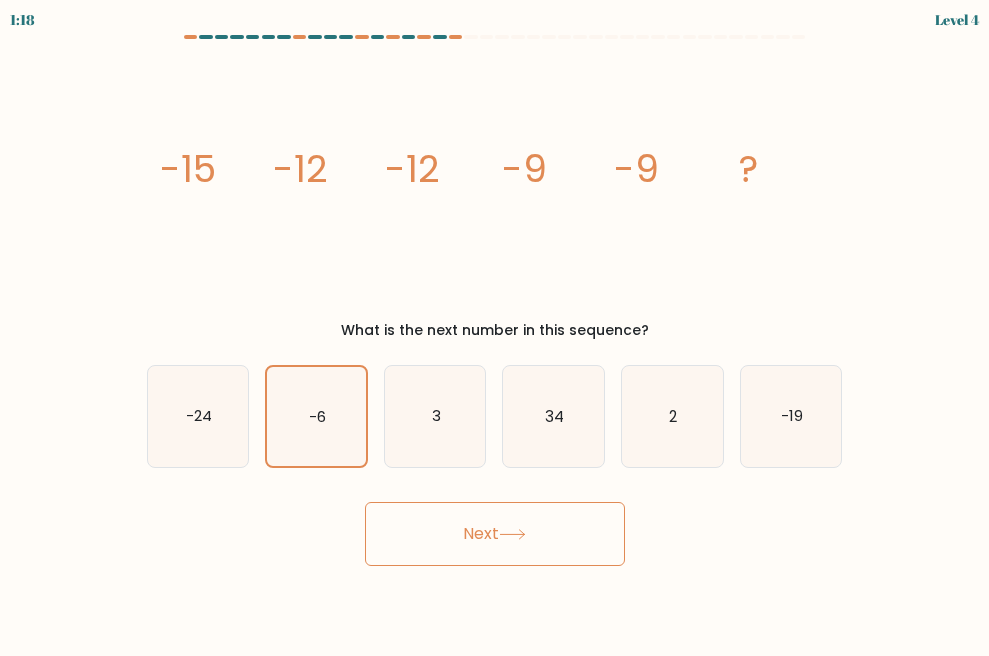 click on "Next" at bounding box center [495, 534] 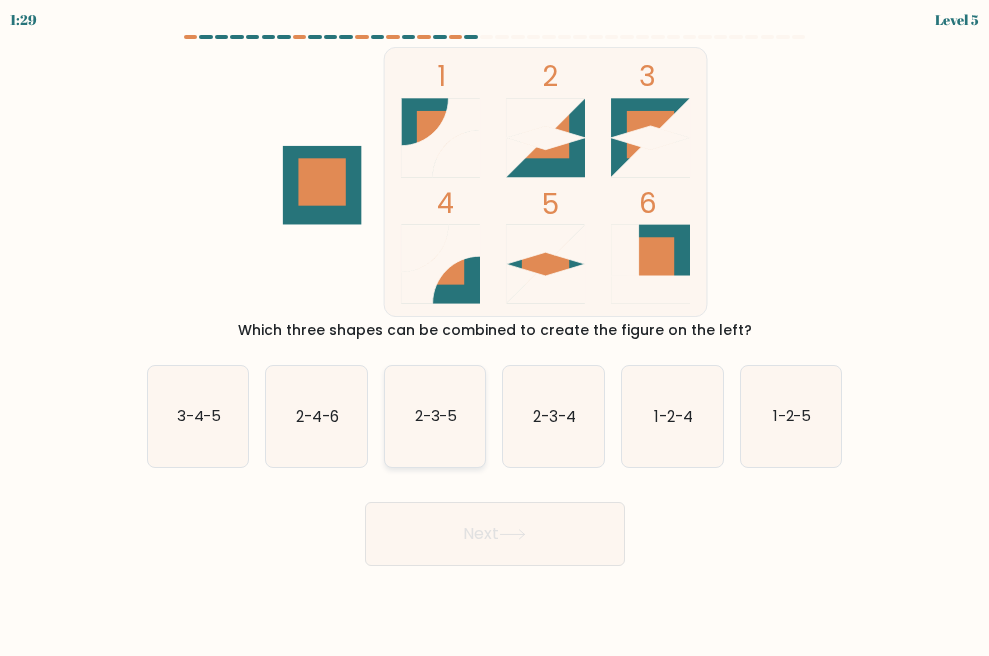 click on "2-3-5" 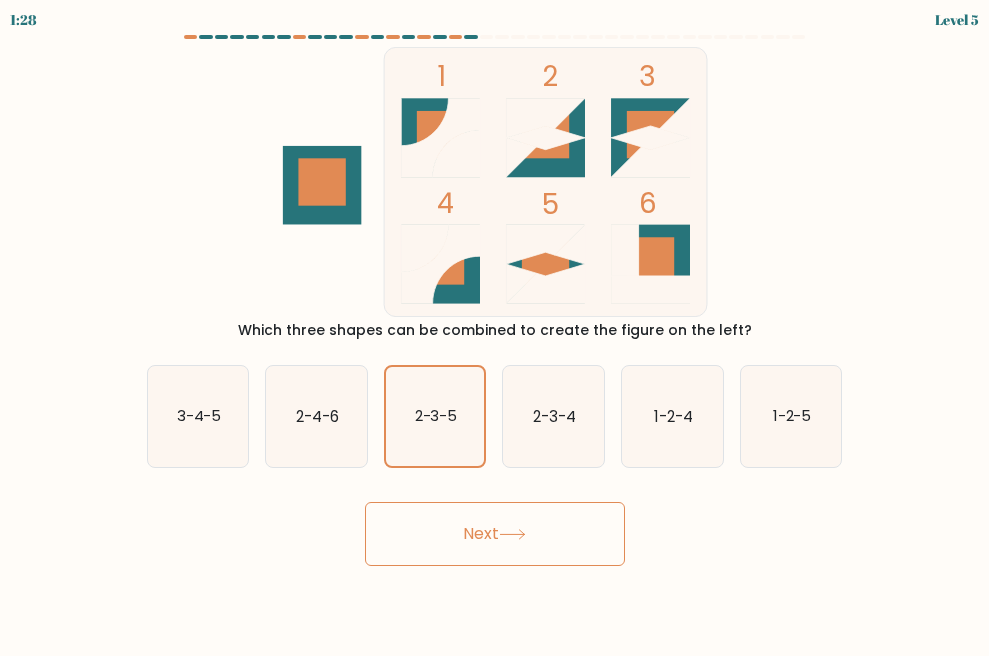 click on "Next" at bounding box center [495, 534] 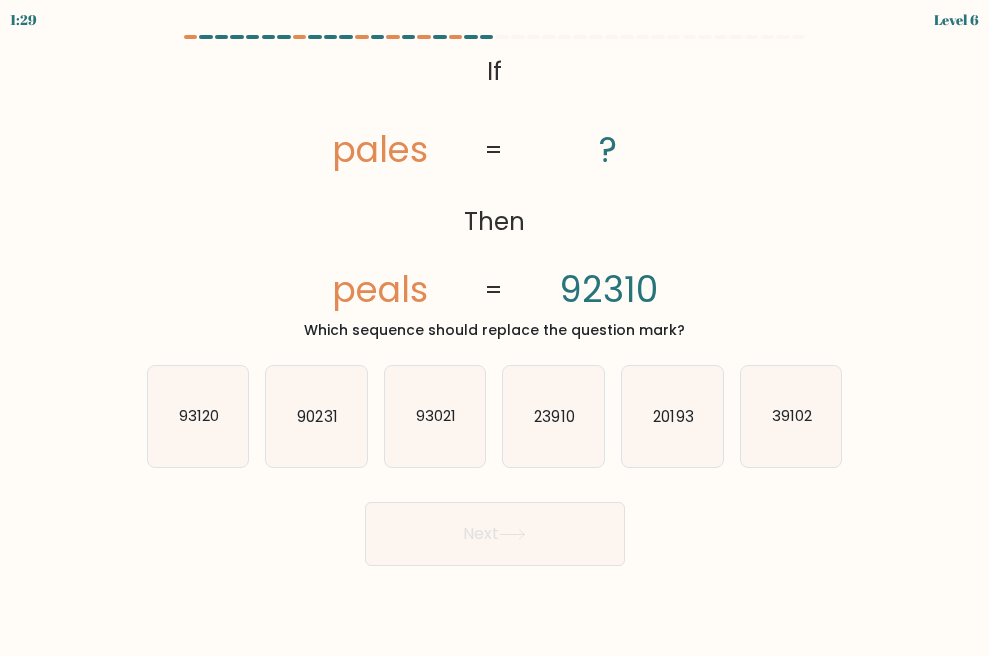 click on "Next" at bounding box center [495, 529] 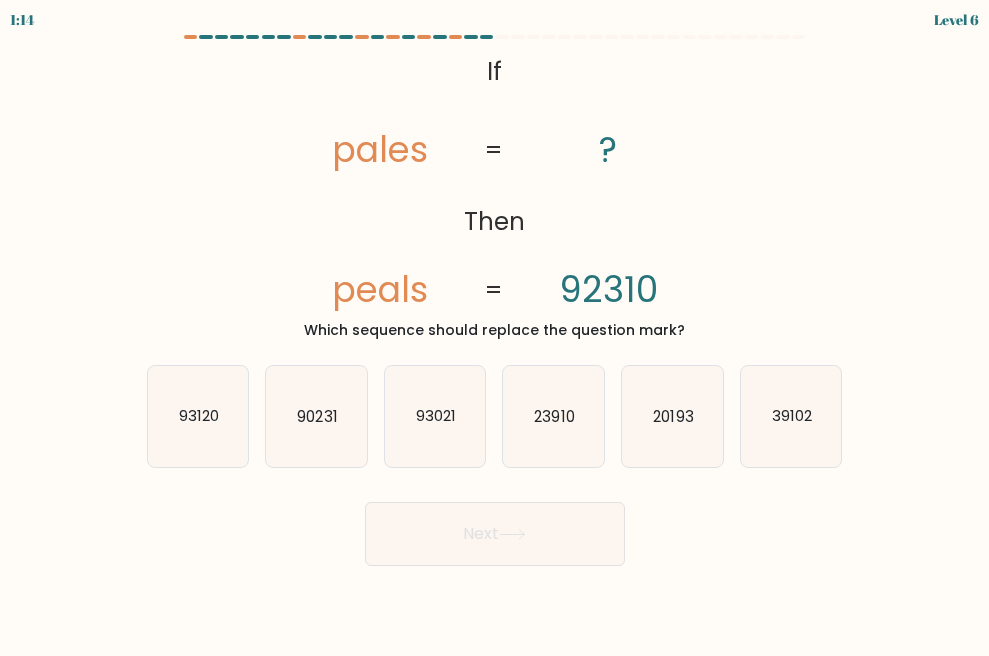 click on "@import url('https://fonts.googleapis.com/css?family=Abril+Fatface:400,100,100italic,300,300italic,400italic,500,500italic,700,700italic,900,900italic');           If       Then       pales       peals       ?       92310       =       =
Which sequence should replace the question mark?" at bounding box center [495, 194] 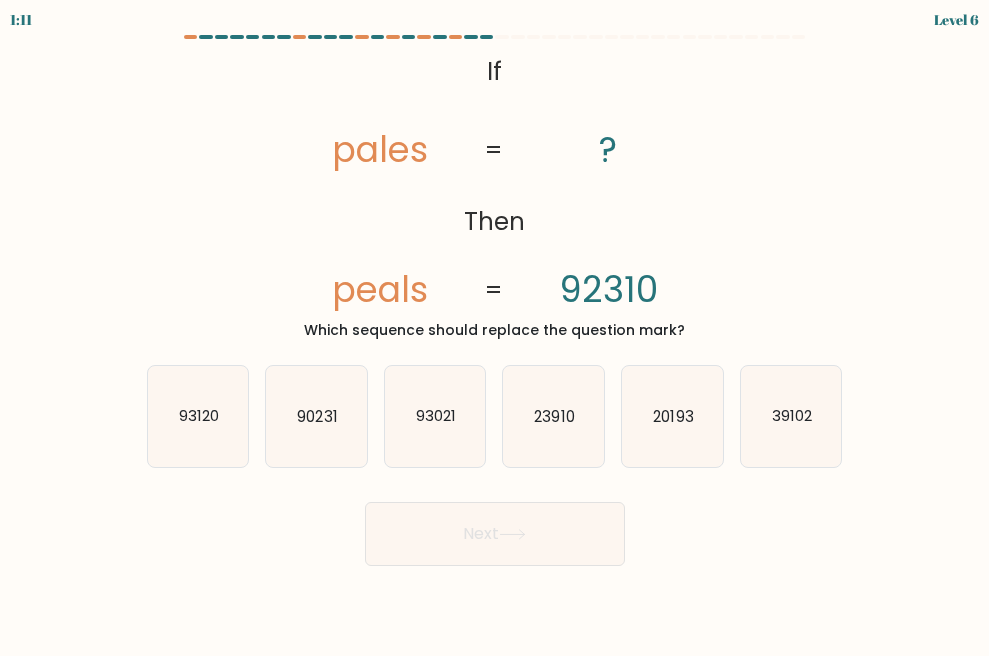 click on "peals" 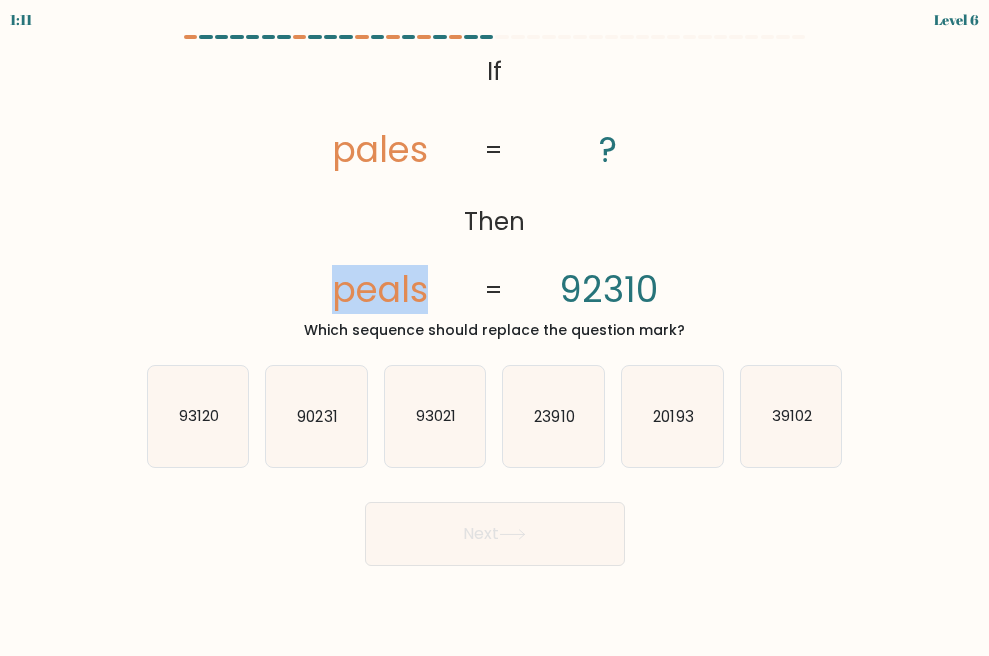 click on "peals" 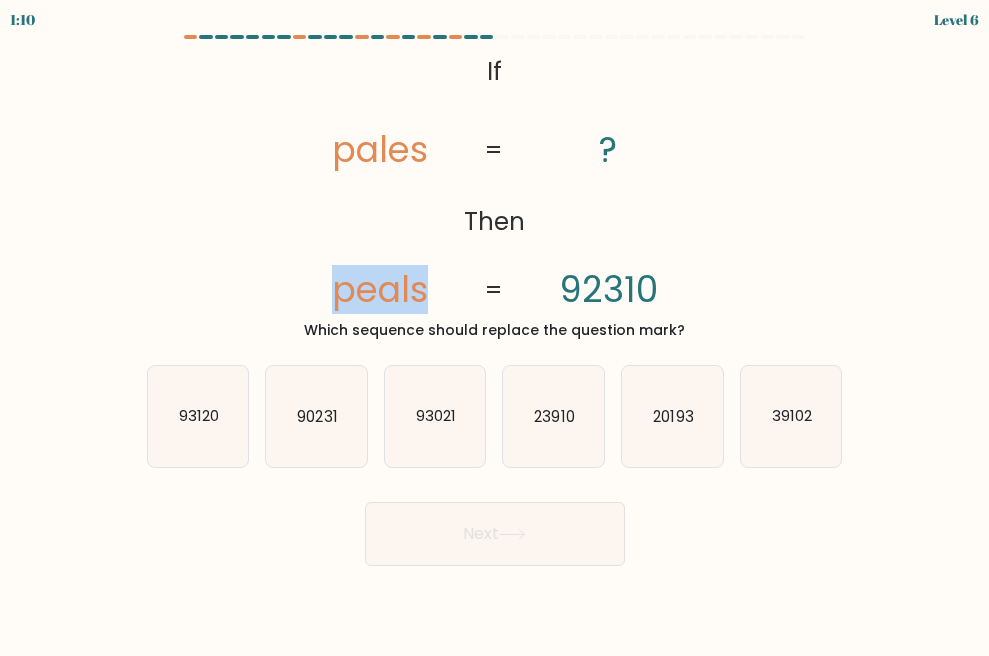click on "peals" 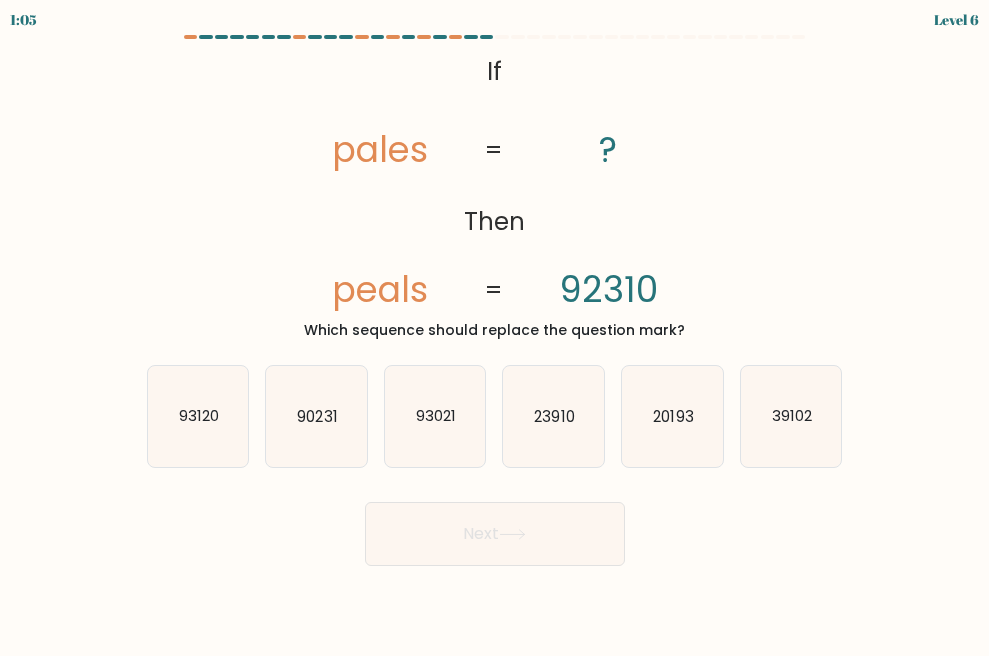 click on "Then" 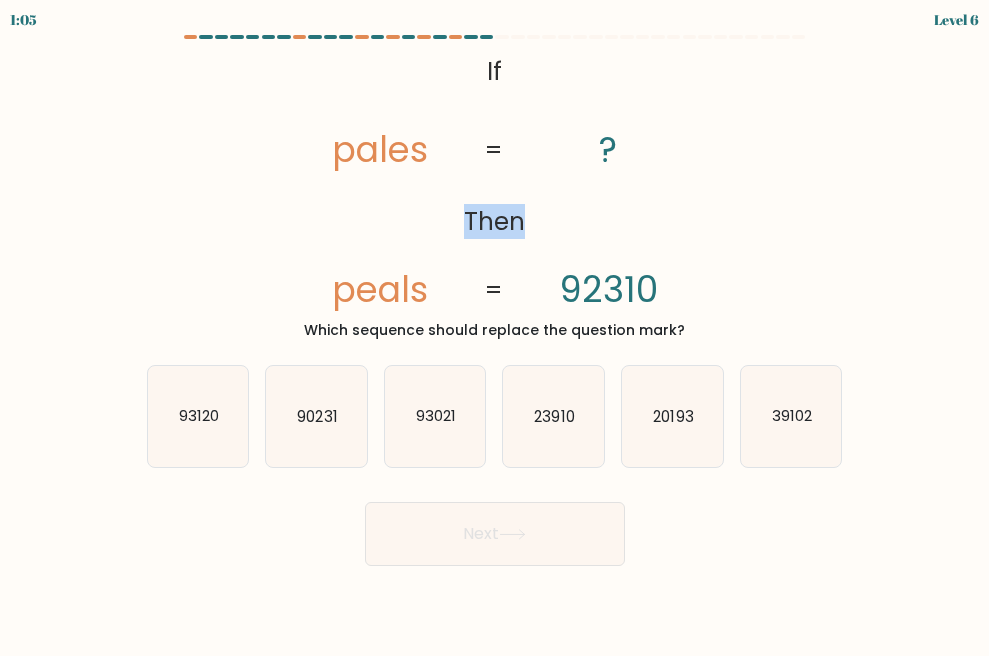 click on "Then" 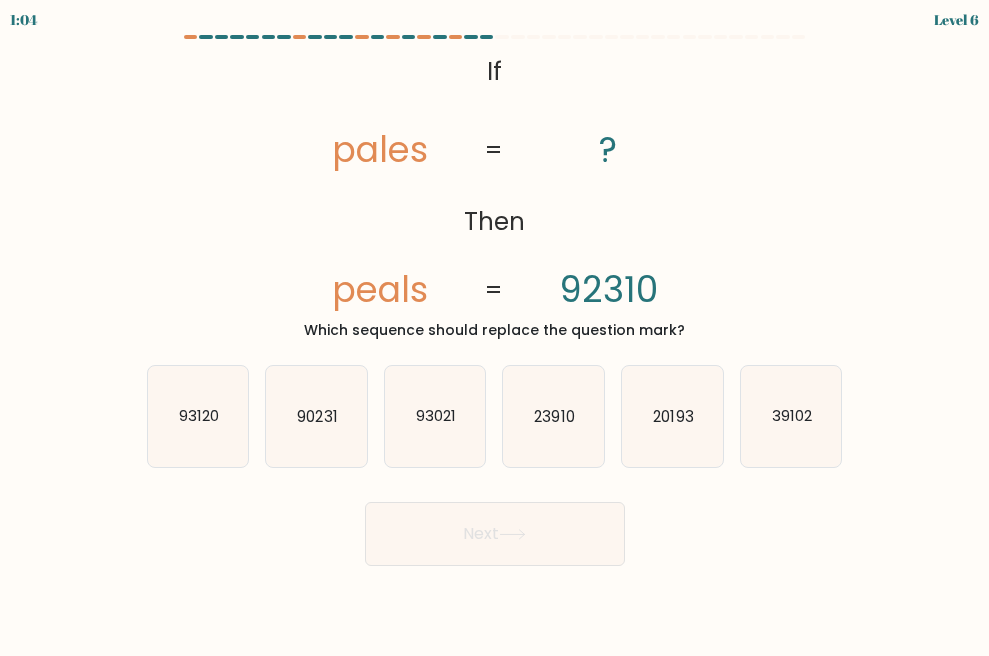 click on "@import url('https://fonts.googleapis.com/css?family=Abril+Fatface:400,100,100italic,300,300italic,400italic,500,500italic,700,700italic,900,900italic');           If       Then       pales       peals       ?       92310       =       =" 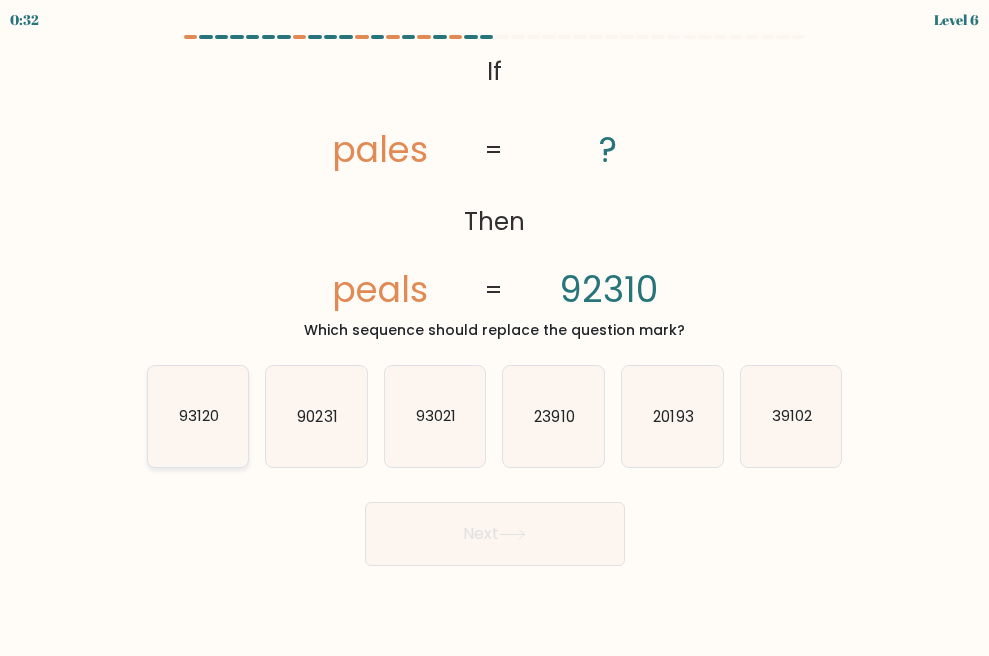 click on "93120" 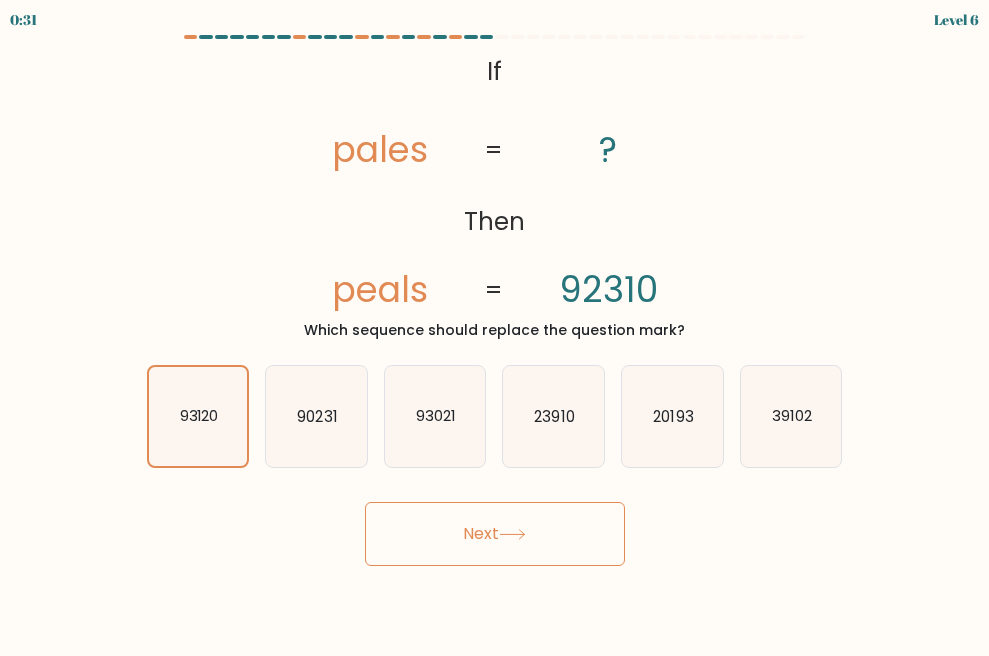 click on "Next" at bounding box center [495, 534] 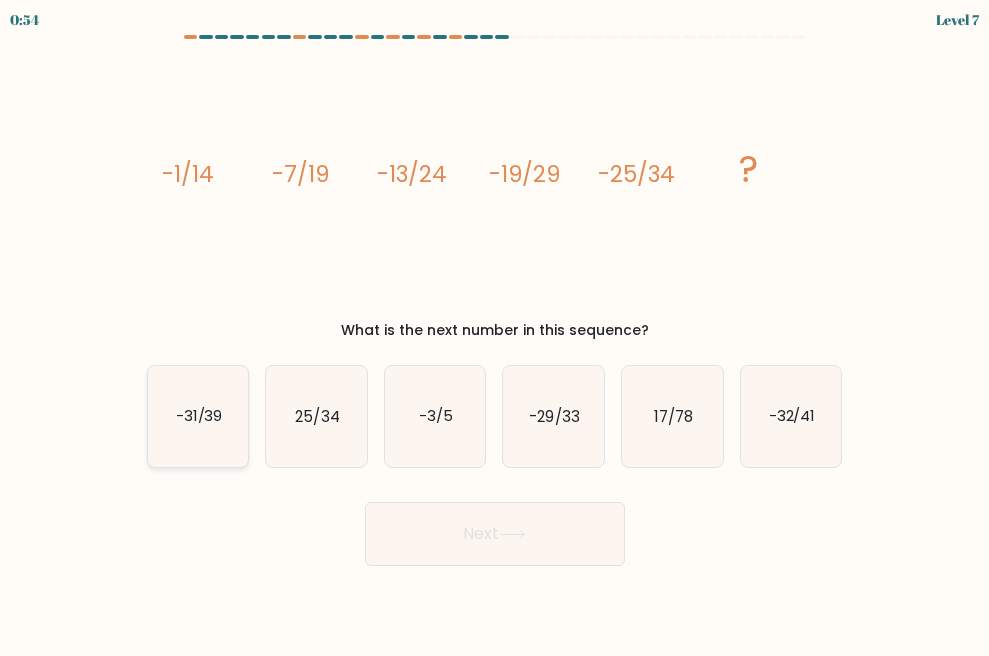 click on "-31/39" 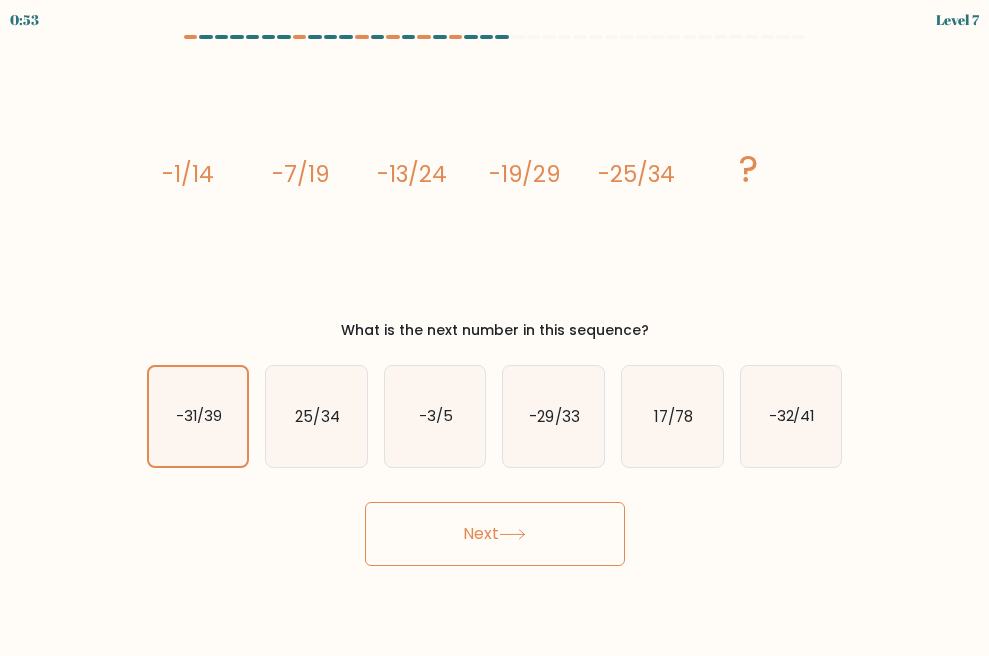 click on "Next" at bounding box center [495, 534] 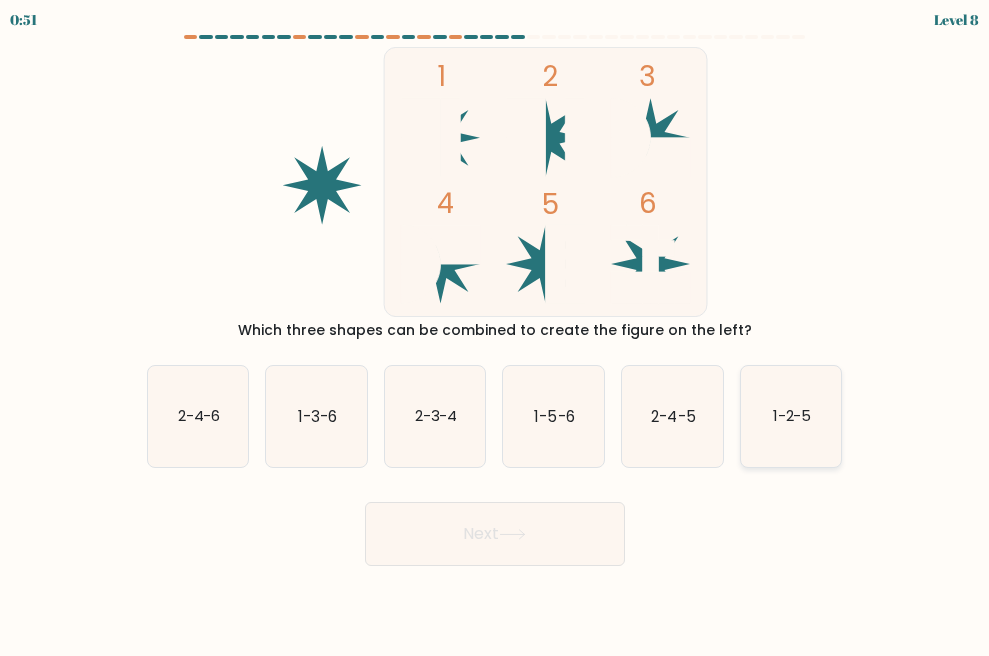 click on "1-2-5" 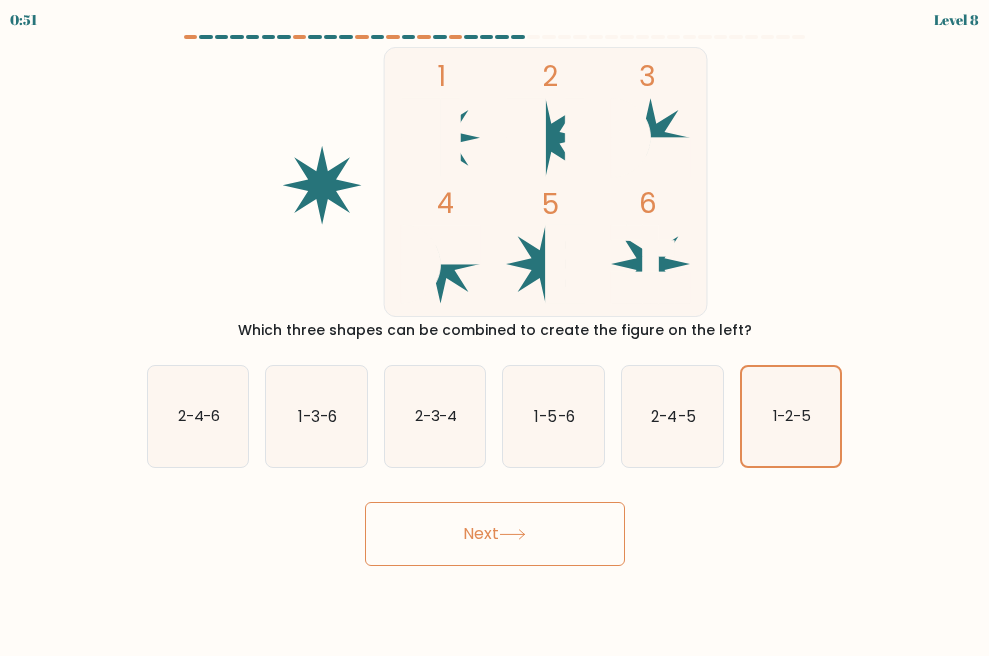 click 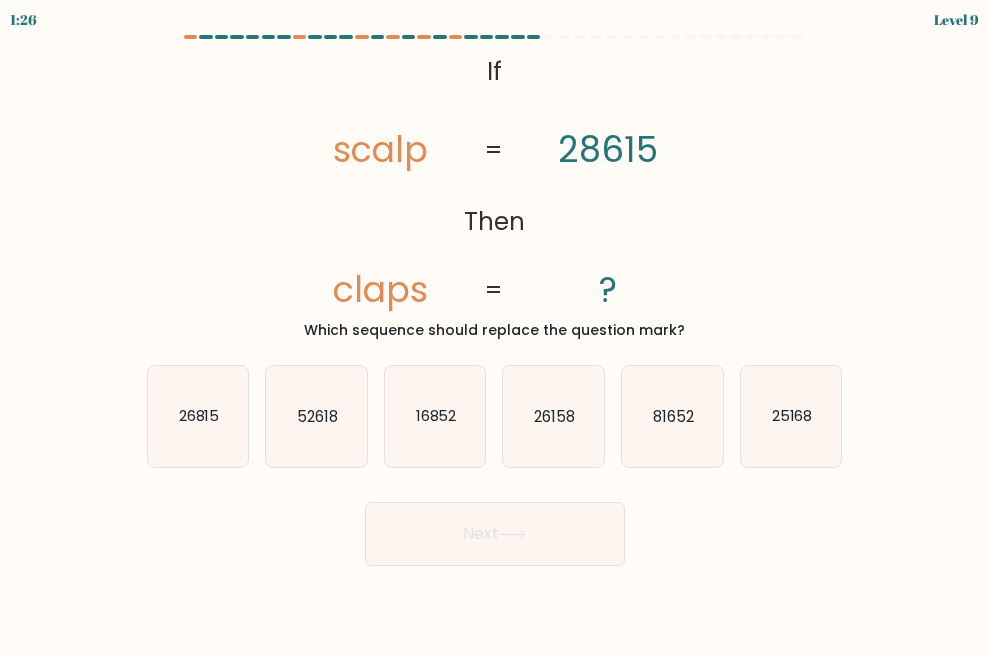 type 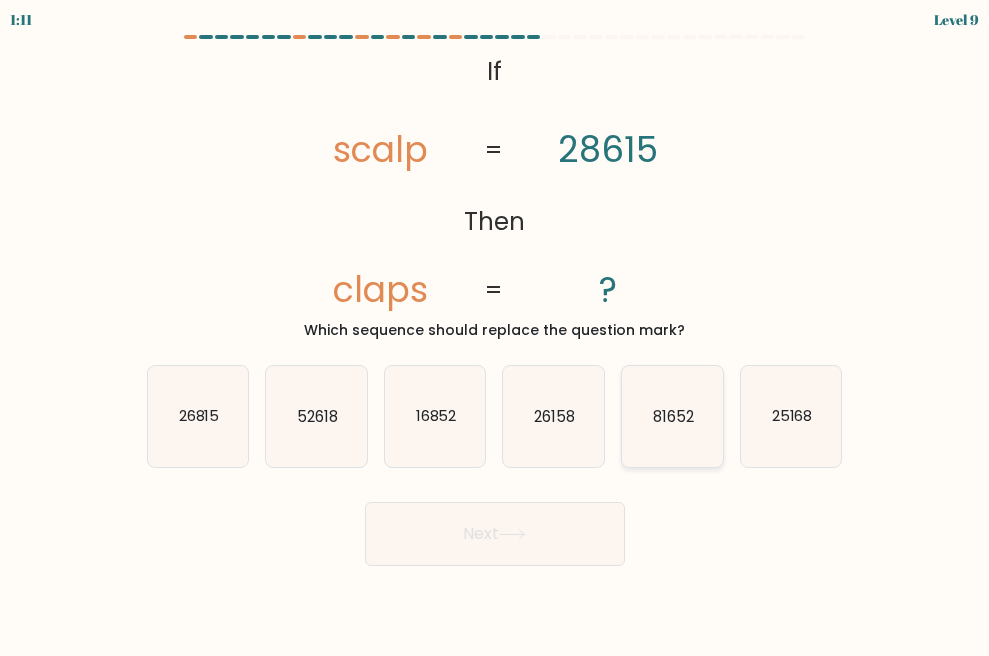 click on "81652" 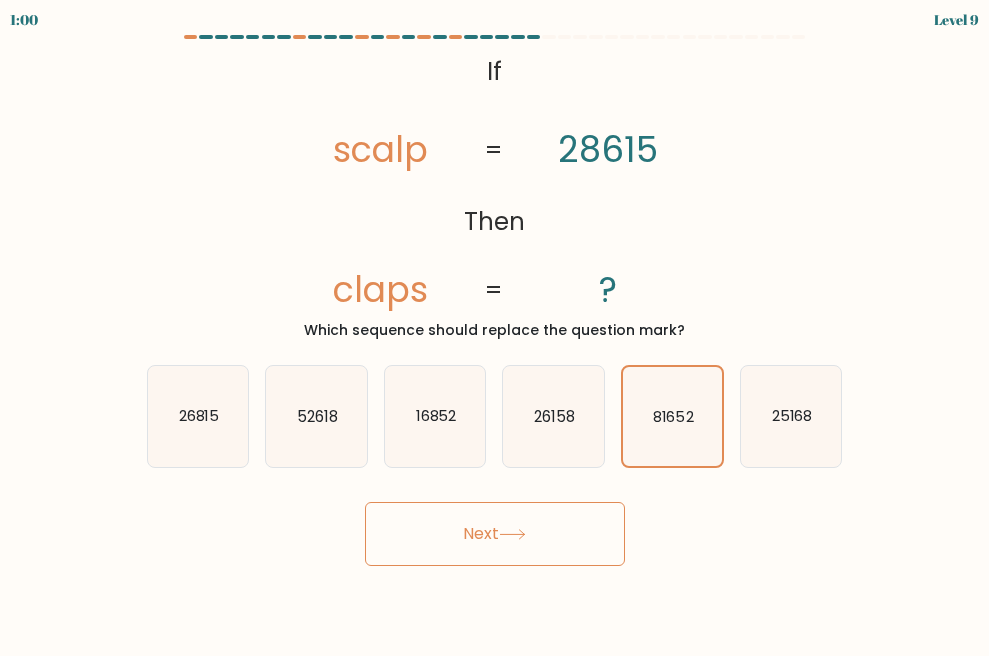 click on "Next" at bounding box center (495, 534) 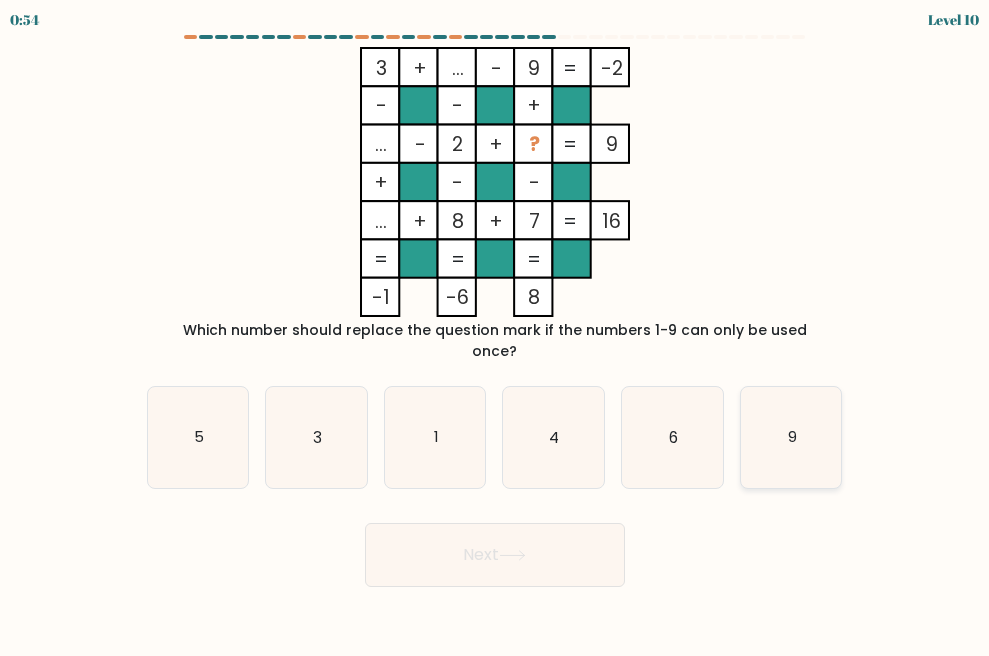 click on "9" 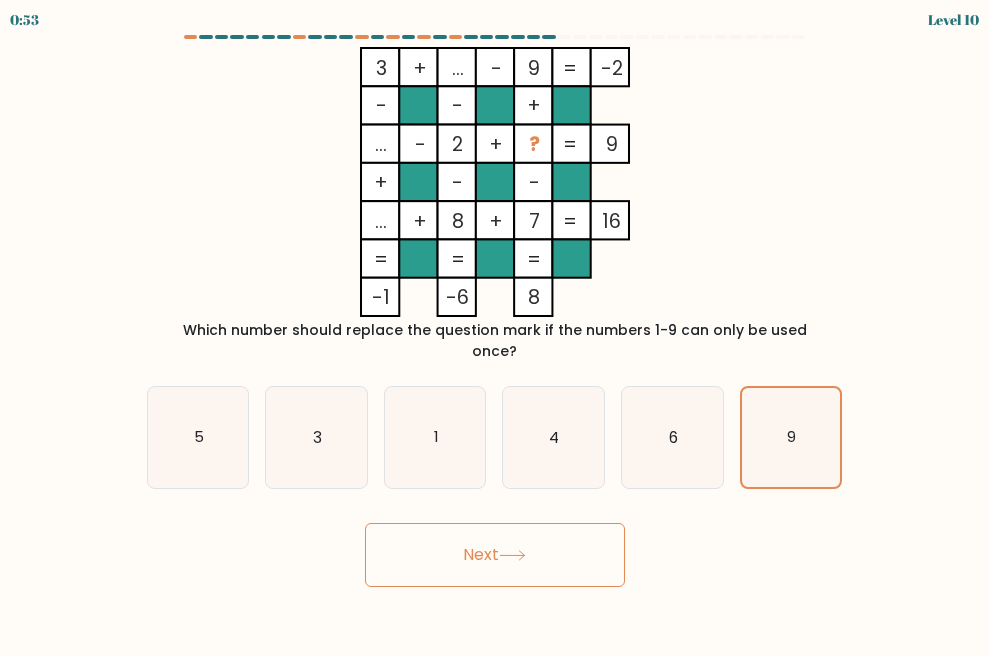 click on "Next" at bounding box center (495, 555) 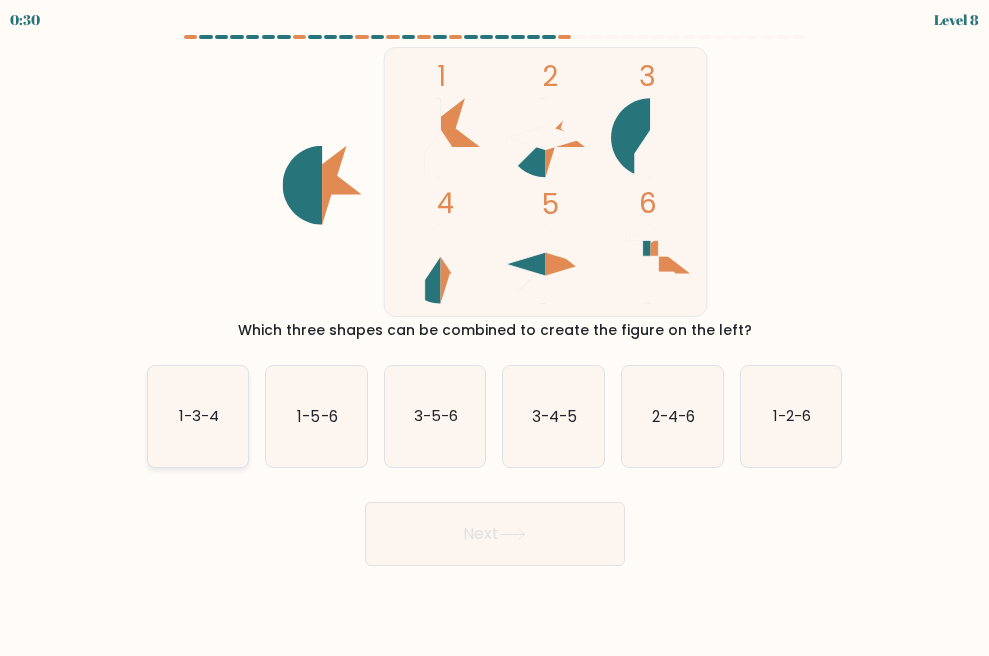 click on "1-3-4" 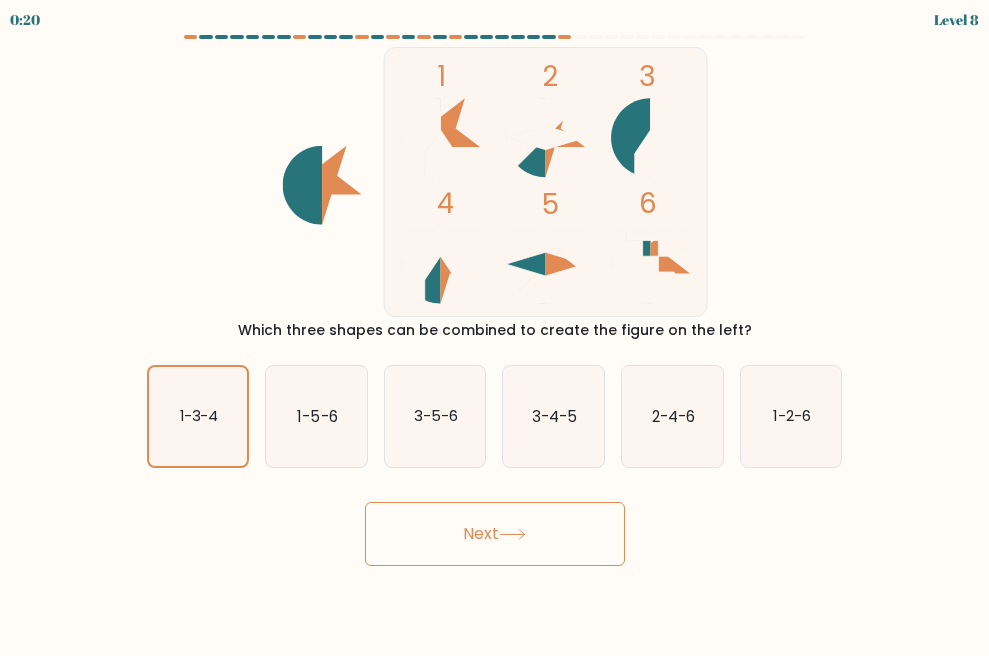 click on "Next" at bounding box center [495, 534] 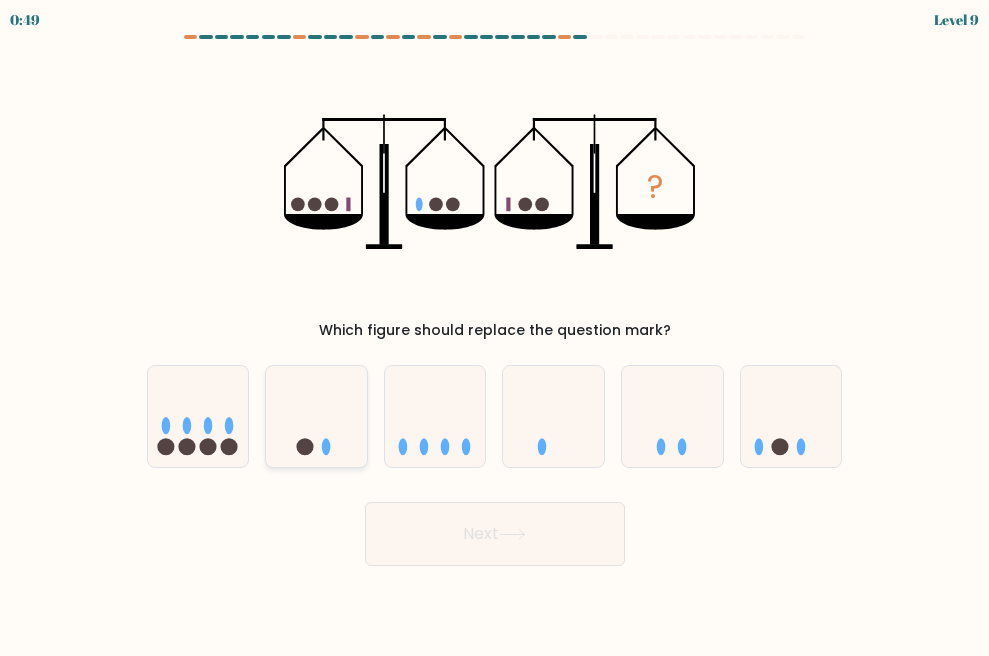 click 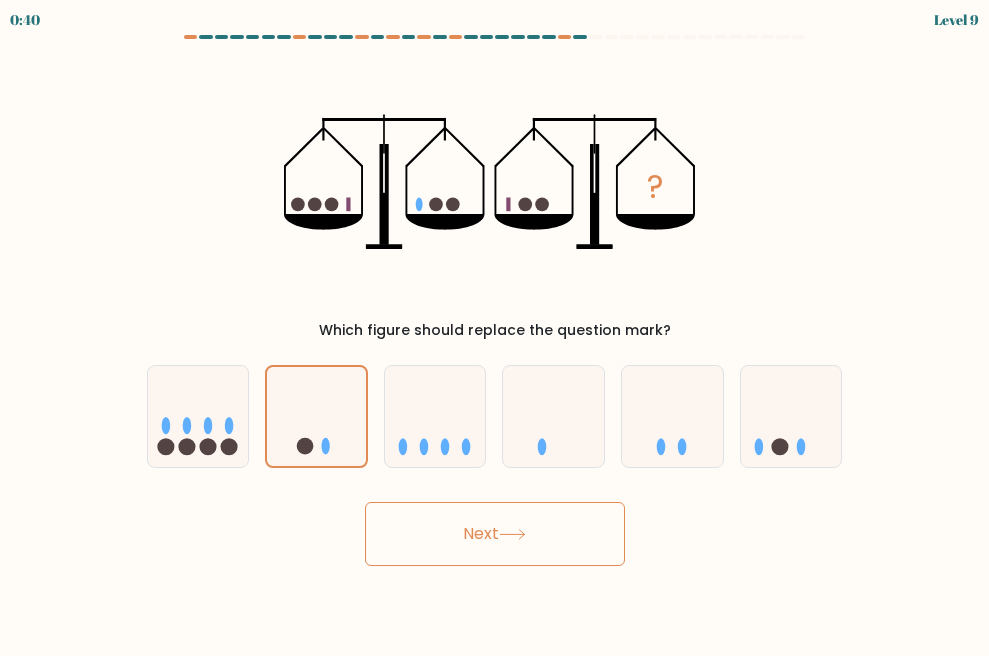 click on "Next" at bounding box center (495, 534) 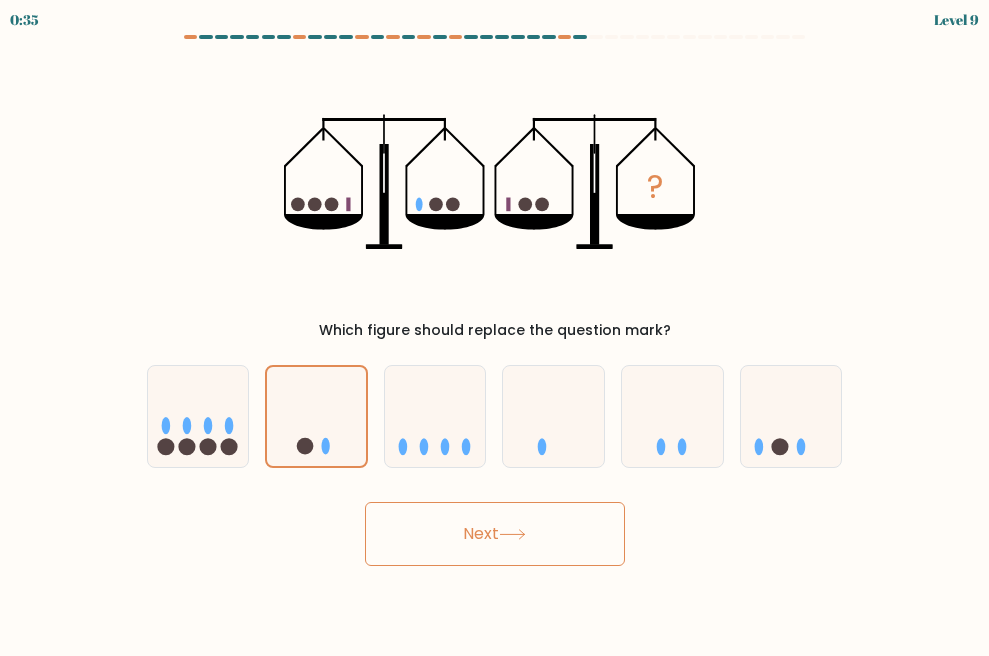 click on "Next" at bounding box center [495, 534] 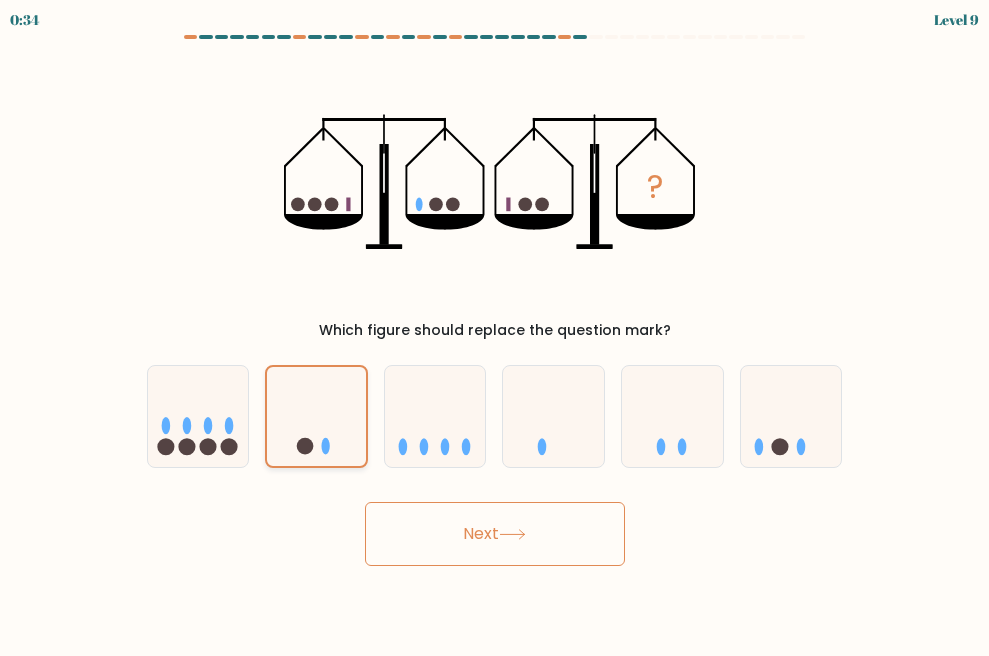 click 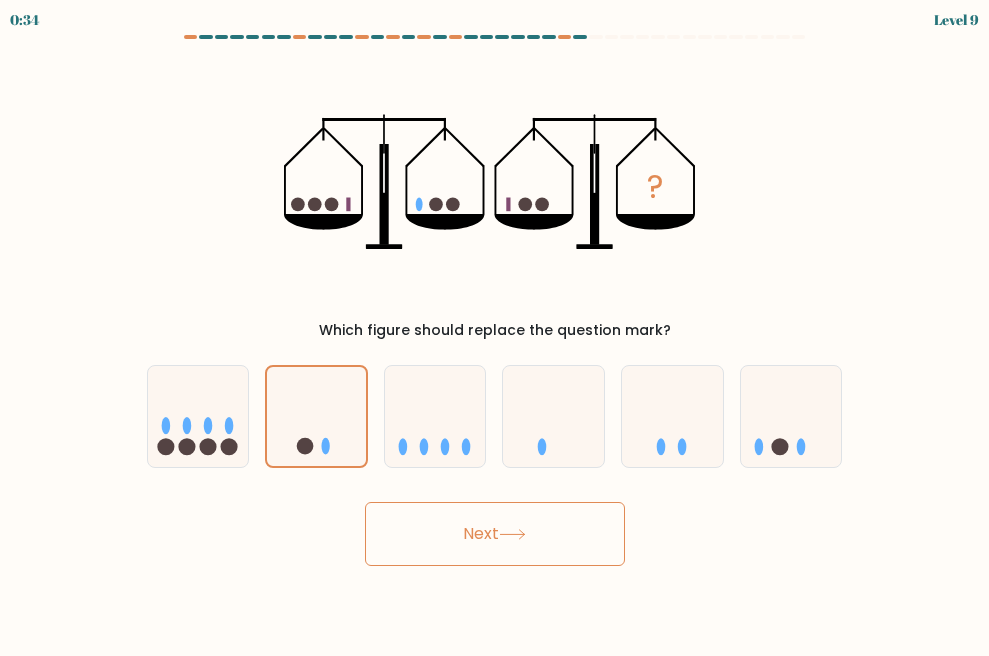 click on "Next" at bounding box center [495, 534] 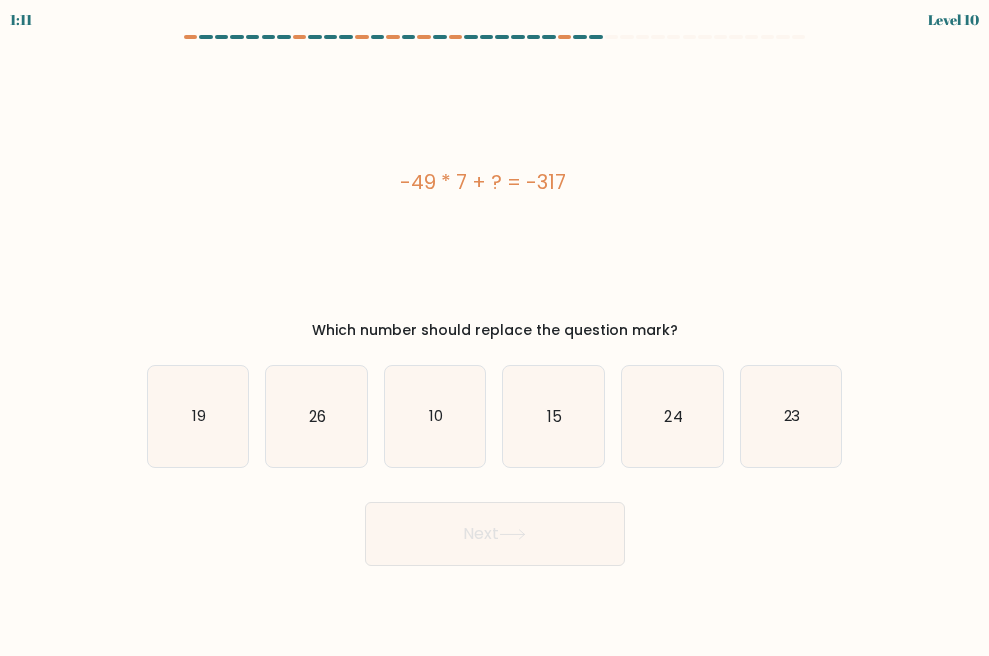 drag, startPoint x: 326, startPoint y: 332, endPoint x: 669, endPoint y: 337, distance: 343.03644 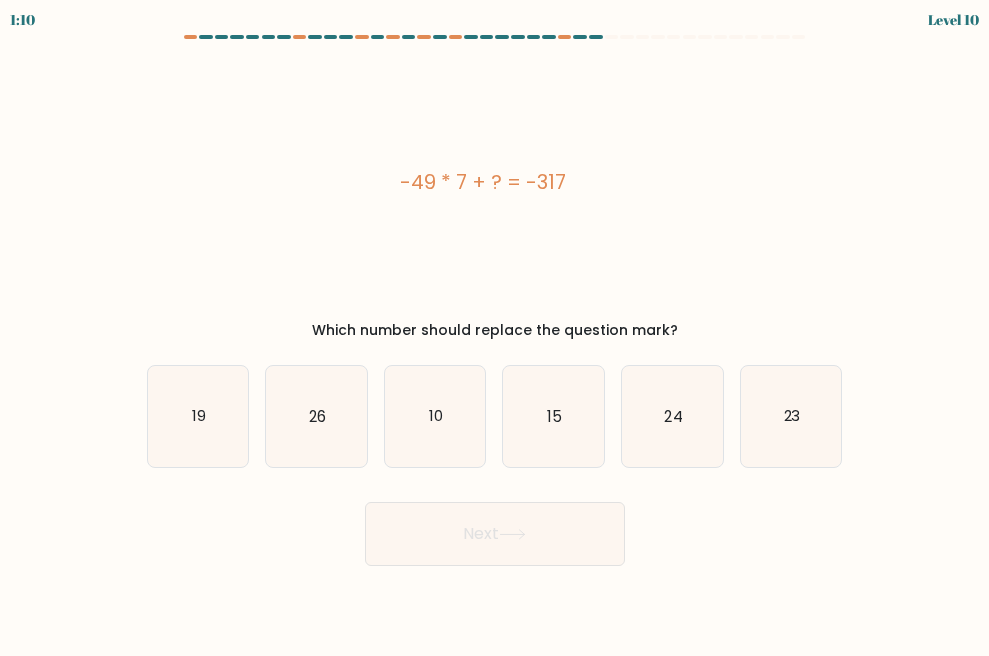 drag, startPoint x: 296, startPoint y: 327, endPoint x: 699, endPoint y: 317, distance: 403.12405 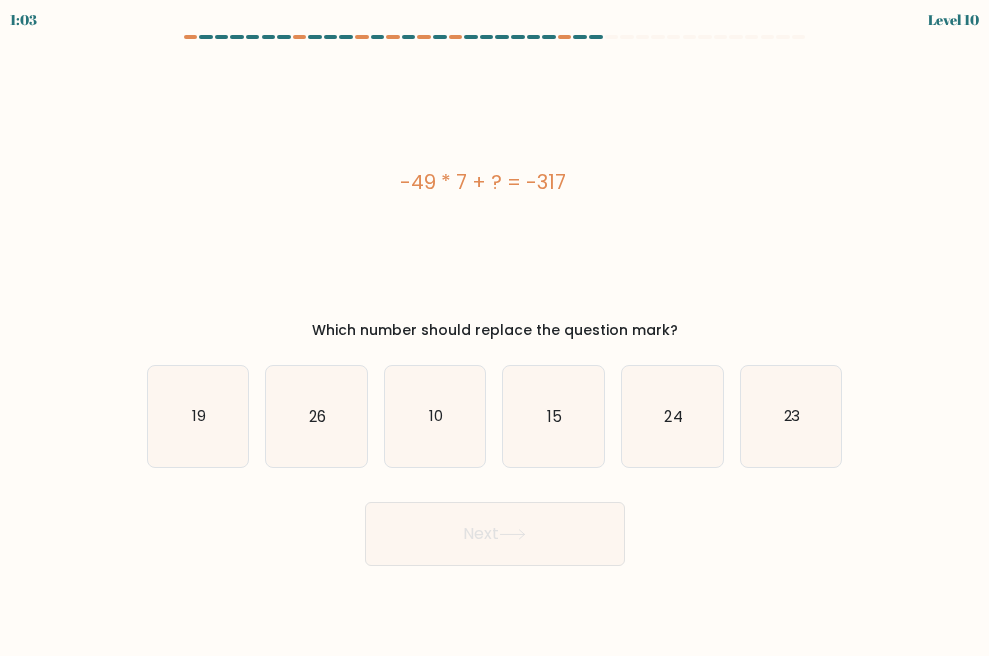 click on "-49 * 7 + ? = -317" at bounding box center [483, 182] 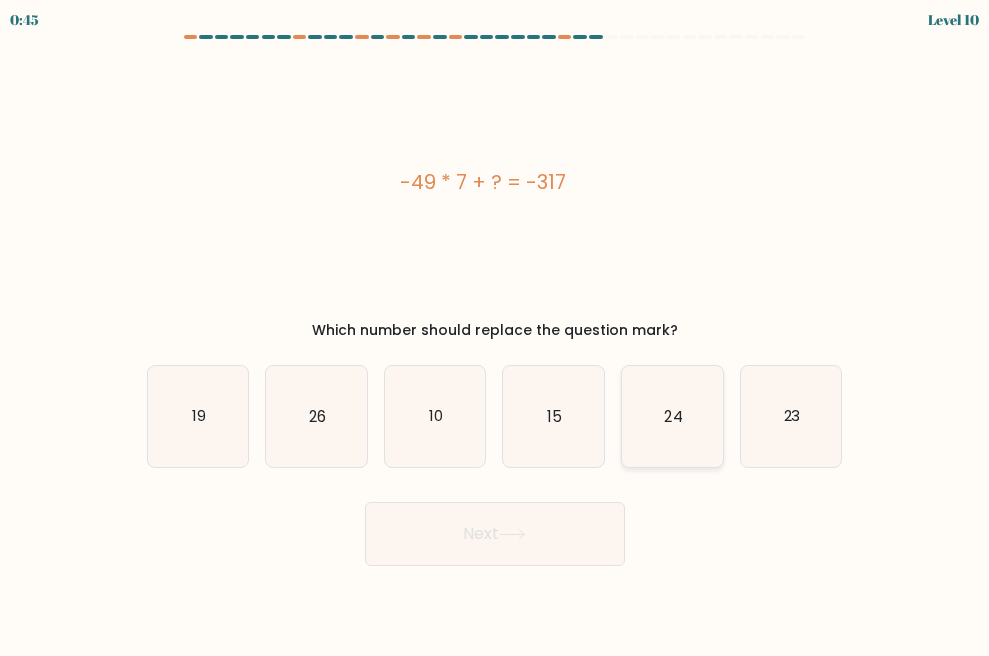 click on "24" 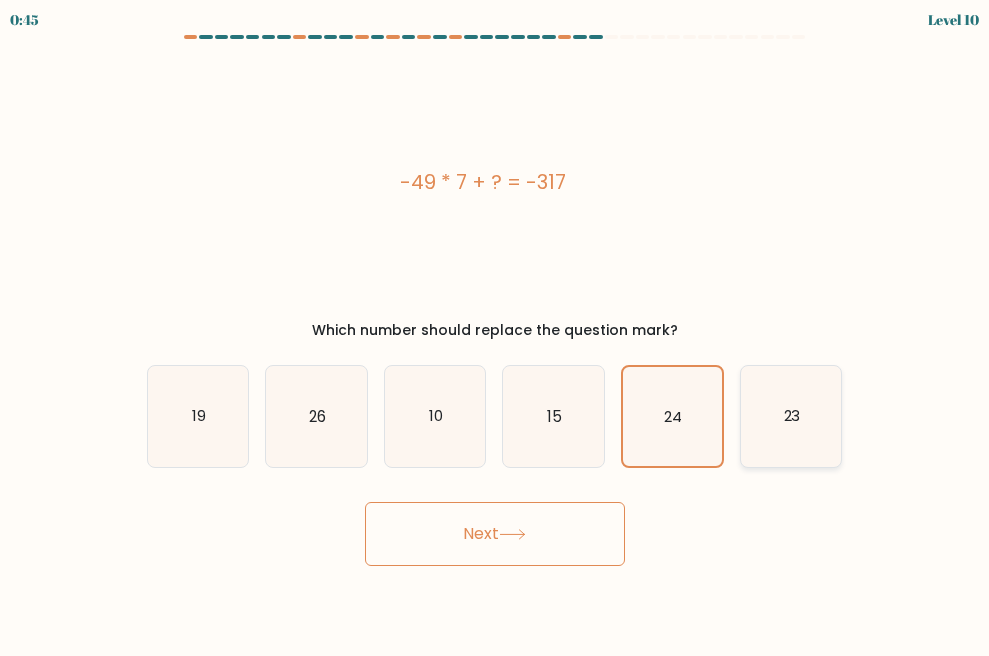 click on "23" 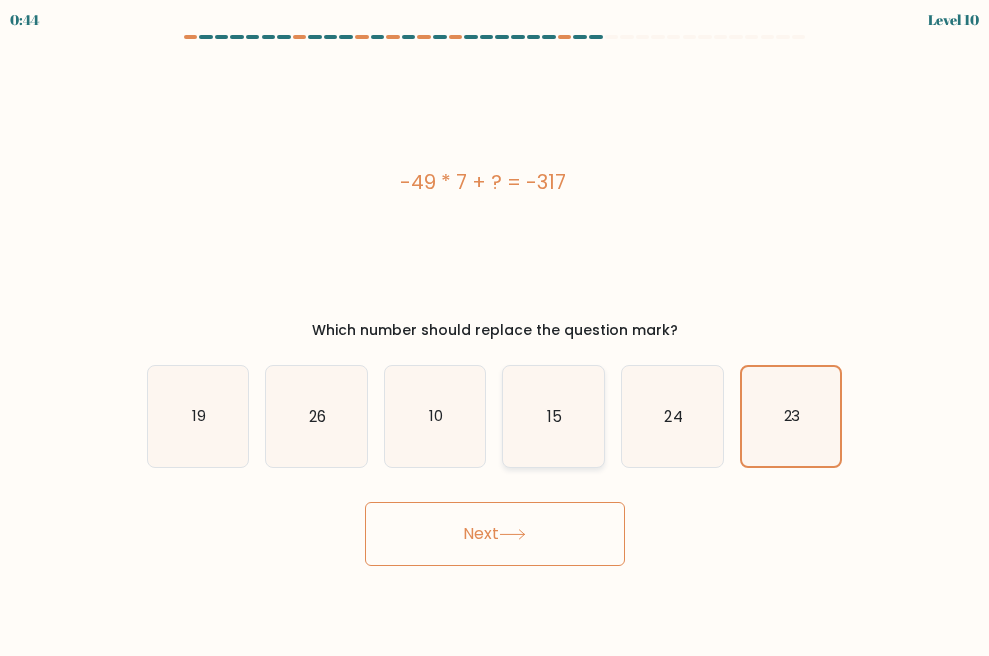 click on "15" 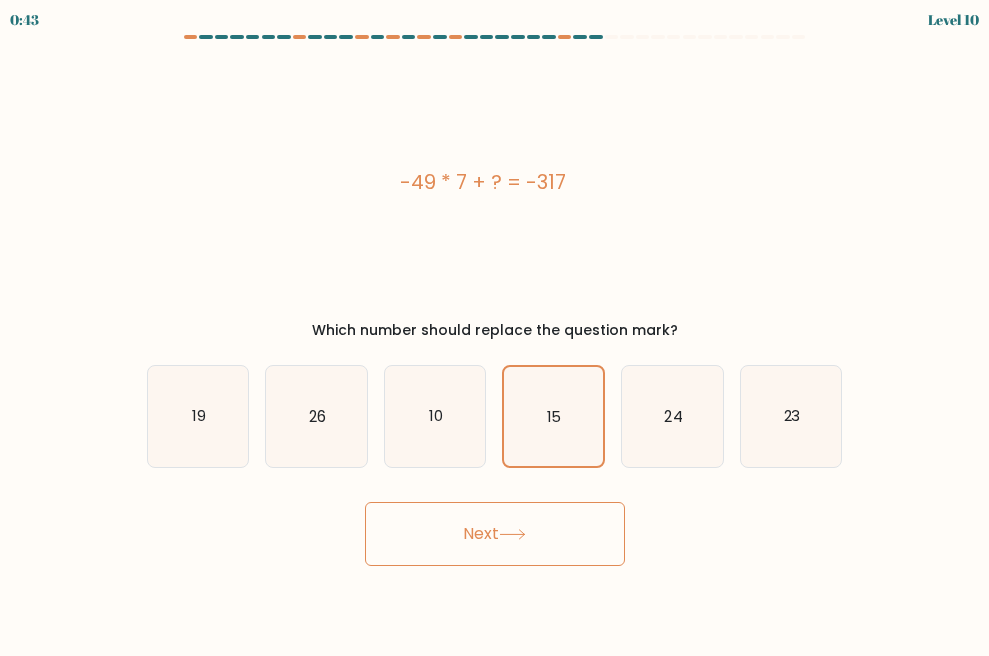 click on "Next" at bounding box center [495, 534] 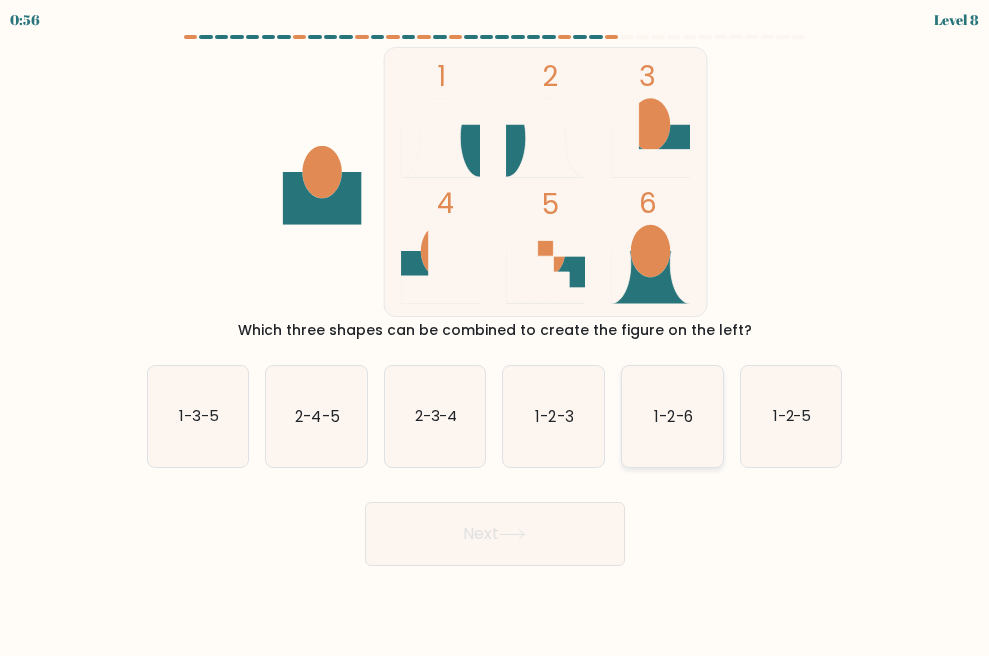 click on "1-2-6" 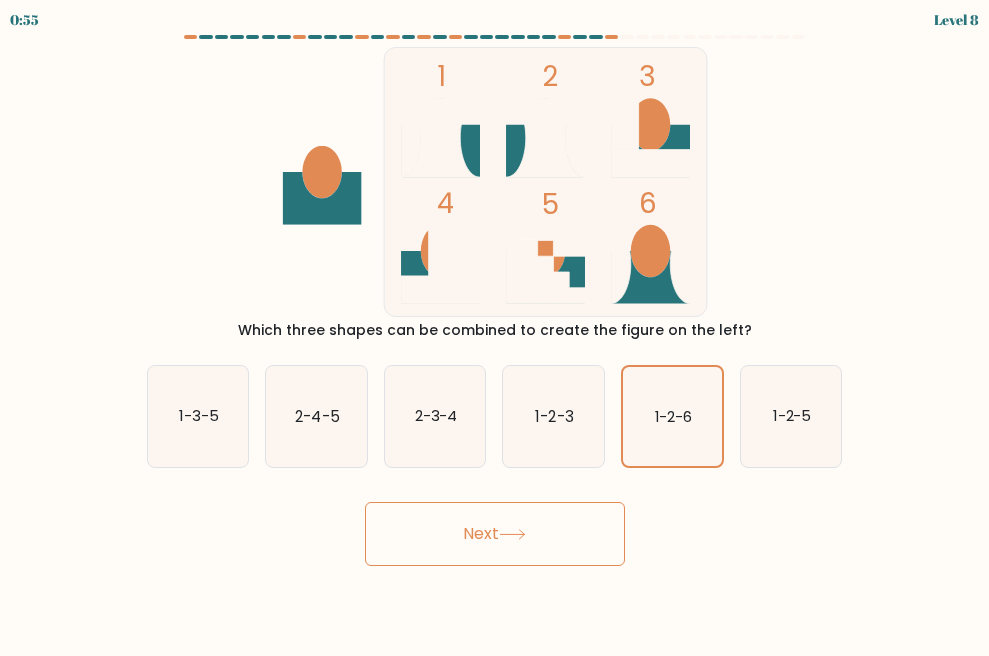 click on "Next" at bounding box center (495, 534) 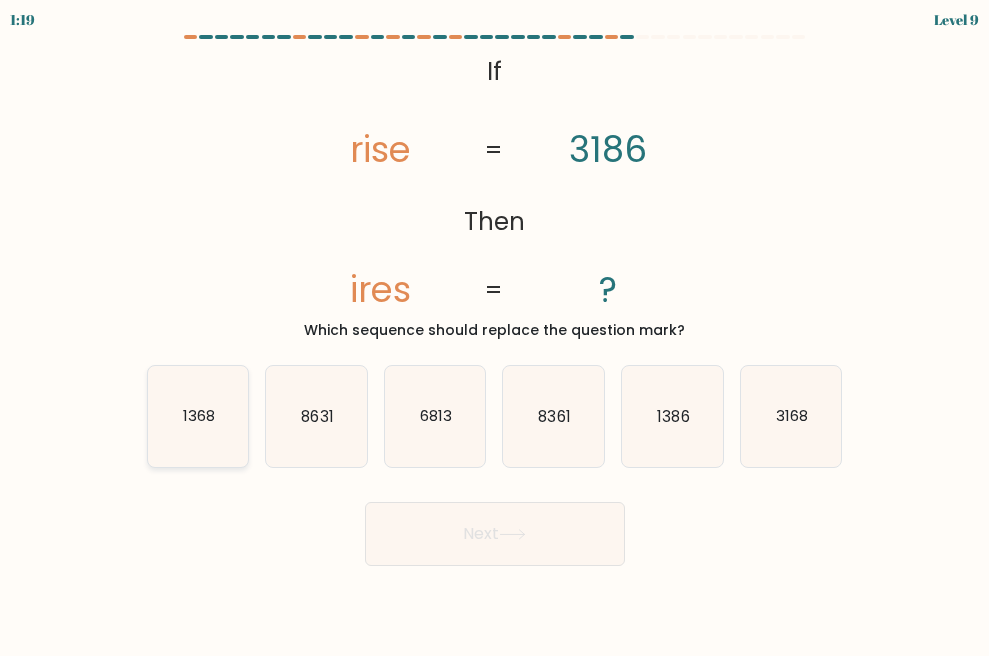 click on "1368" 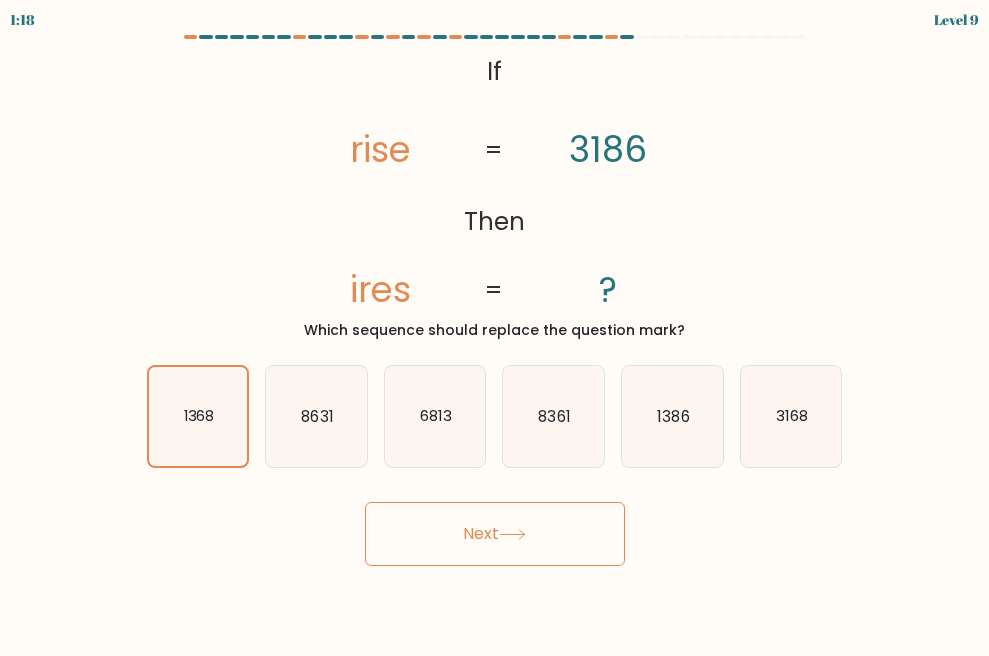 click on "Next" at bounding box center (495, 534) 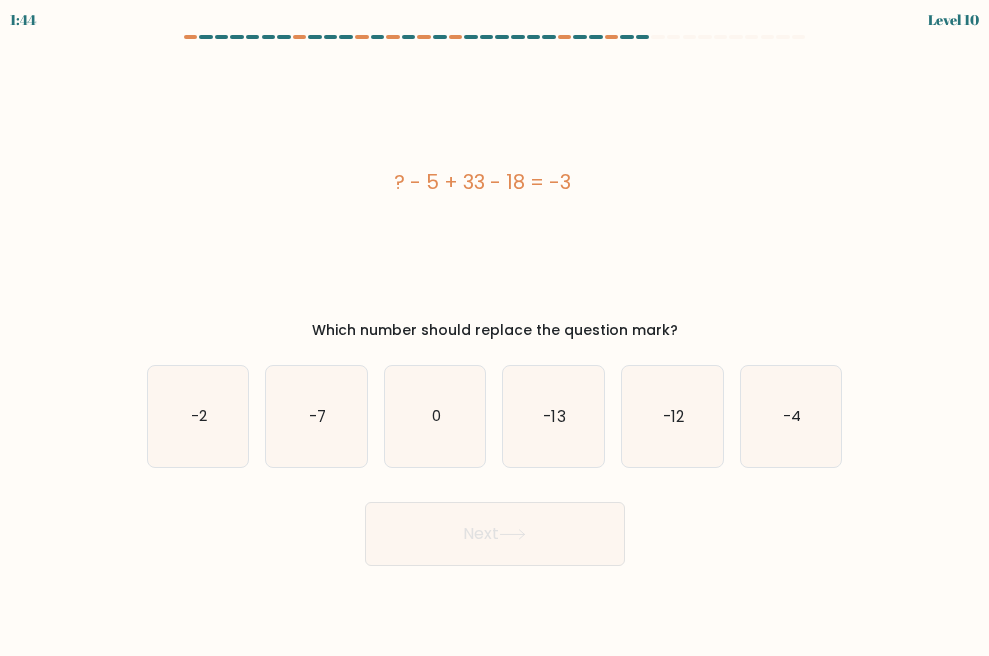 type 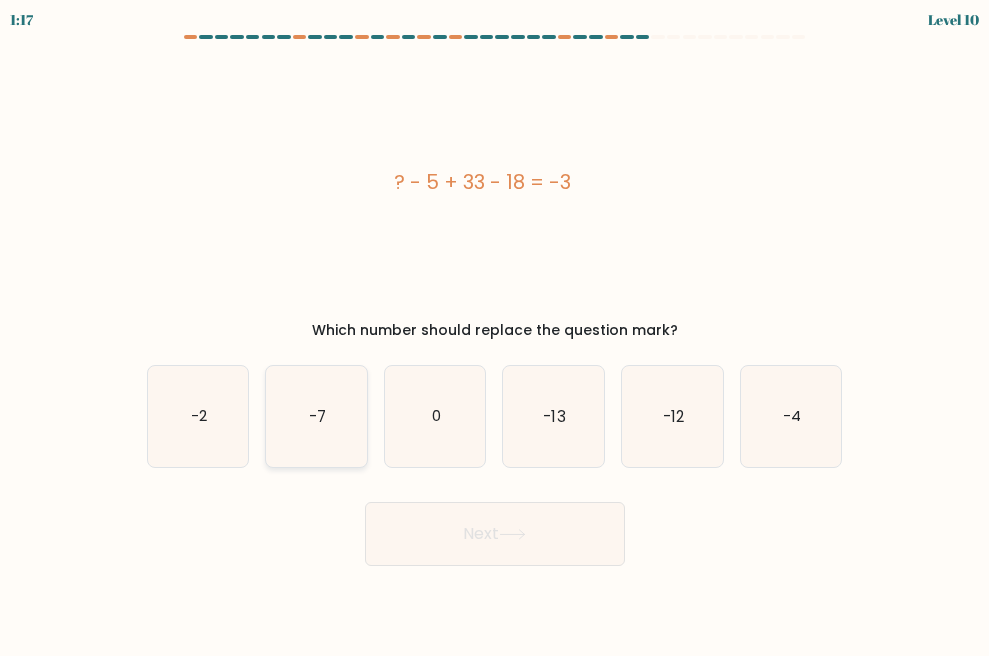 click on "-7" 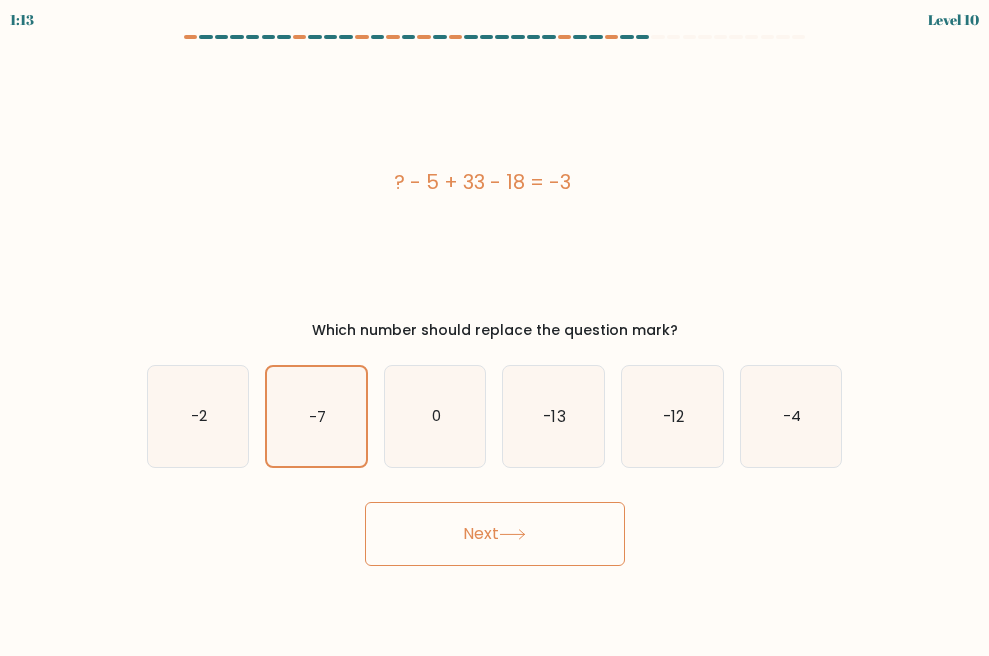 click on "Next" at bounding box center (495, 534) 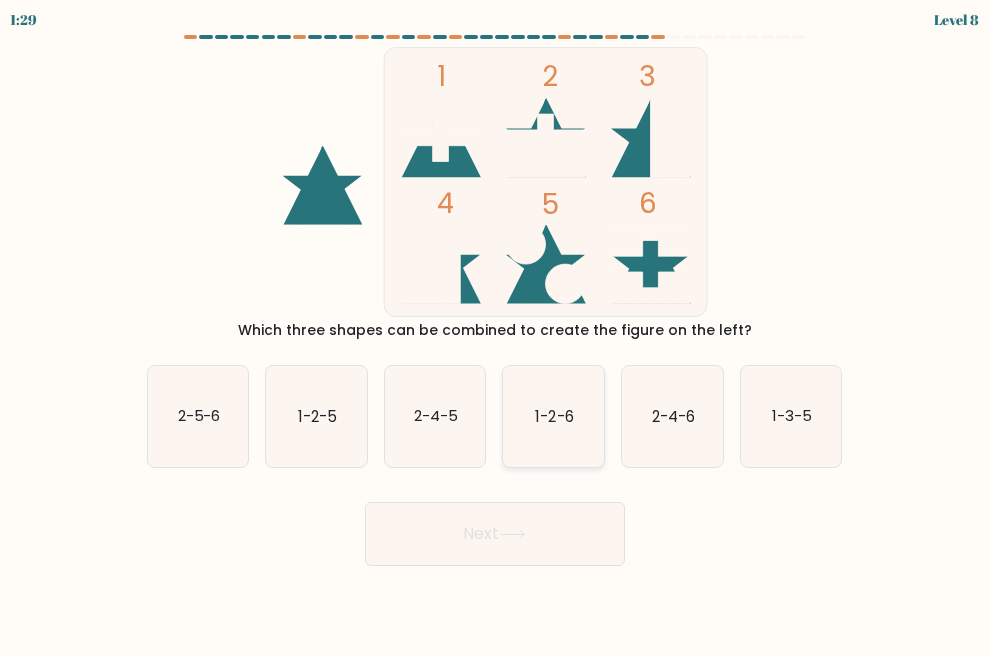 click on "1-2-6" 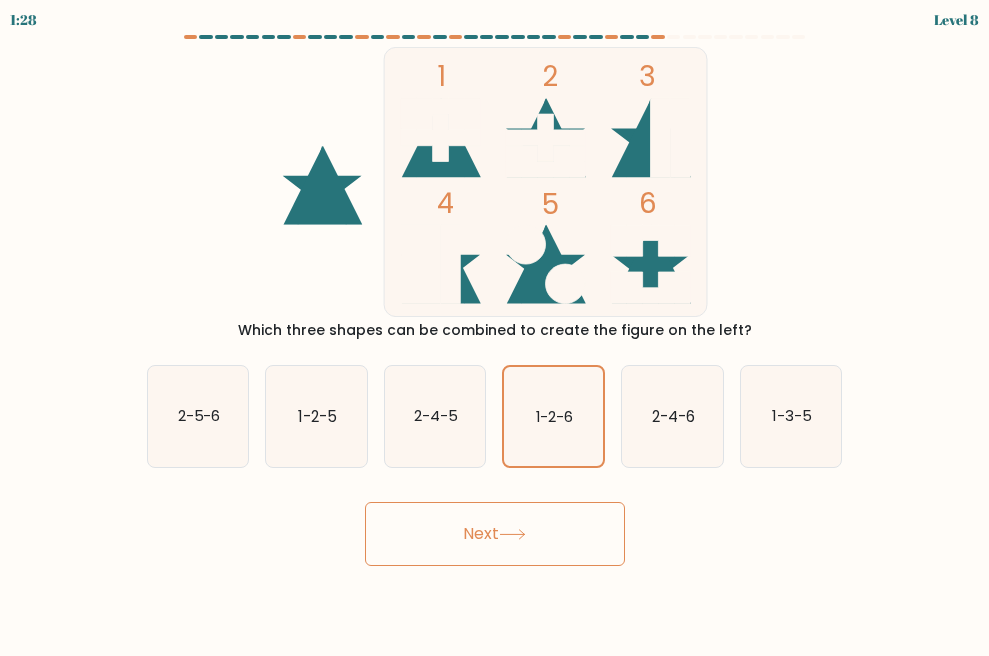 click on "Next" at bounding box center (495, 534) 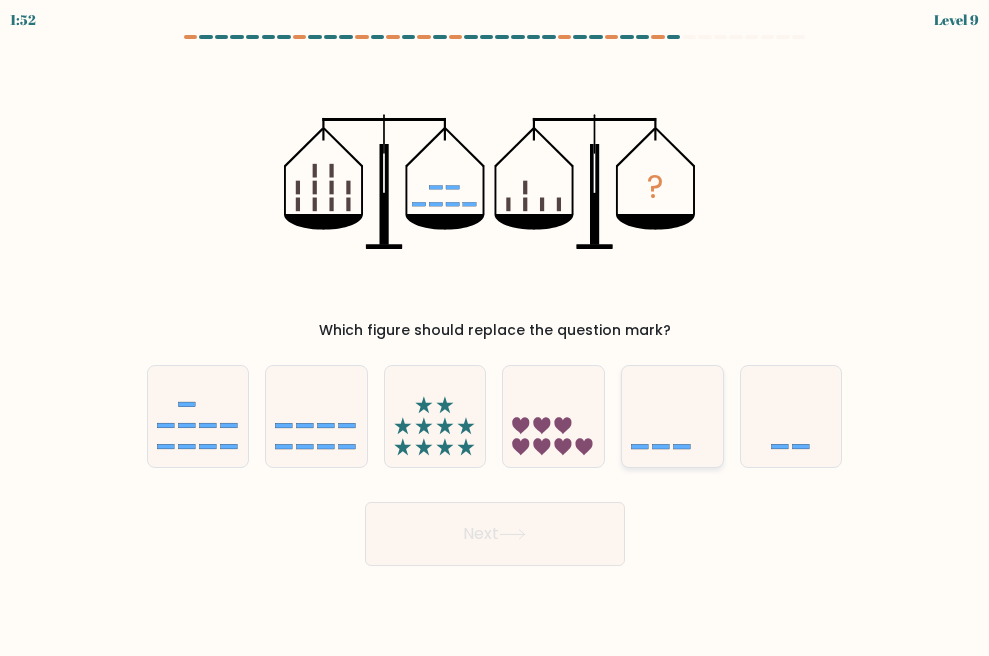 click 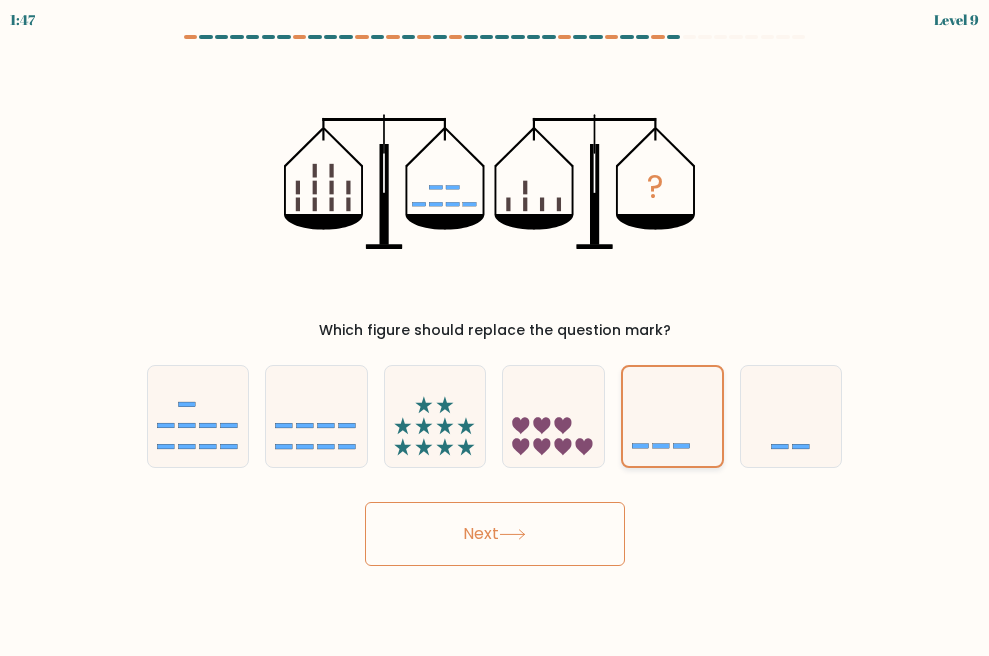 click at bounding box center (672, 416) 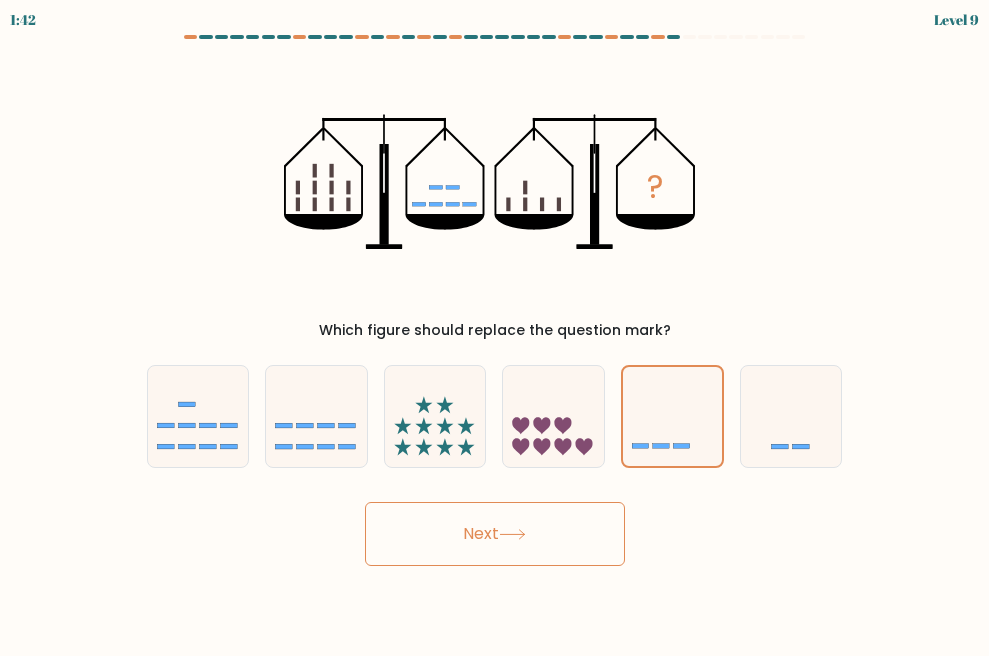 click on "Next" at bounding box center (495, 534) 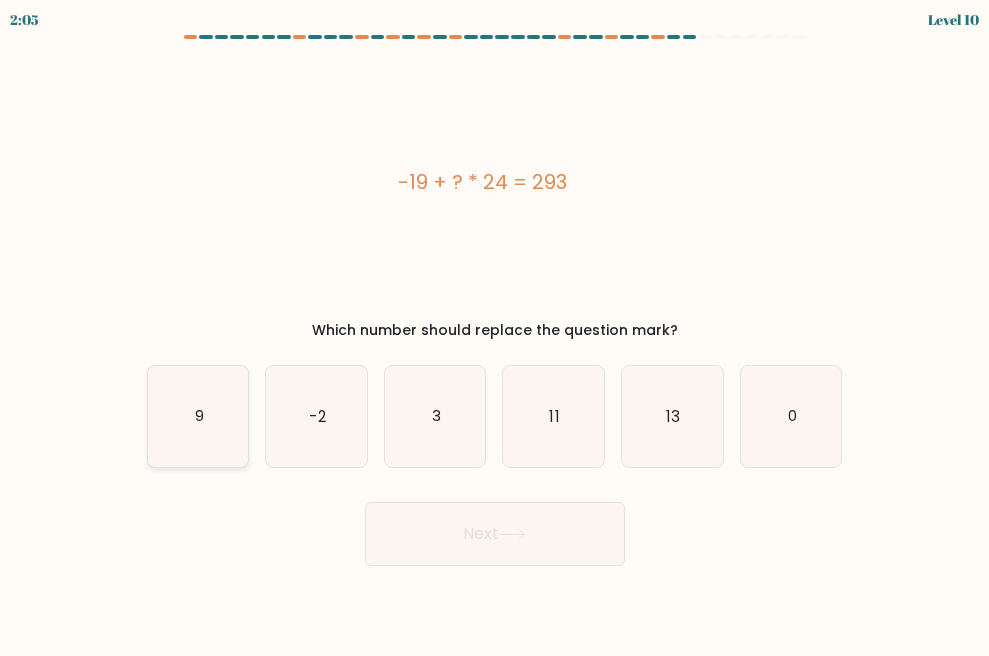 click on "9" 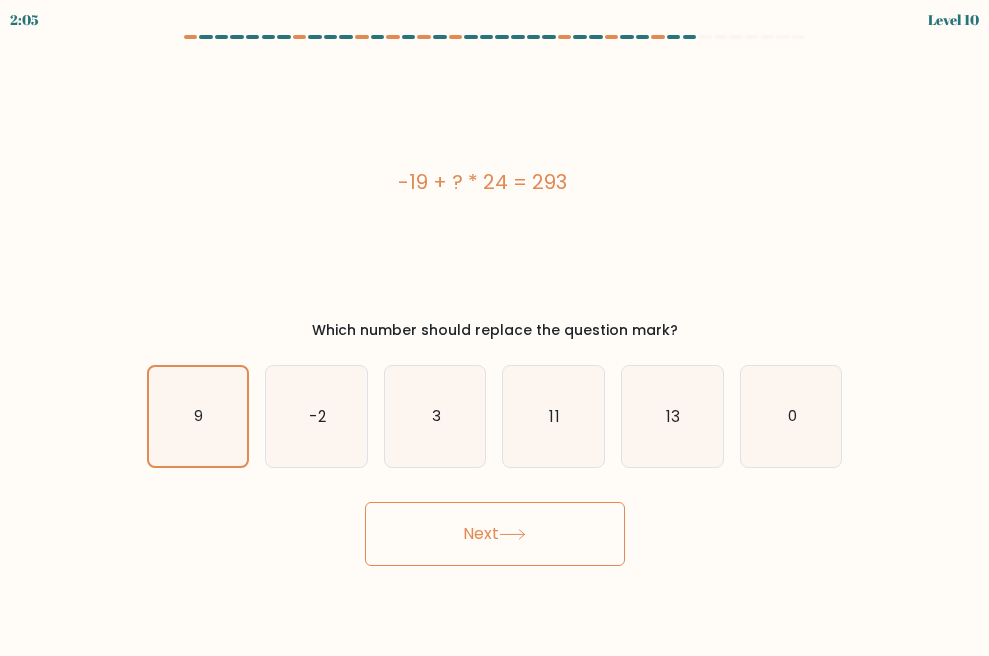 click on "Next" at bounding box center (495, 534) 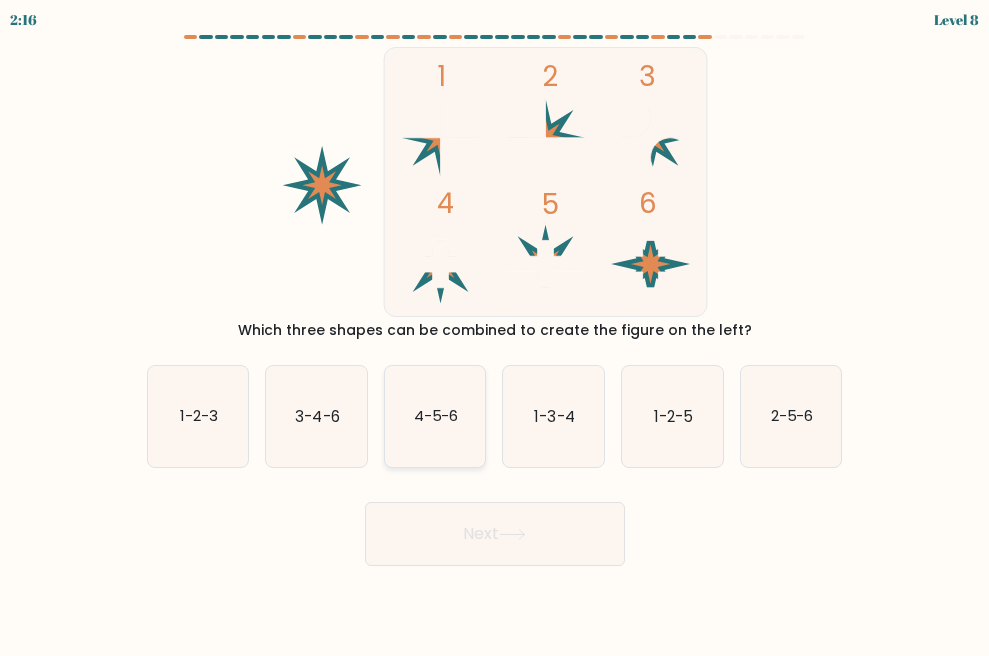 click on "4-5-6" 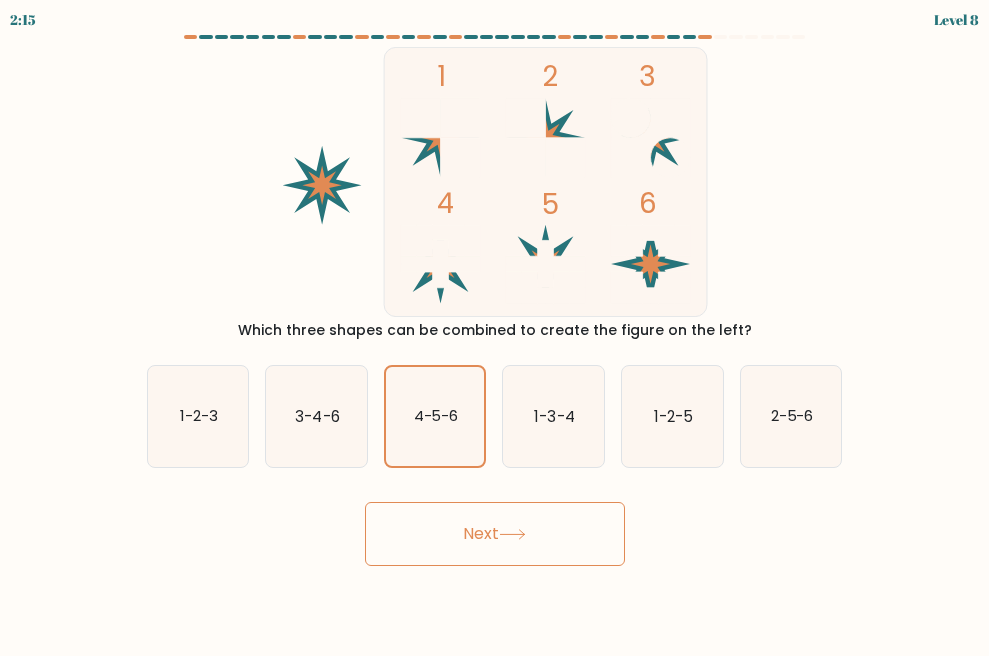 click on "Next" at bounding box center (495, 534) 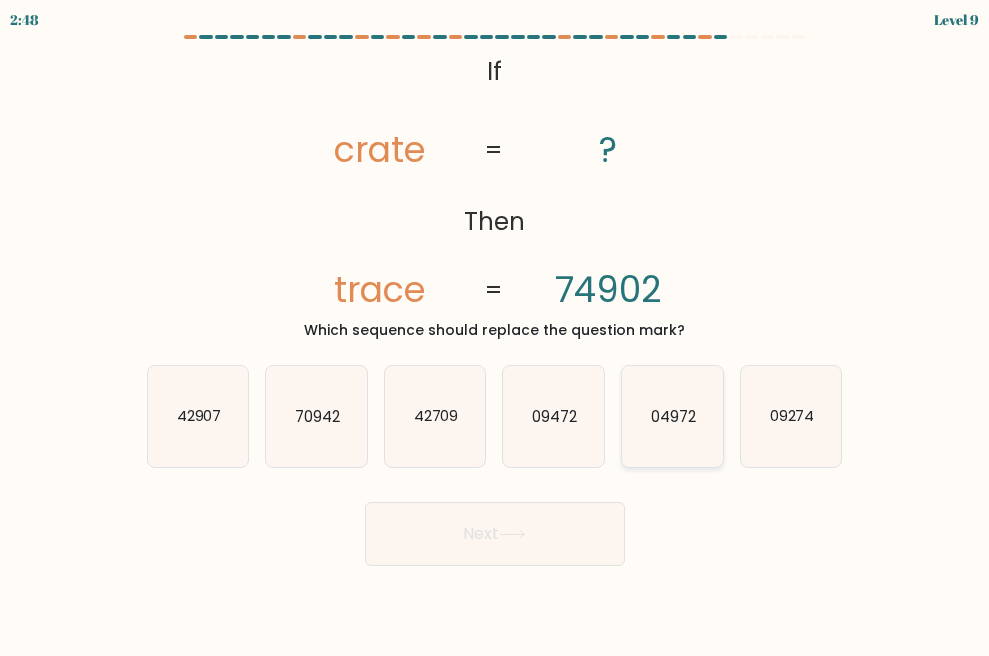 click on "04972" 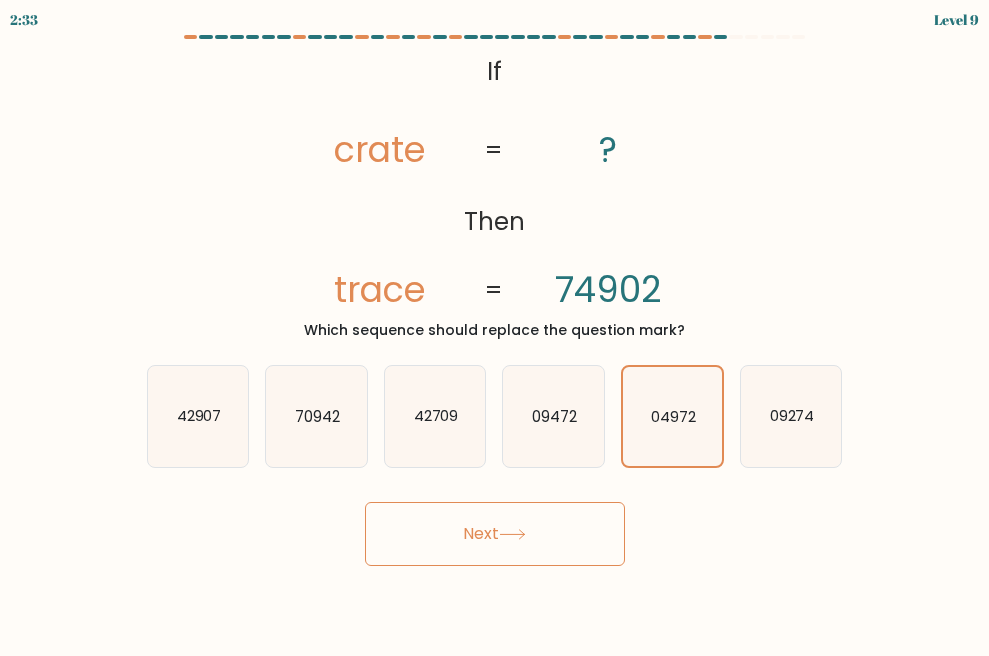 click on "Next" at bounding box center (495, 534) 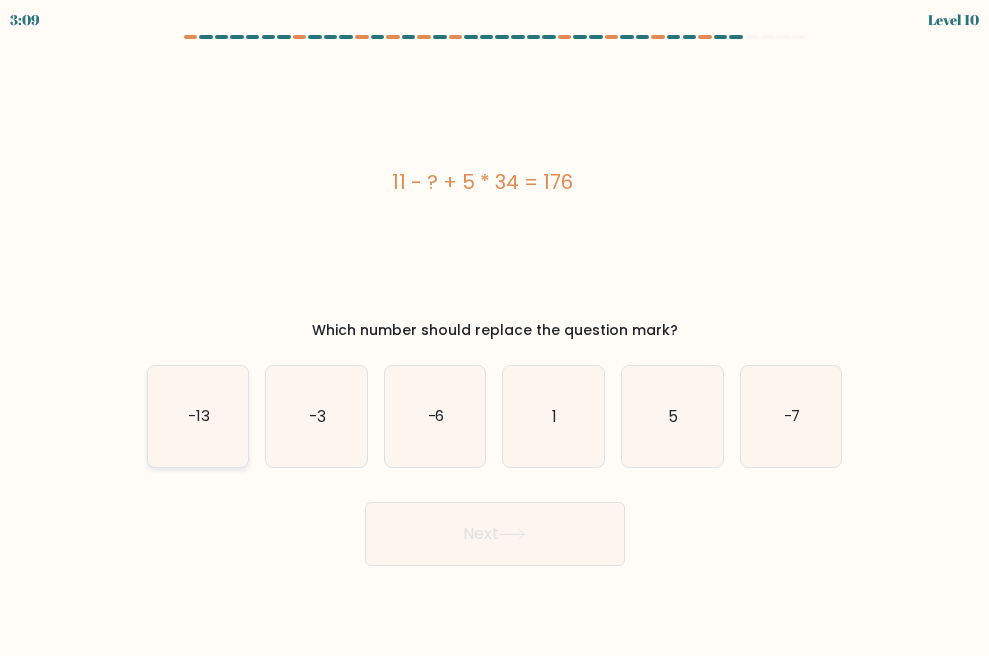 click on "-13" 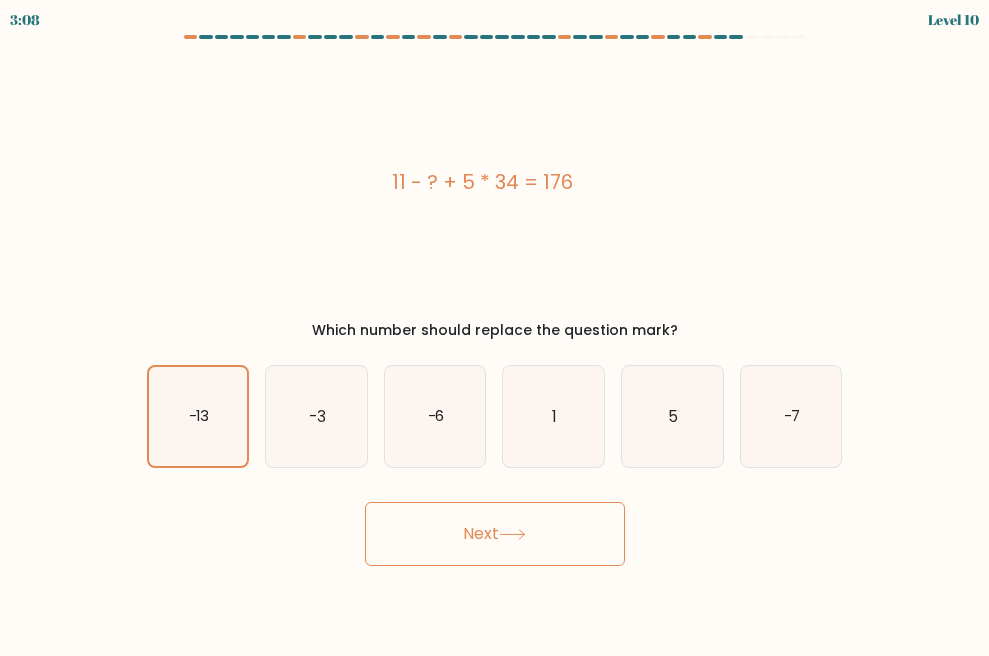 click on "Next" at bounding box center (495, 534) 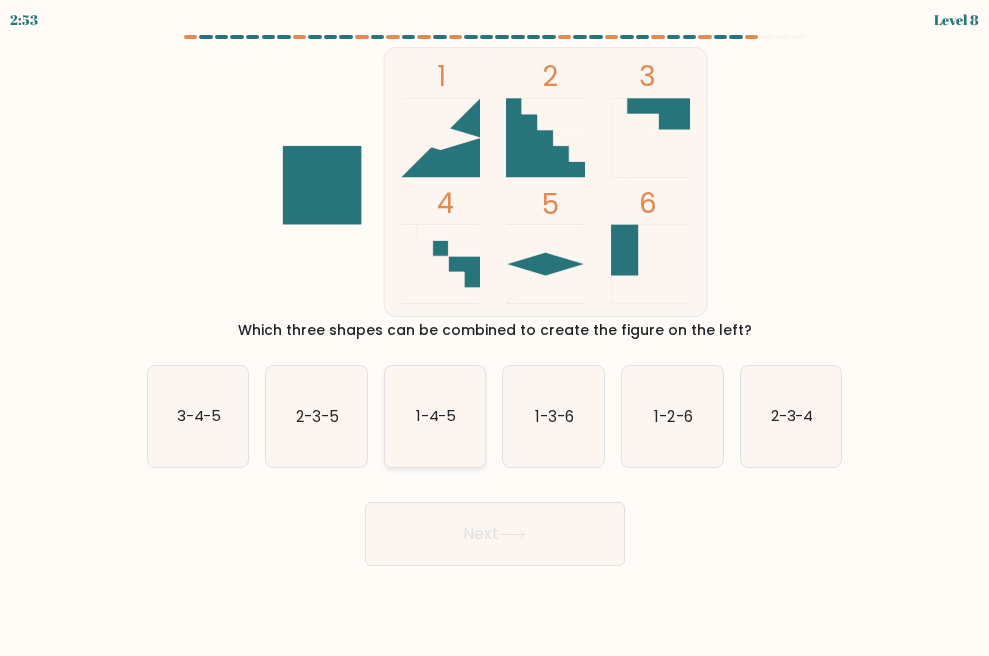 click on "1-4-5" 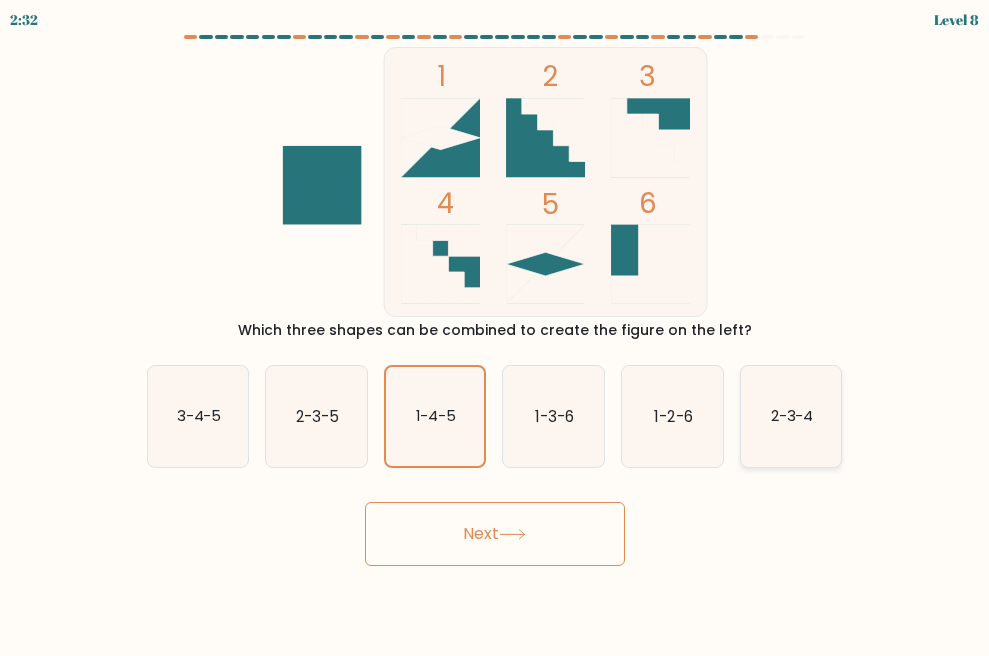 click on "2-3-4" 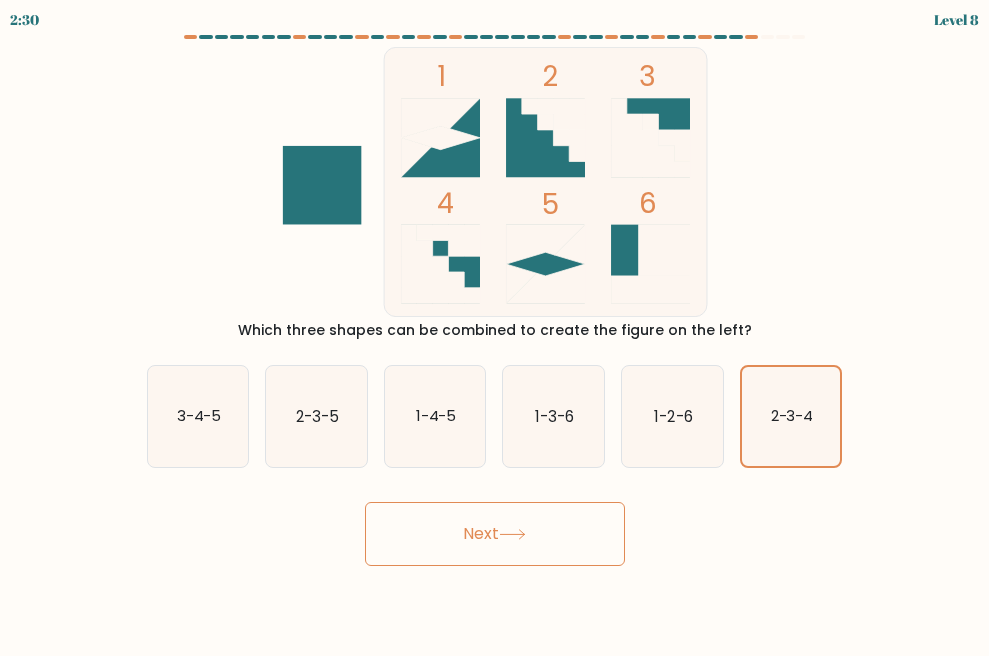 click on "Next" at bounding box center [495, 534] 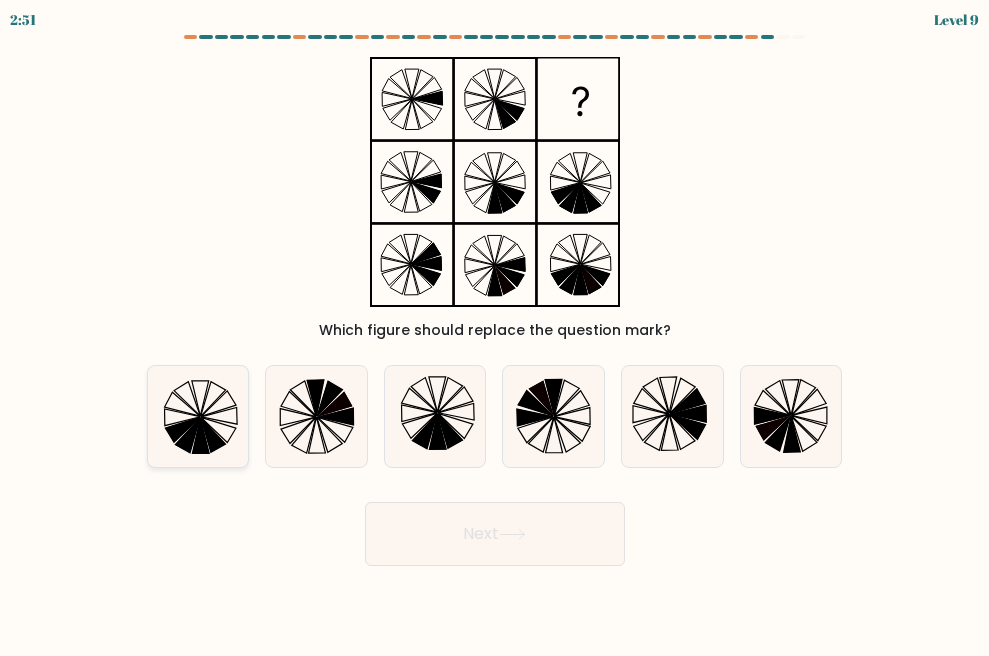 click 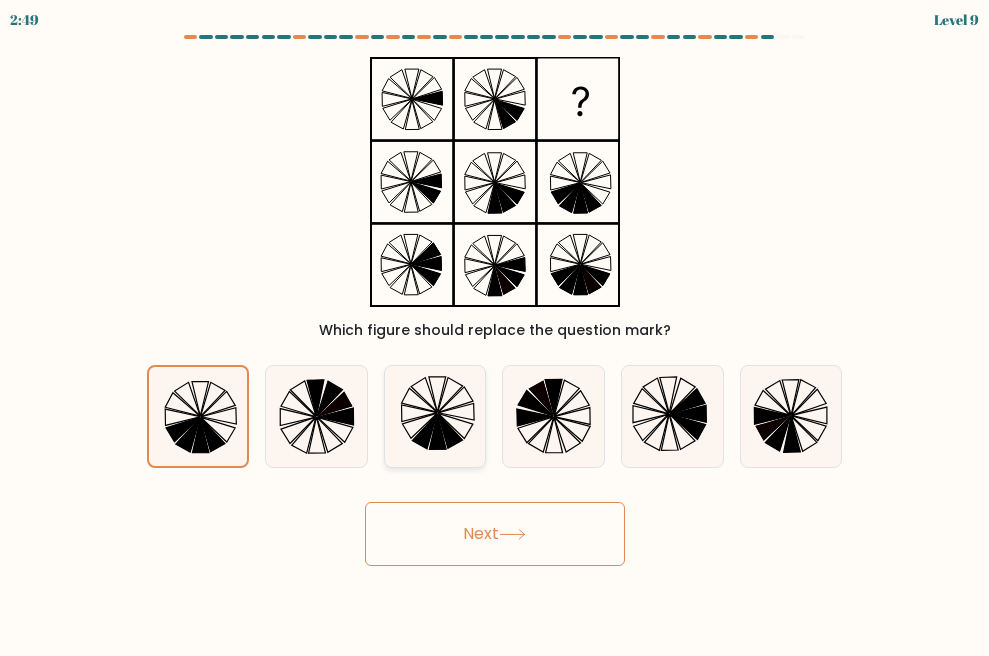 click 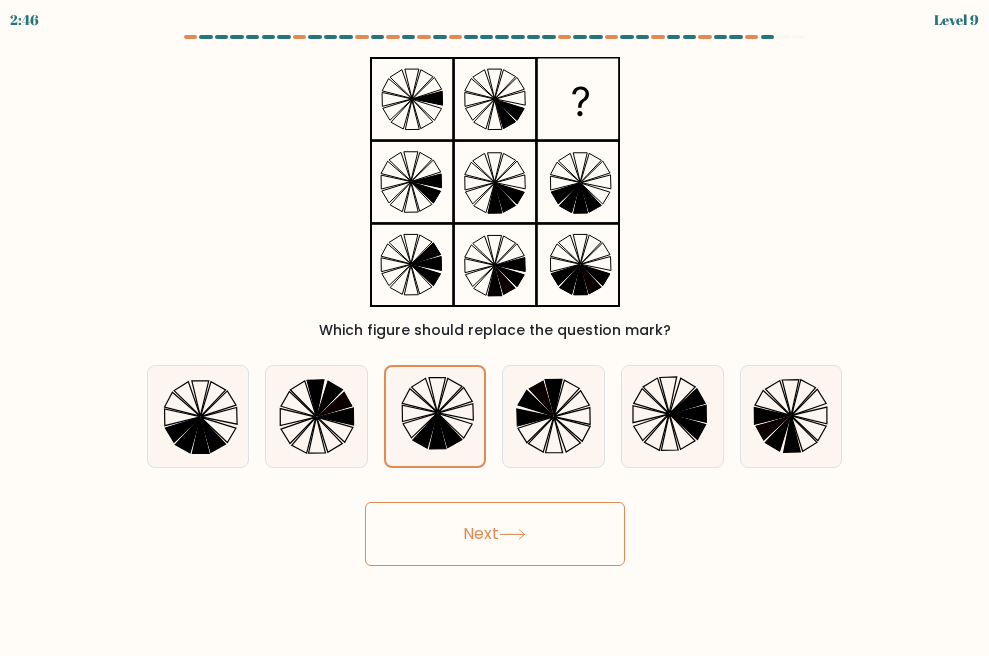 click on "Next" at bounding box center [495, 534] 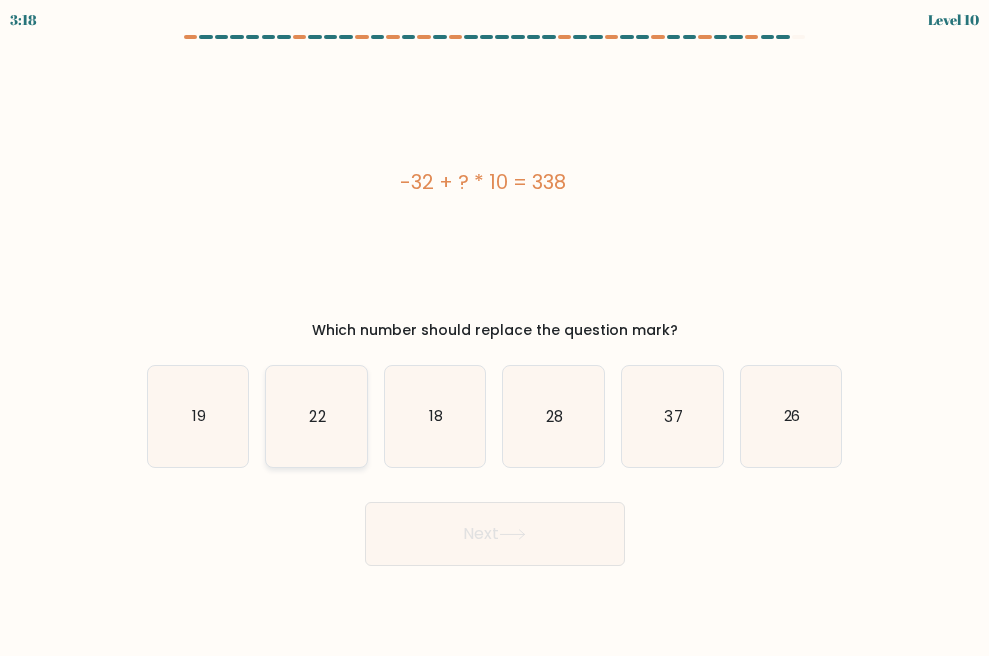 click on "22" 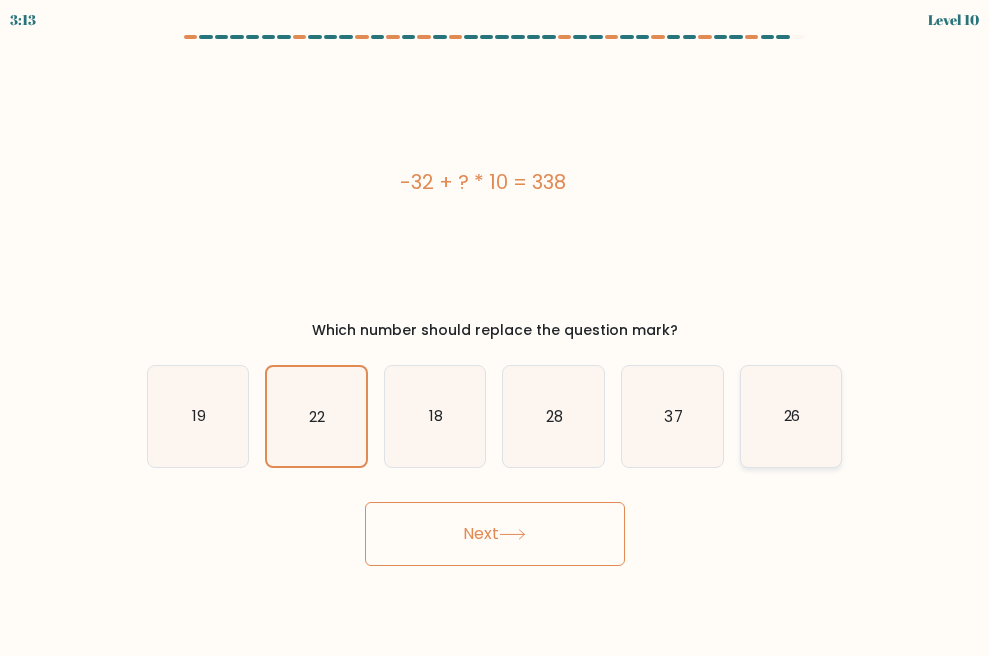 click on "26" 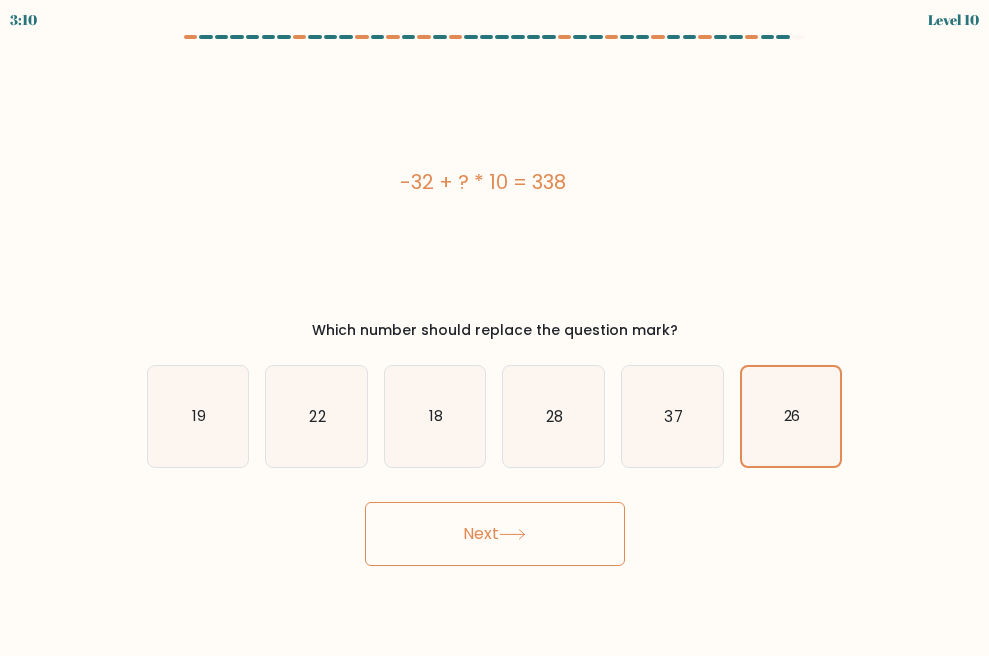 click on "Next" at bounding box center [495, 534] 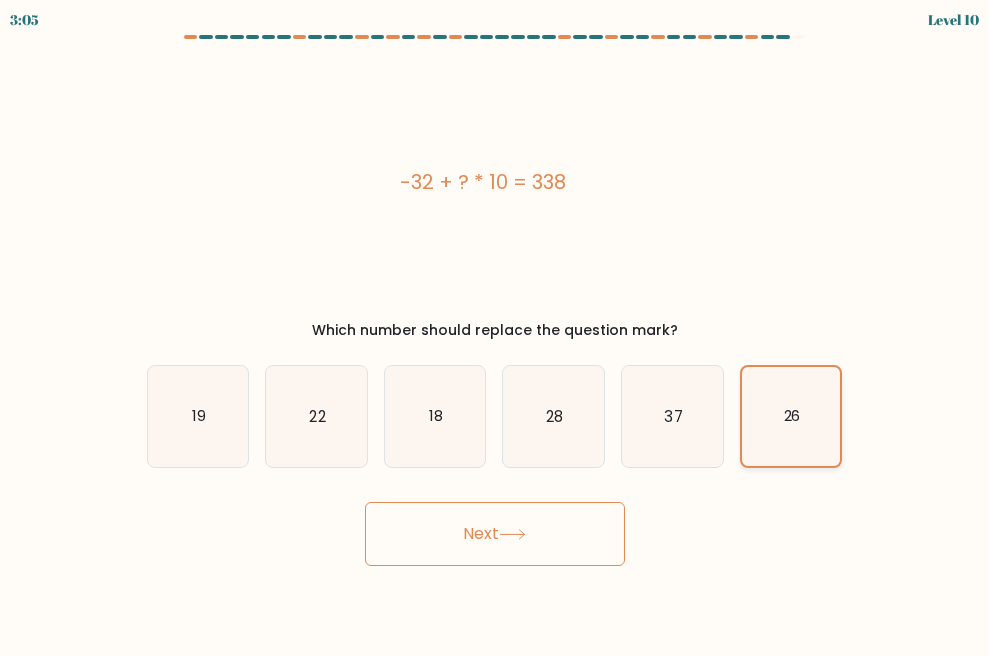 click on "26" 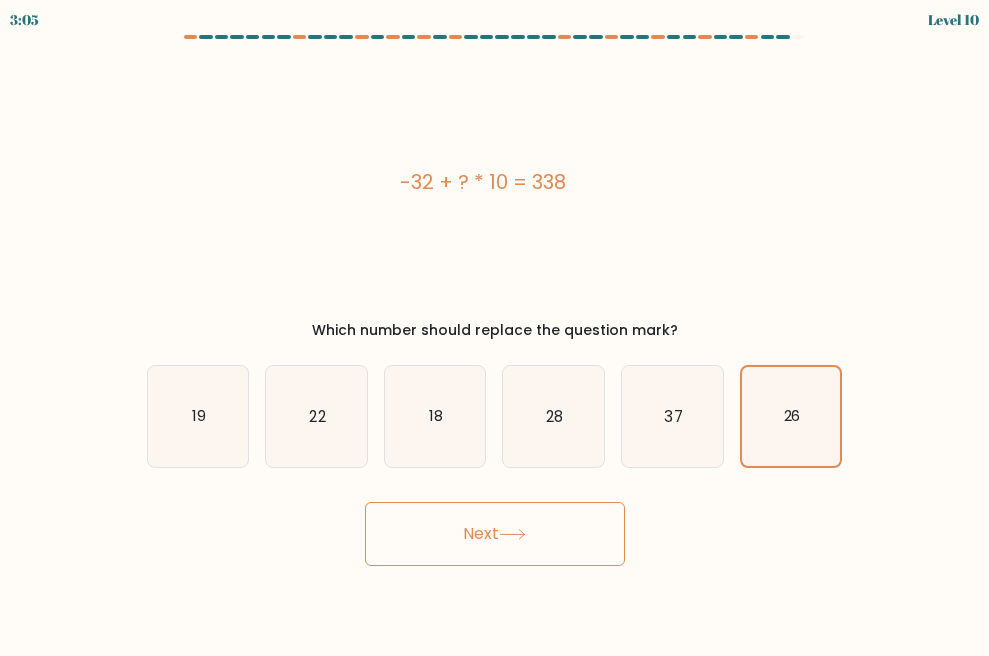 click on "Next" at bounding box center (495, 534) 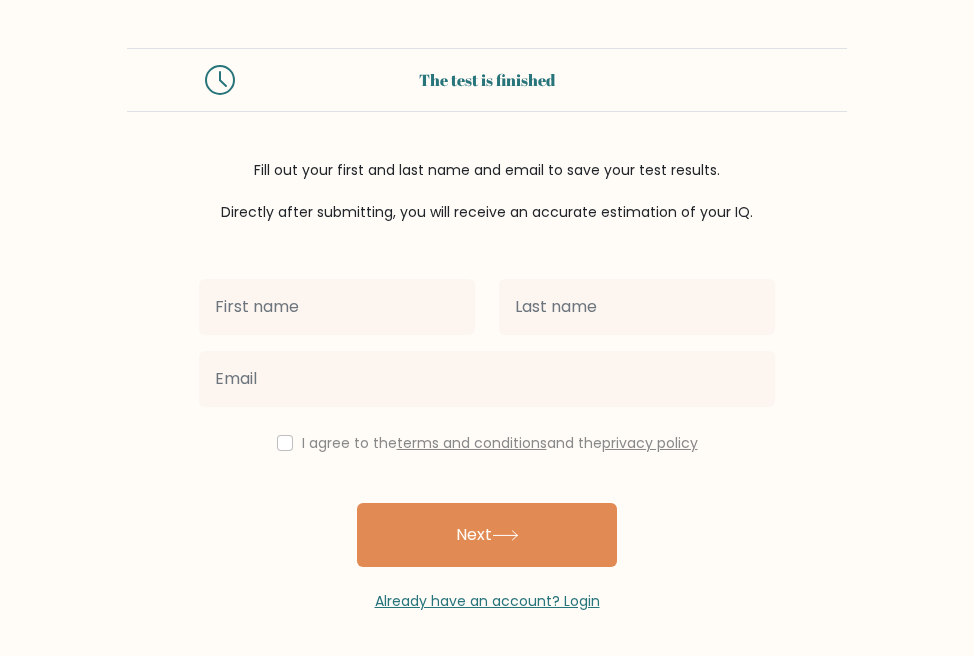 scroll, scrollTop: 0, scrollLeft: 0, axis: both 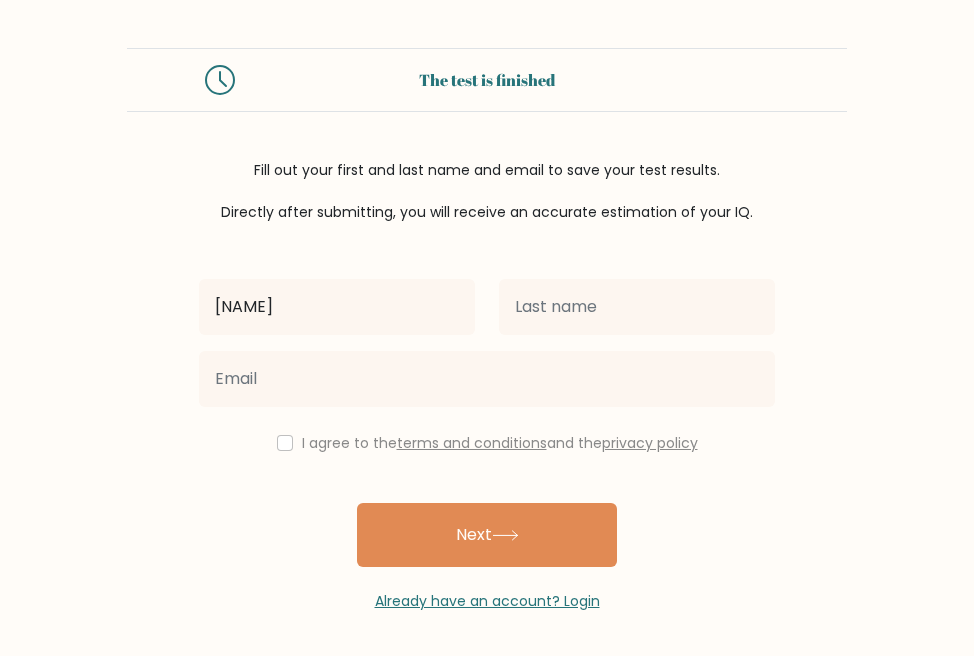 type on "SHEVA" 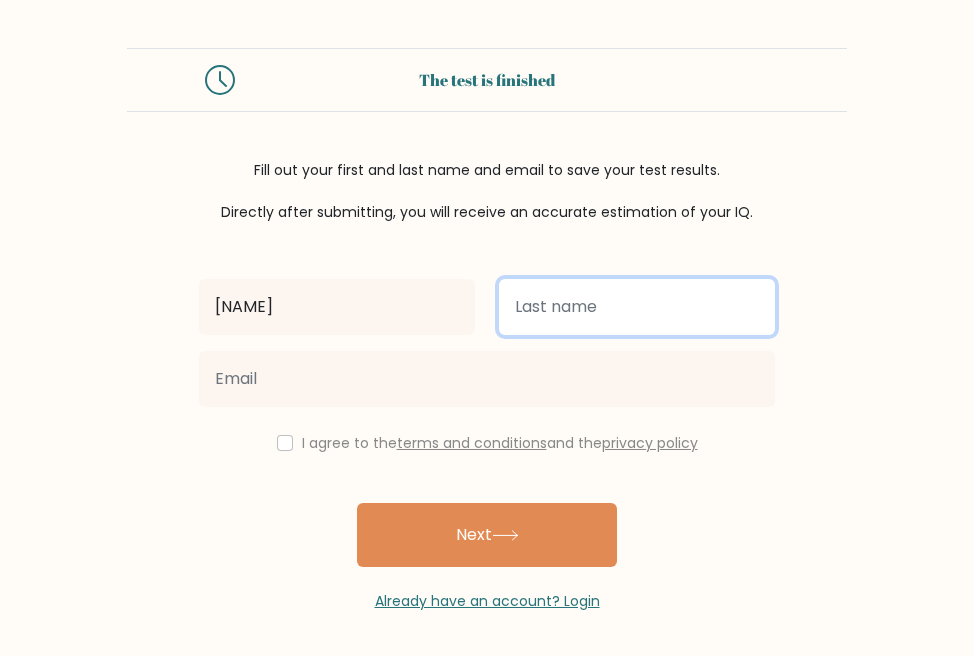 click at bounding box center [637, 307] 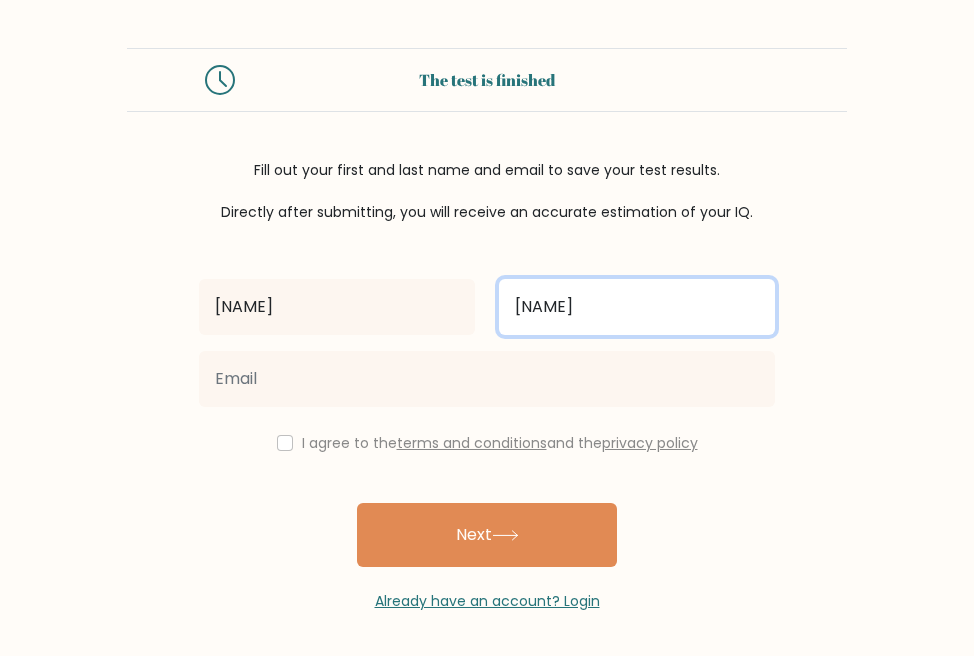 type on "ADRIAN" 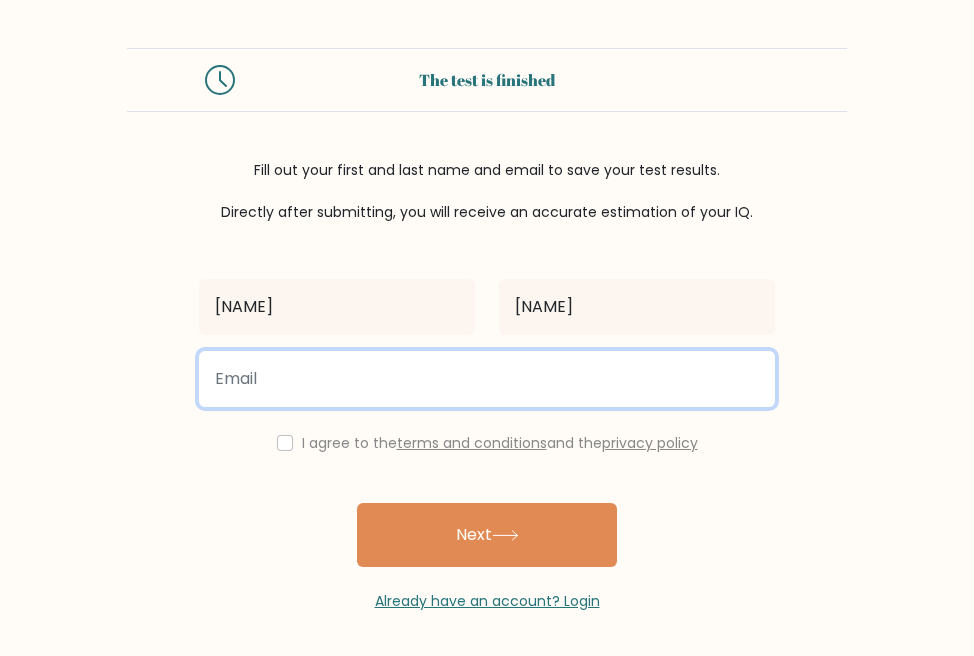 click at bounding box center [487, 379] 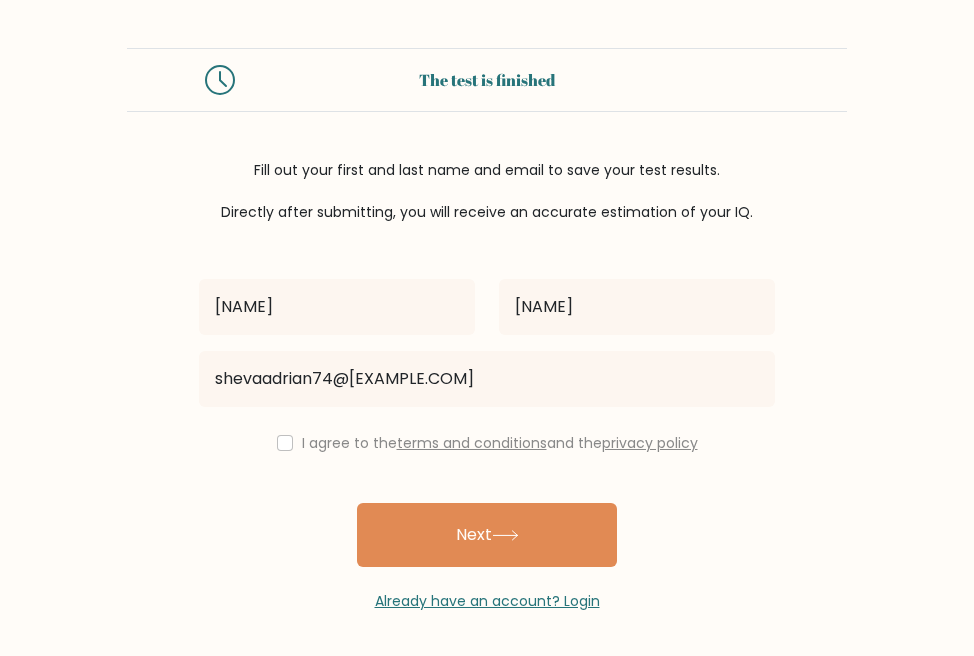 click on "I agree to the  terms and conditions  and the  privacy policy" at bounding box center [487, 443] 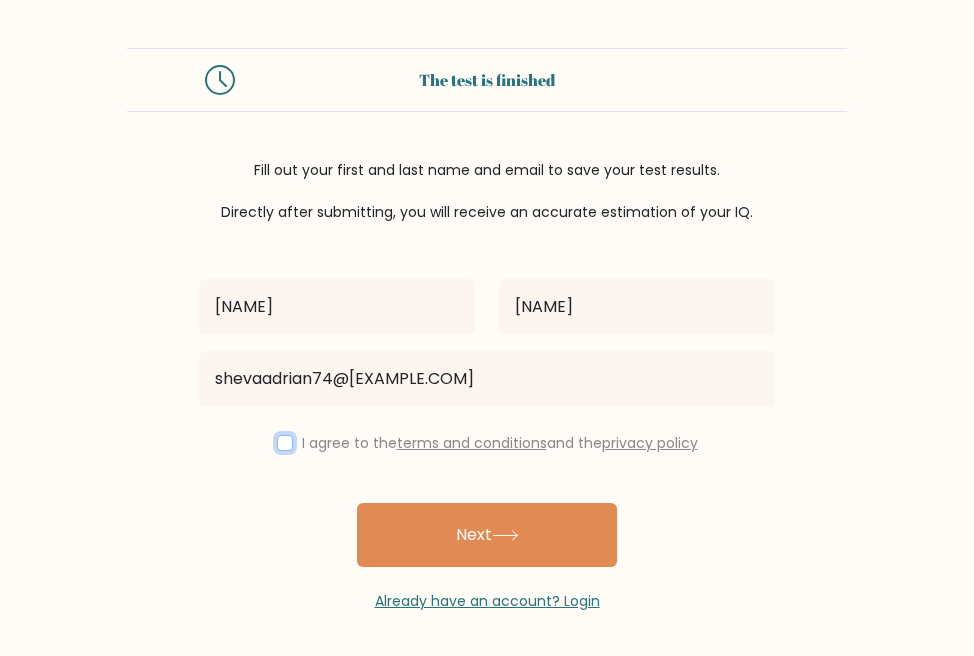 click at bounding box center (285, 443) 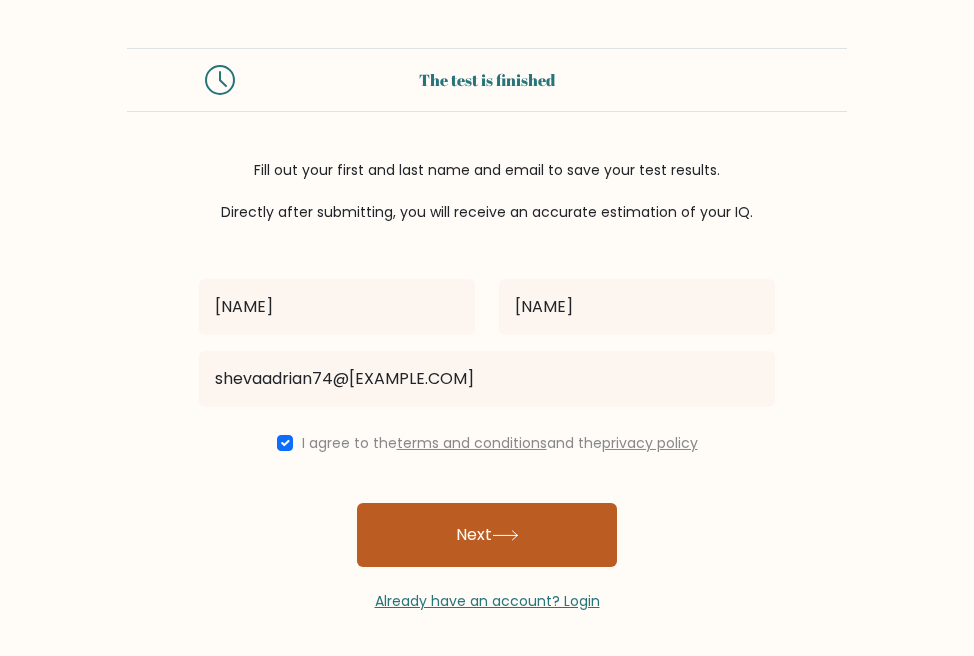 click on "Next" at bounding box center (487, 535) 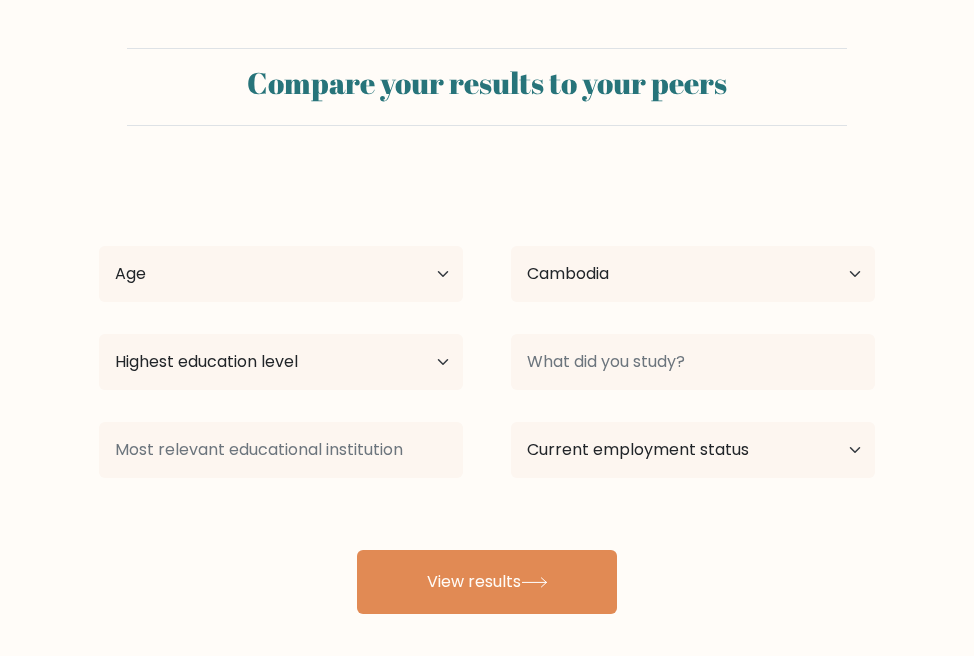 select on "KH" 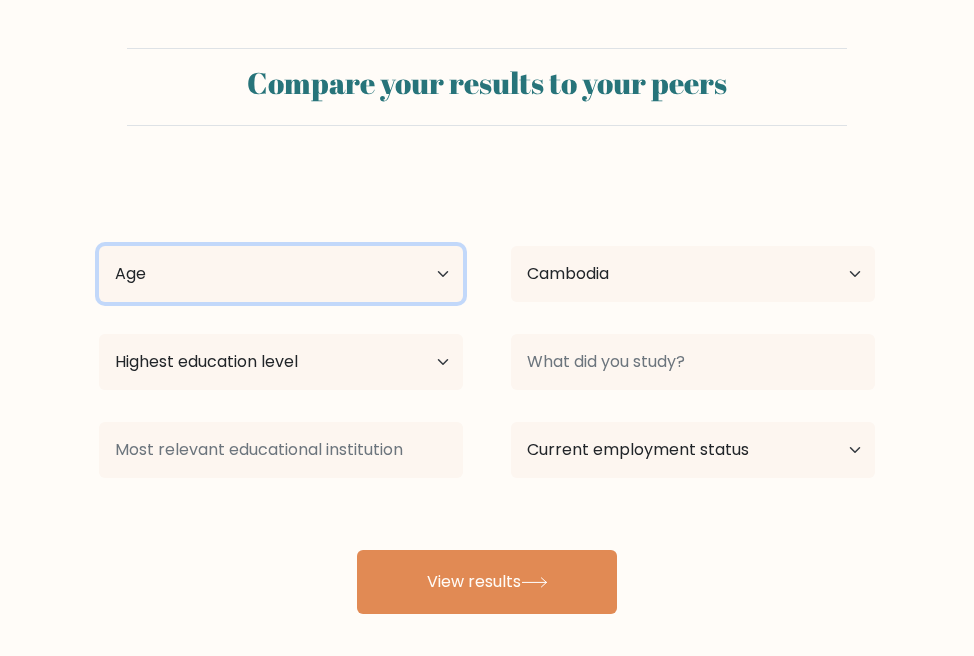 click on "Age
Under 18 years old
18-24 years old
25-34 years old
35-44 years old
45-54 years old
55-64 years old
65 years old and above" at bounding box center (281, 274) 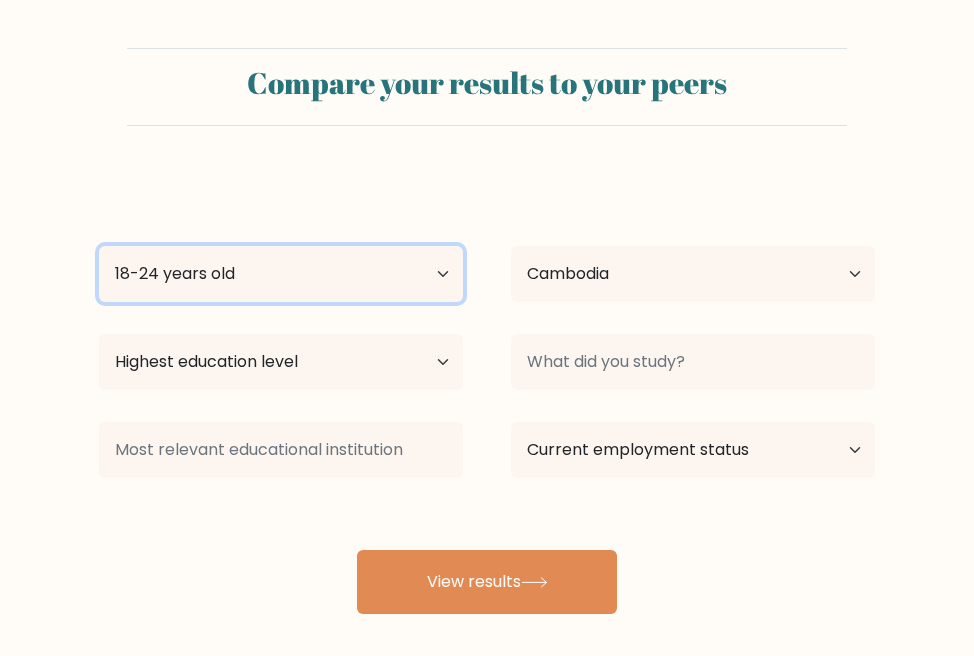 click on "Age
Under 18 years old
18-24 years old
25-34 years old
35-44 years old
45-54 years old
55-64 years old
65 years old and above" at bounding box center [281, 274] 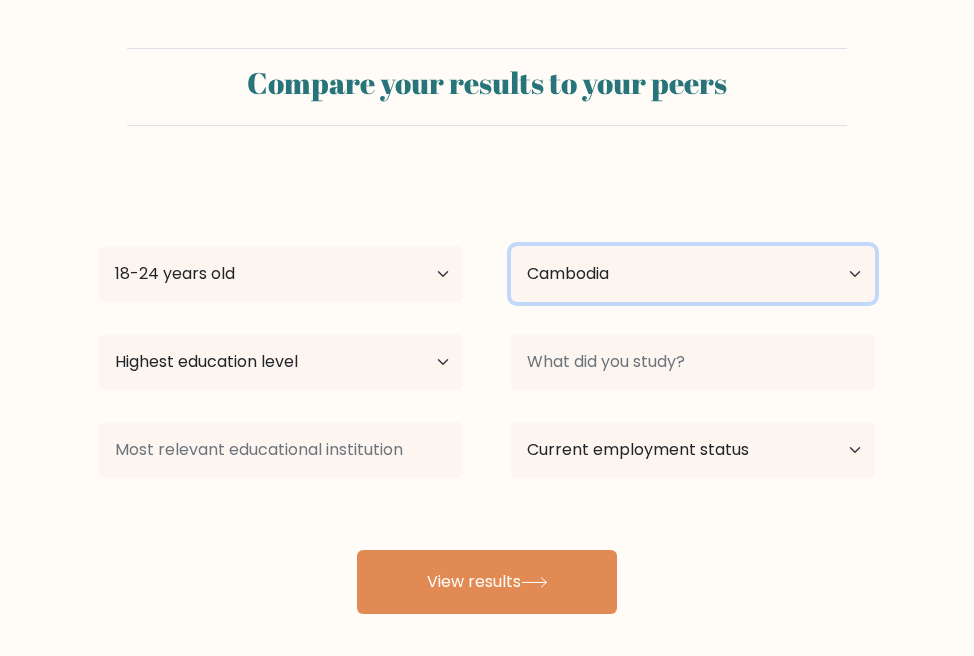 drag, startPoint x: 551, startPoint y: 264, endPoint x: 593, endPoint y: 267, distance: 42.107006 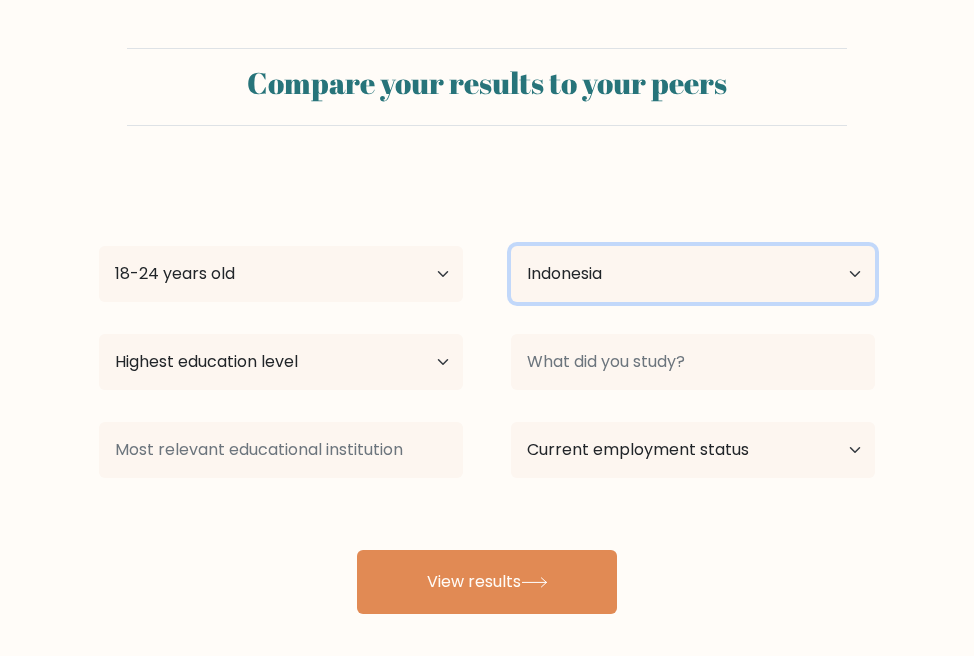 click on "Country
Afghanistan
Albania
Algeria
American Samoa
Andorra
Angola
Anguilla
Antarctica
Antigua and Barbuda
Argentina
Armenia
Aruba
Australia
Austria
Azerbaijan
Bahamas
Bahrain
Bangladesh
Barbados
Belarus
Belgium
Belize
Benin
Bermuda
Bhutan
Bolivia
Bonaire, Sint Eustatius and Saba
Bosnia and Herzegovina
Botswana
Bouvet Island
Brazil
British Indian Ocean Territory
Brunei
Bulgaria
Burkina Faso
Burundi
Cabo Verde
Cambodia
Cameroon
Canada
Cayman Islands
Central African Republic
Chad
Chile
China
Christmas Island
Cocos (Keeling) Islands
Colombia
Comoros
Congo
Congo (the Democratic Republic of the)
Cook Islands
Costa Rica
Côte d'Ivoire
Croatia
Cuba" at bounding box center [693, 274] 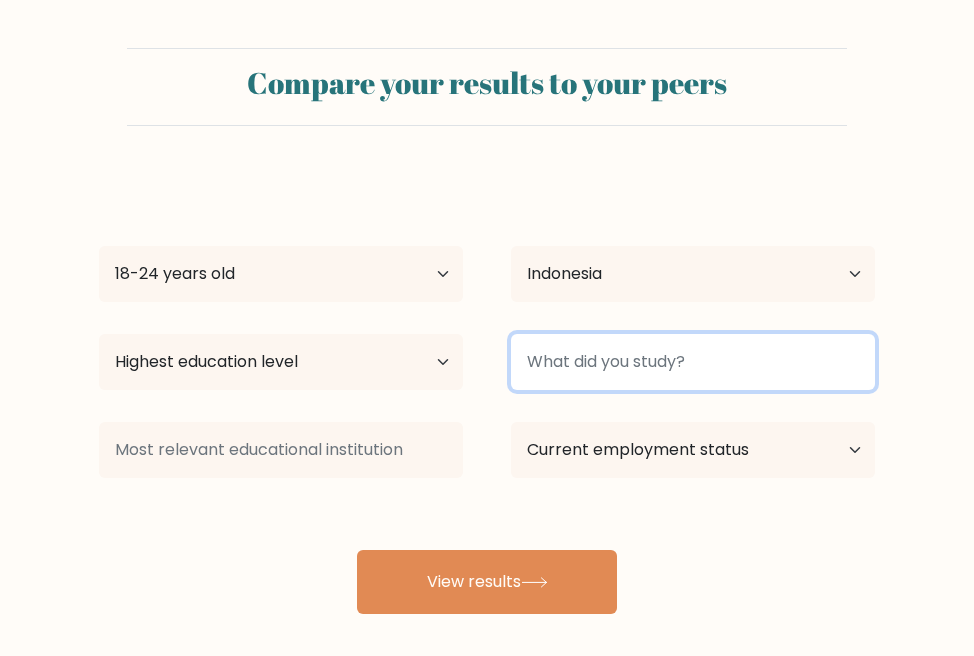 click at bounding box center (693, 362) 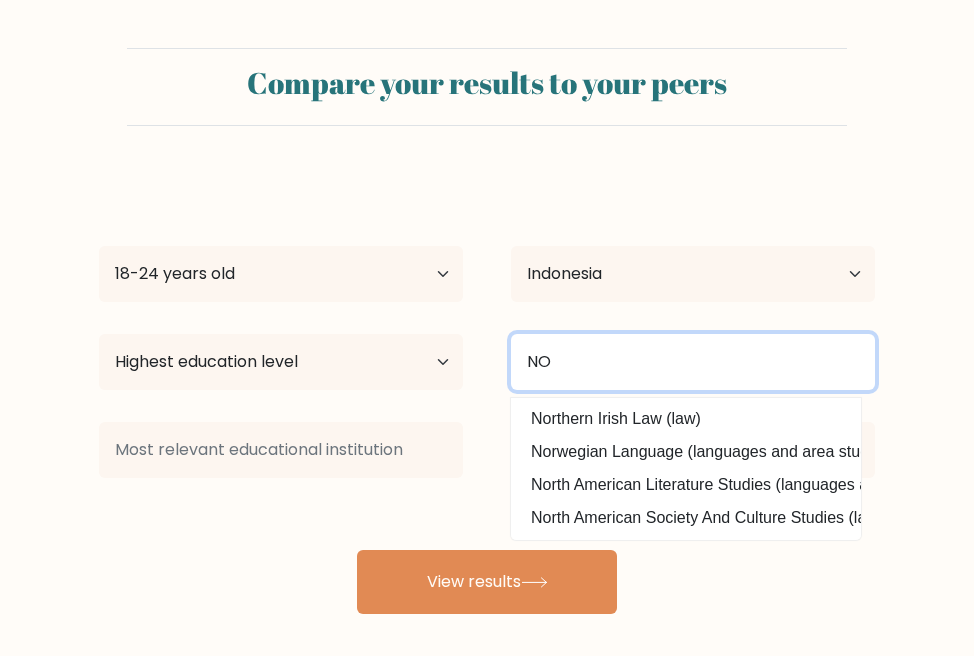 type on "NO" 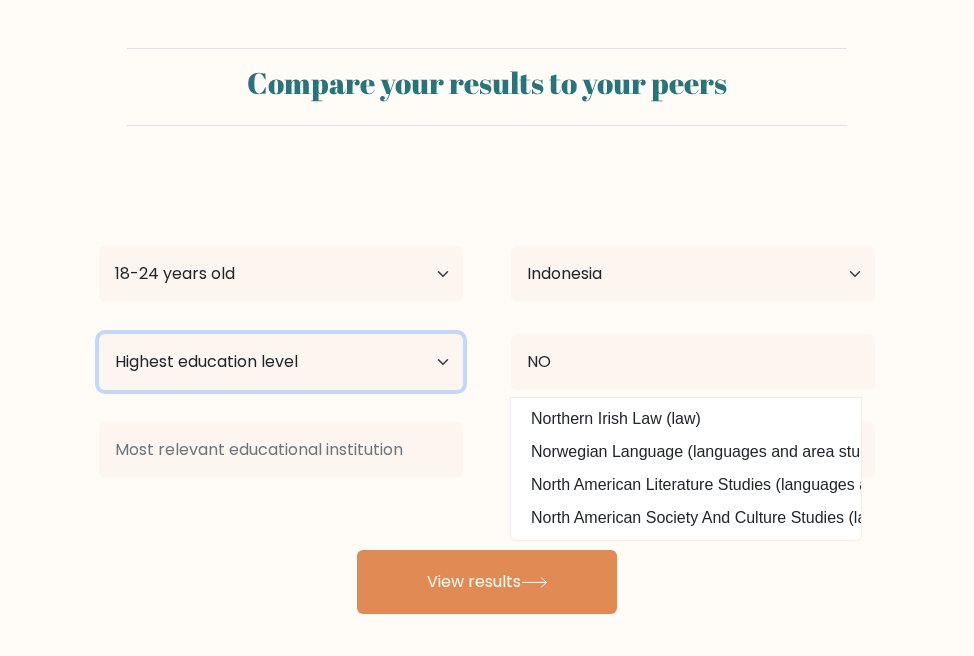 click on "Highest education level
No schooling
Primary
Lower Secondary
Upper Secondary
Occupation Specific
Bachelor's degree
Master's degree
Doctoral degree" at bounding box center (281, 362) 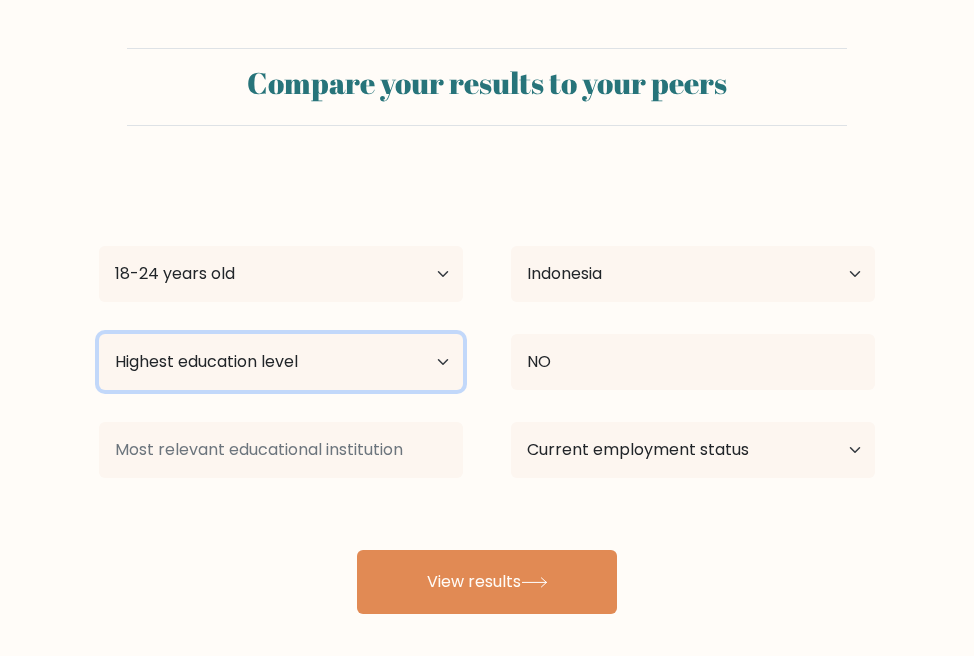 select on "no_schooling" 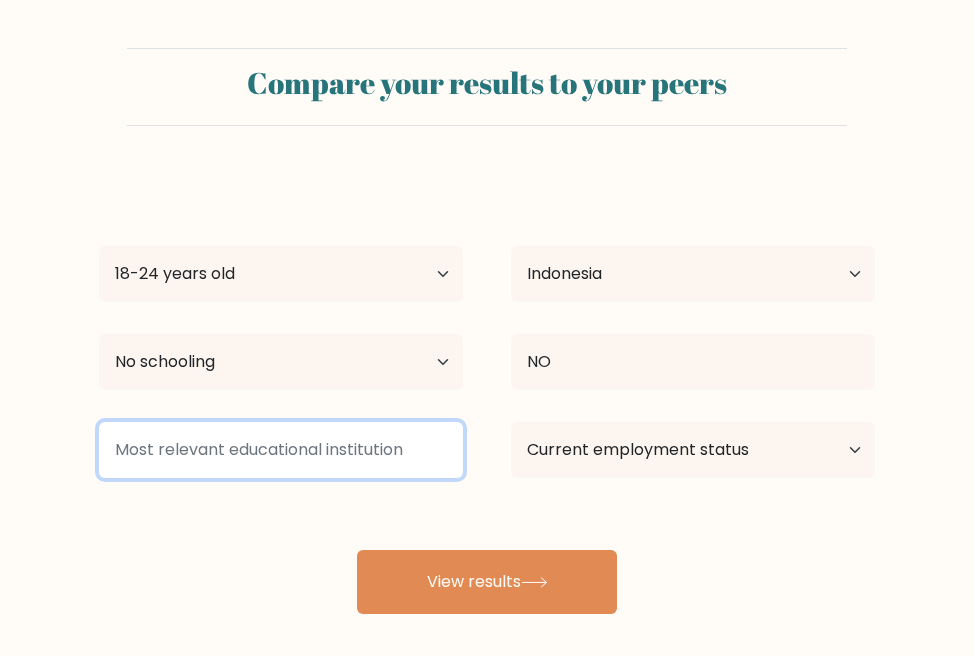 click at bounding box center (281, 450) 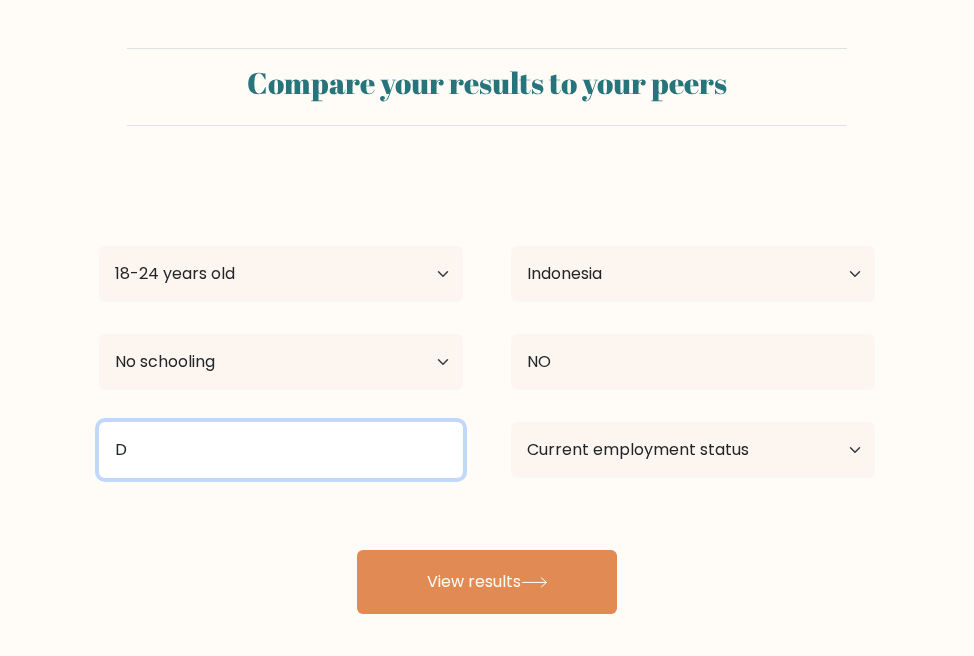 type 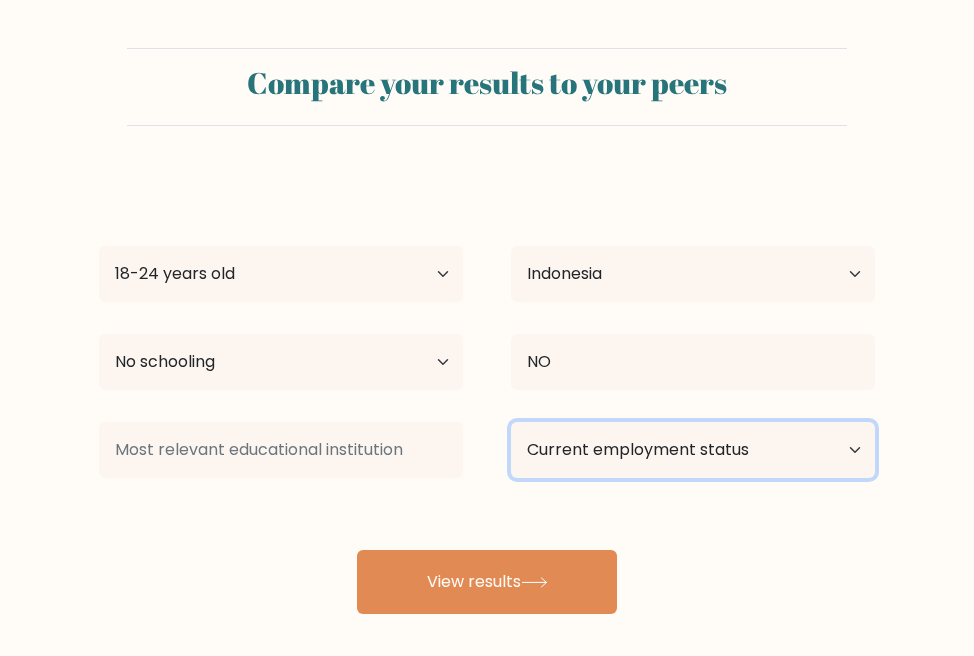 click on "Current employment status
Employed
Student
Retired
Other / prefer not to answer" at bounding box center (693, 450) 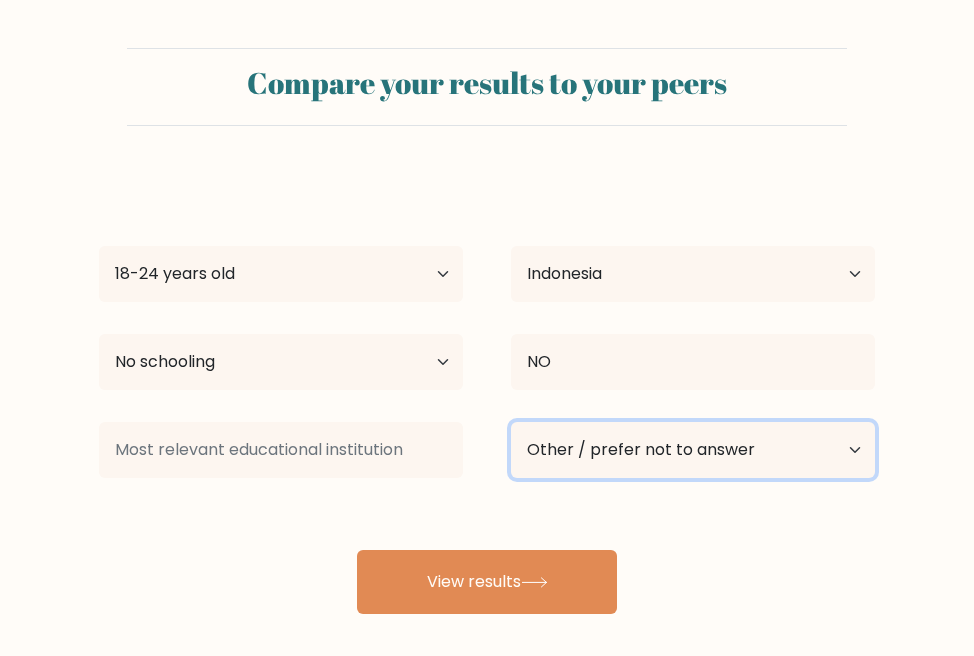 click on "Current employment status
Employed
Student
Retired
Other / prefer not to answer" at bounding box center [693, 450] 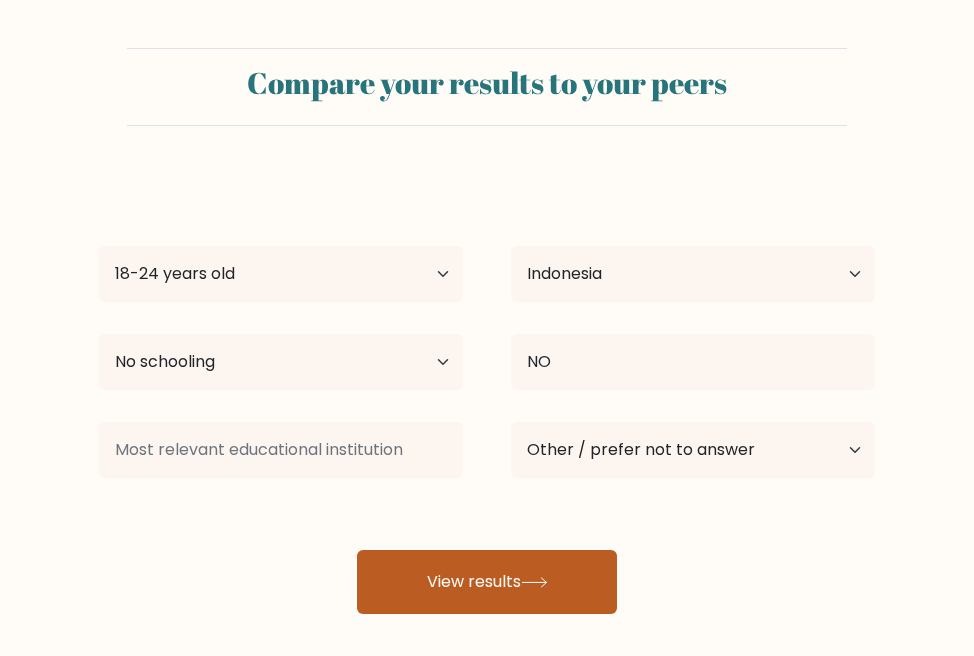 click on "View results" at bounding box center [487, 582] 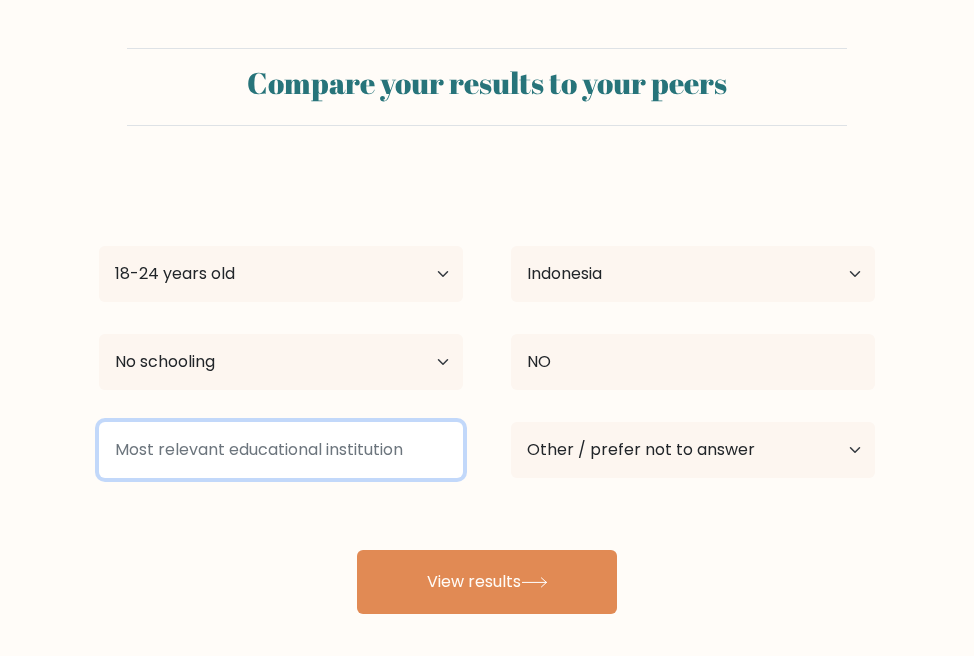 scroll, scrollTop: 67, scrollLeft: 0, axis: vertical 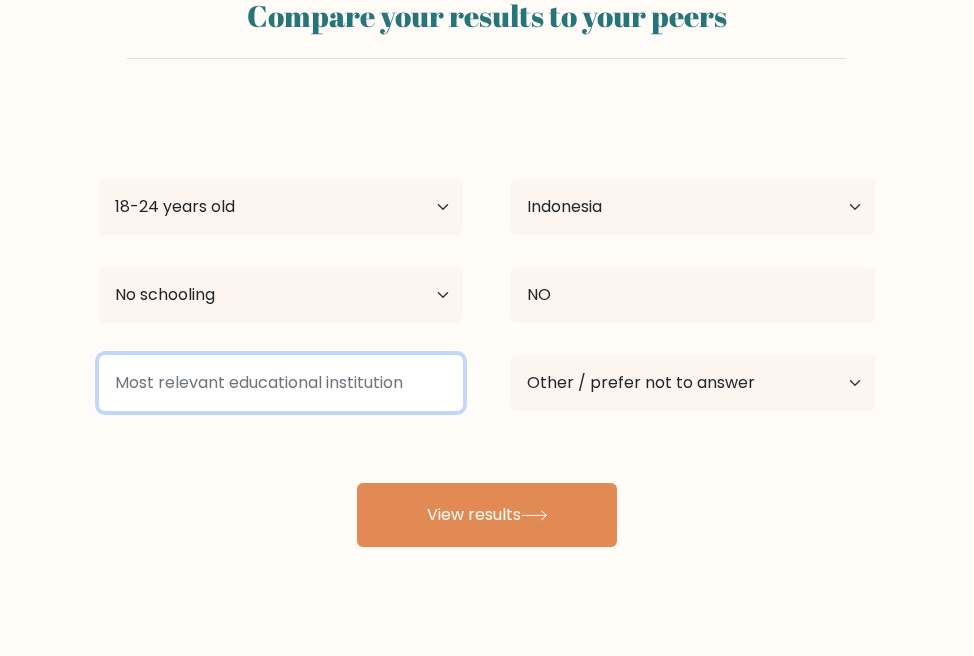click at bounding box center [281, 383] 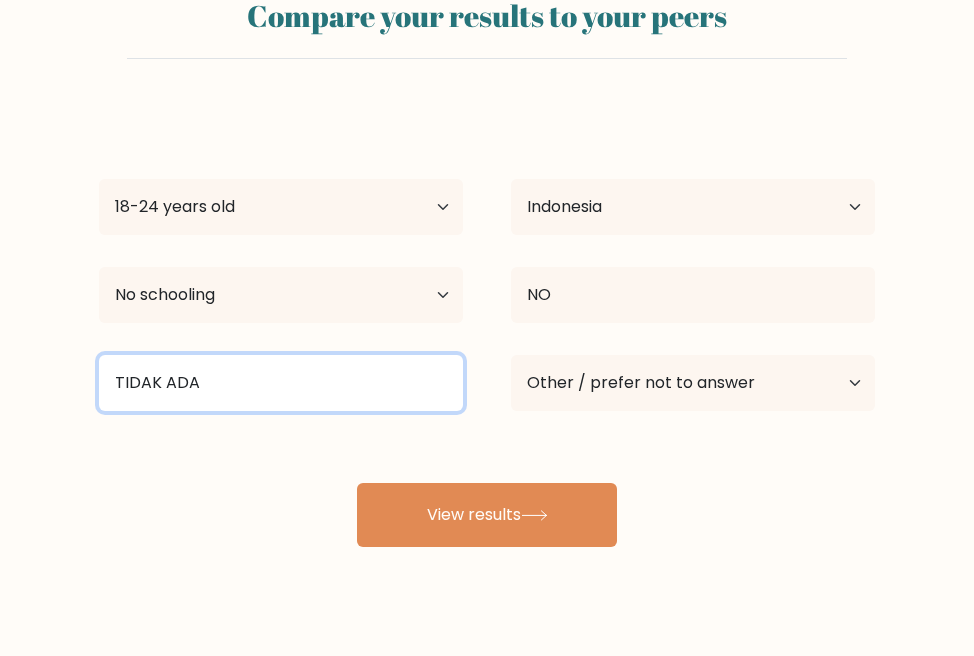 type on "TIDAK ADA" 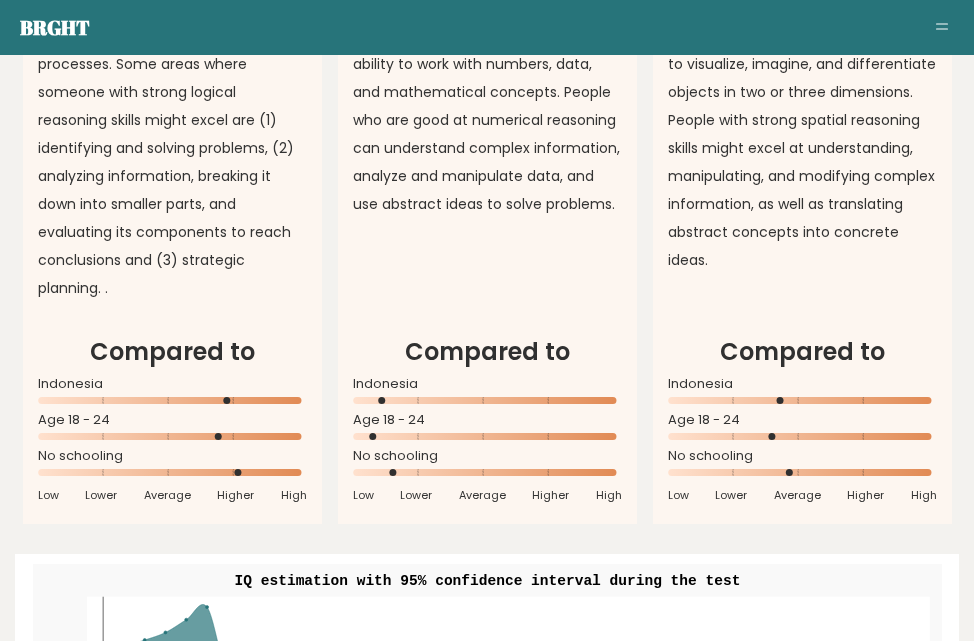 scroll, scrollTop: 1867, scrollLeft: 0, axis: vertical 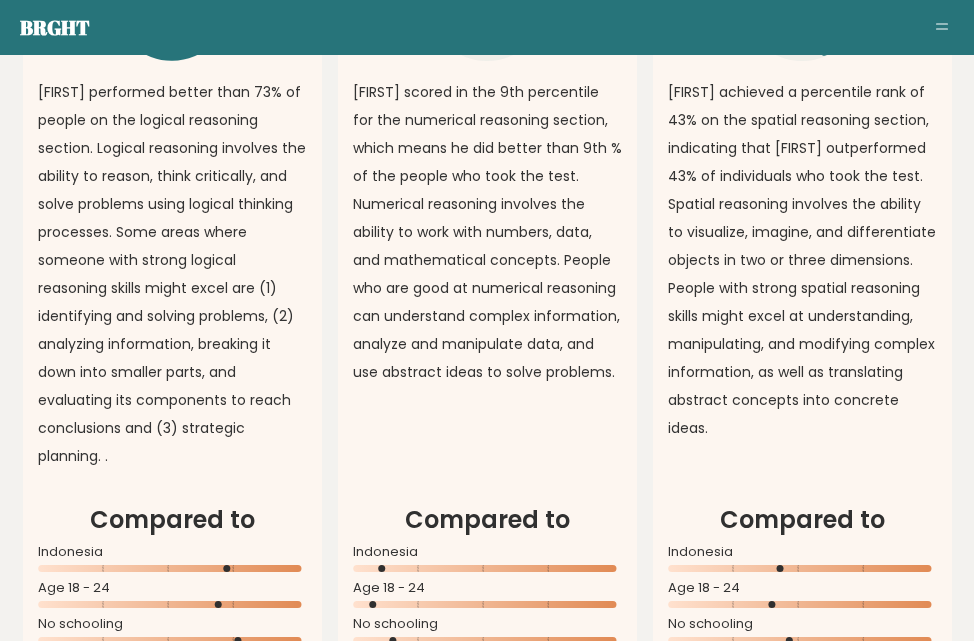 click at bounding box center (942, 28) 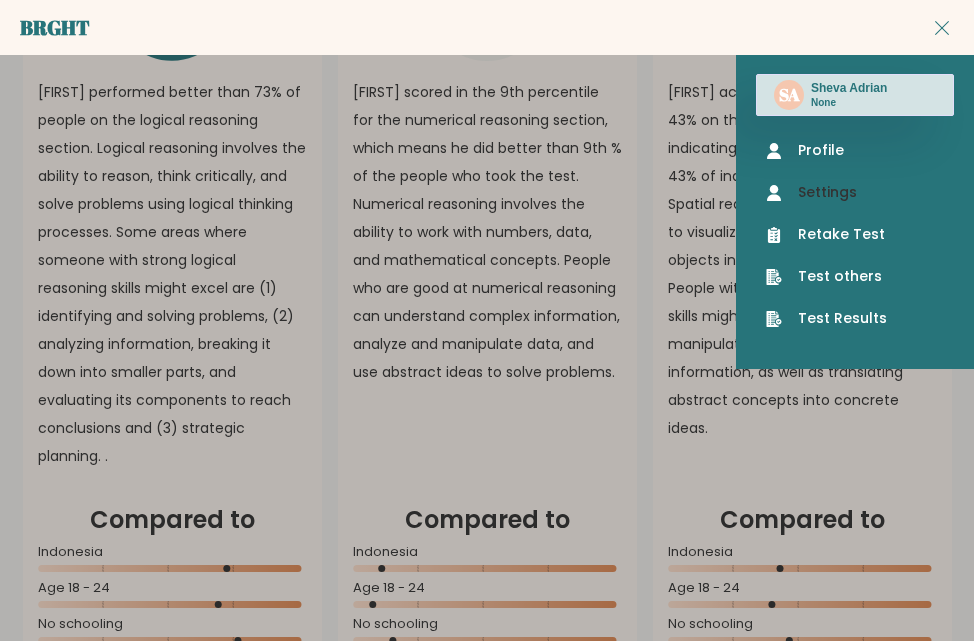 click on "Settings" at bounding box center [855, 192] 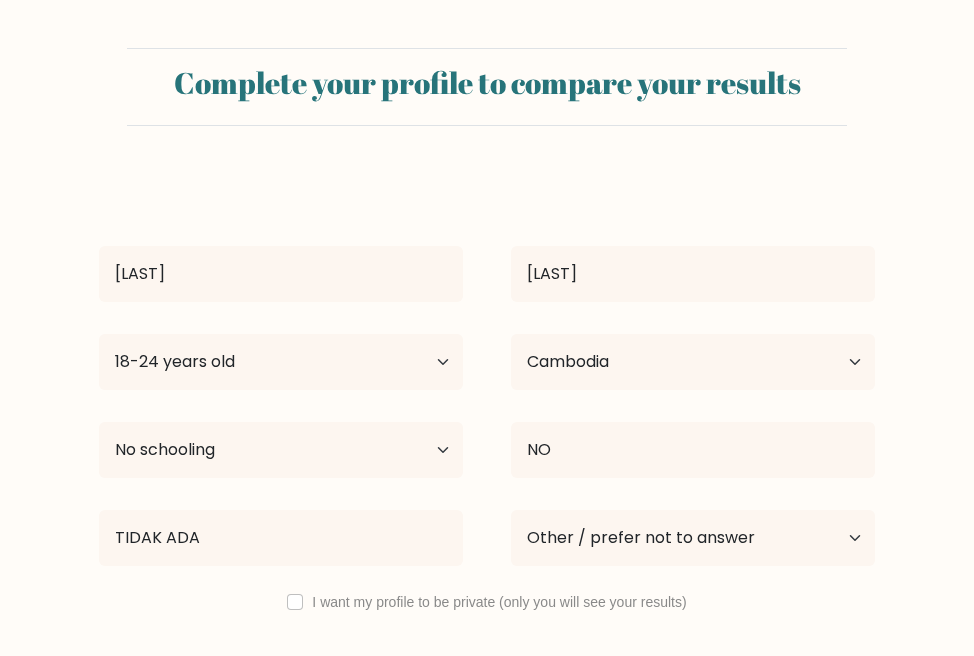 select on "18_24" 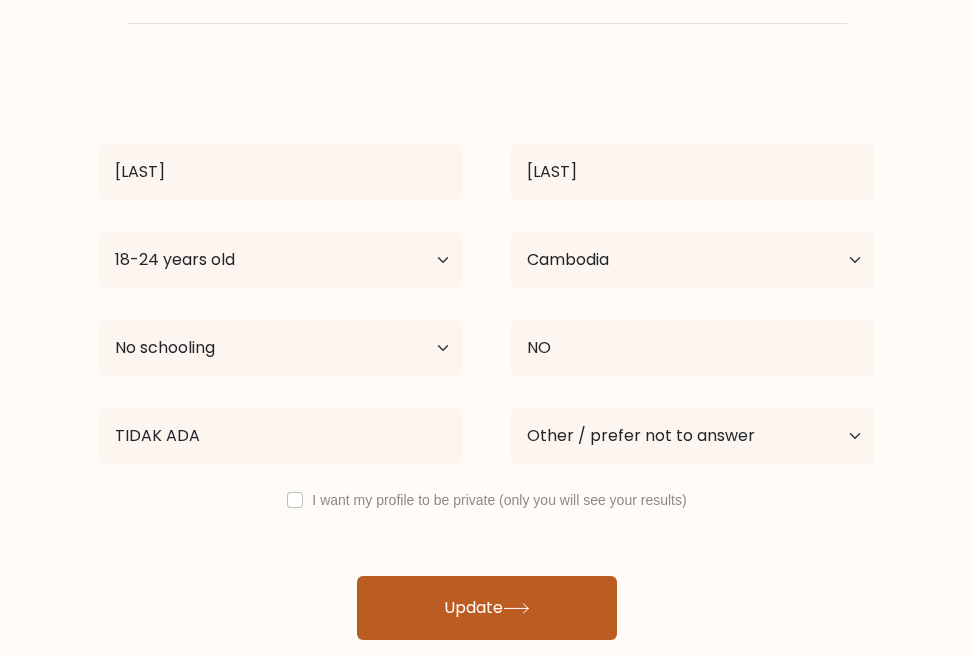 click on "Update" at bounding box center [487, 608] 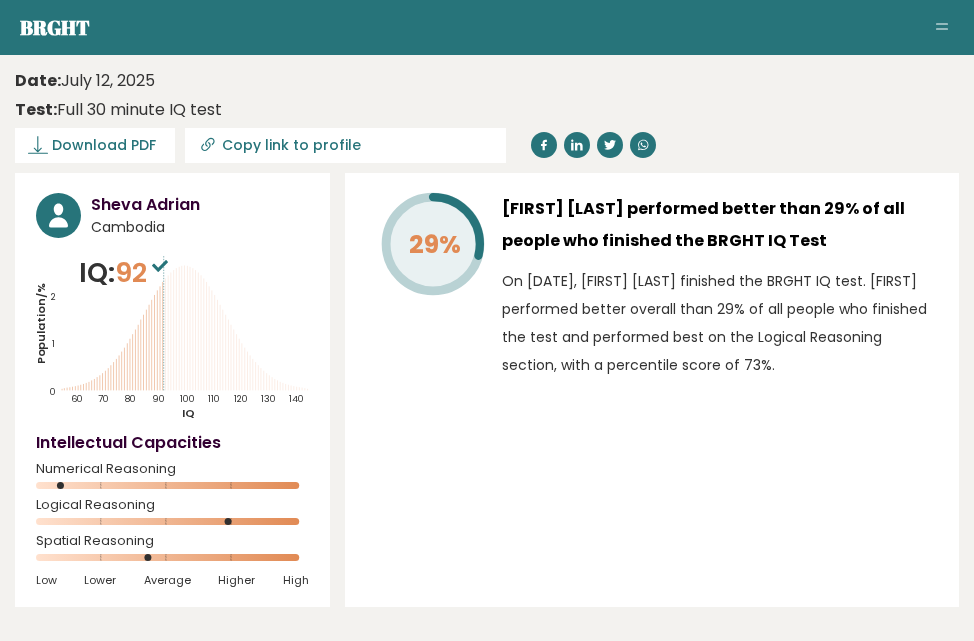 scroll, scrollTop: 0, scrollLeft: 0, axis: both 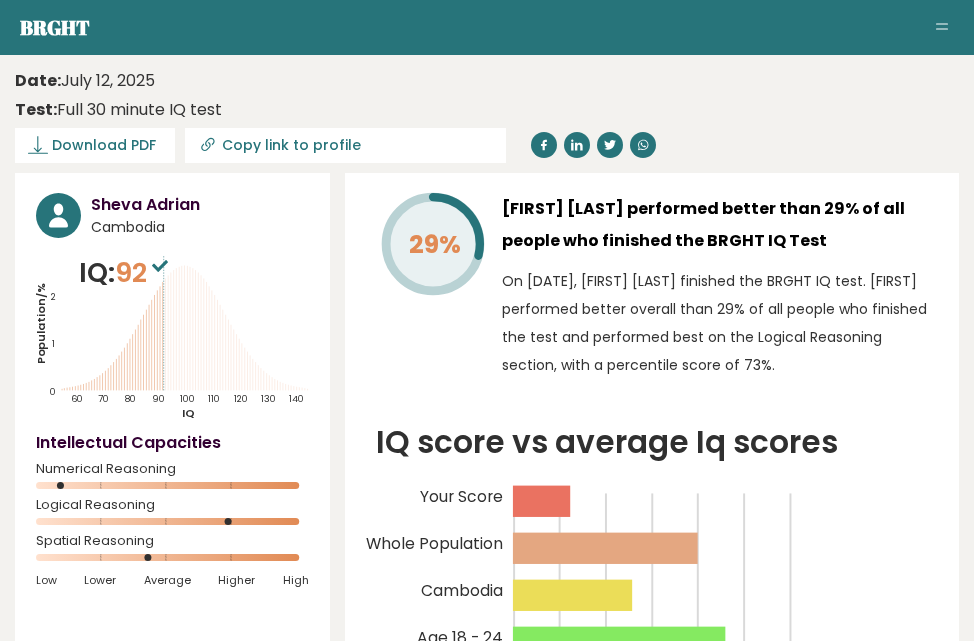 click on "Cambodia" at bounding box center [200, 227] 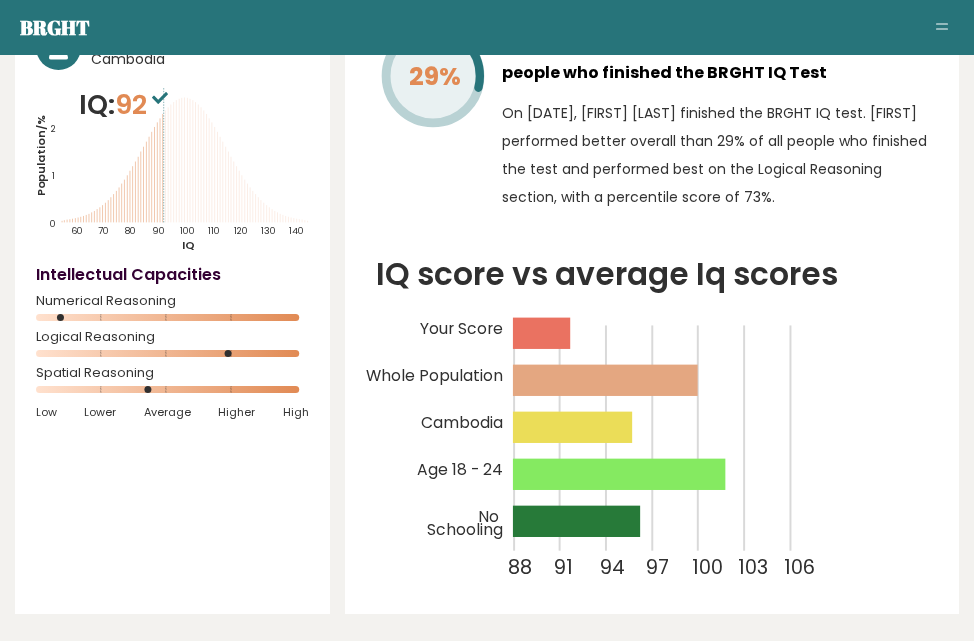 scroll, scrollTop: 133, scrollLeft: 0, axis: vertical 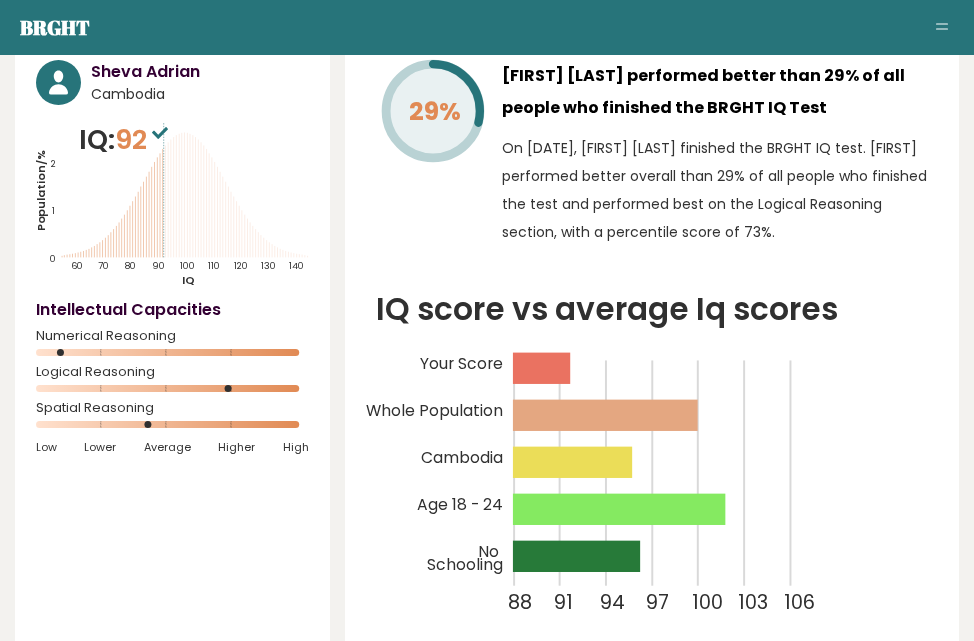 click on "Population/%
IQ
0
1
2
60
70
80
90
100
110
120
130
140" 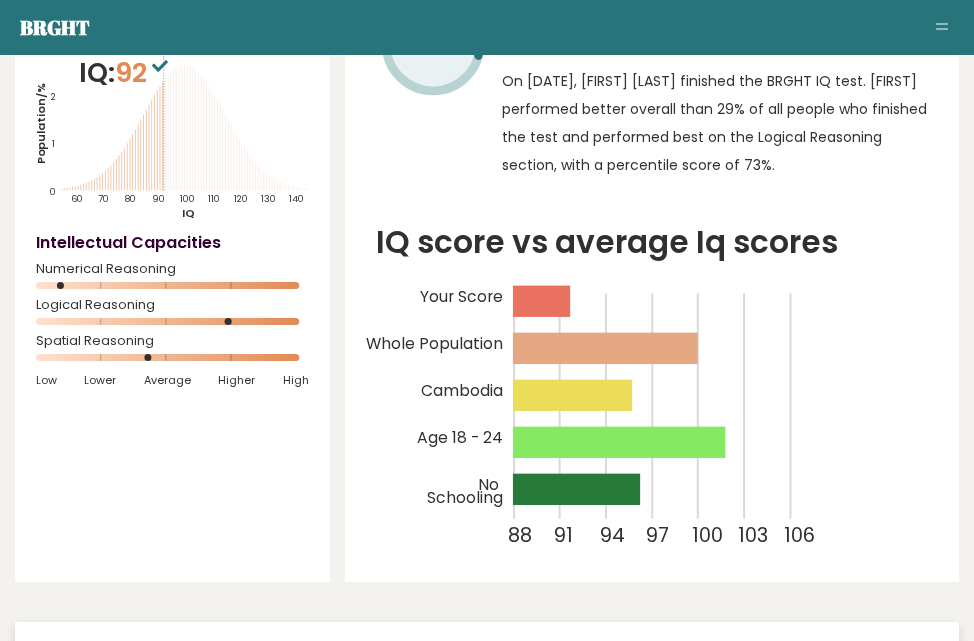 click at bounding box center [942, 28] 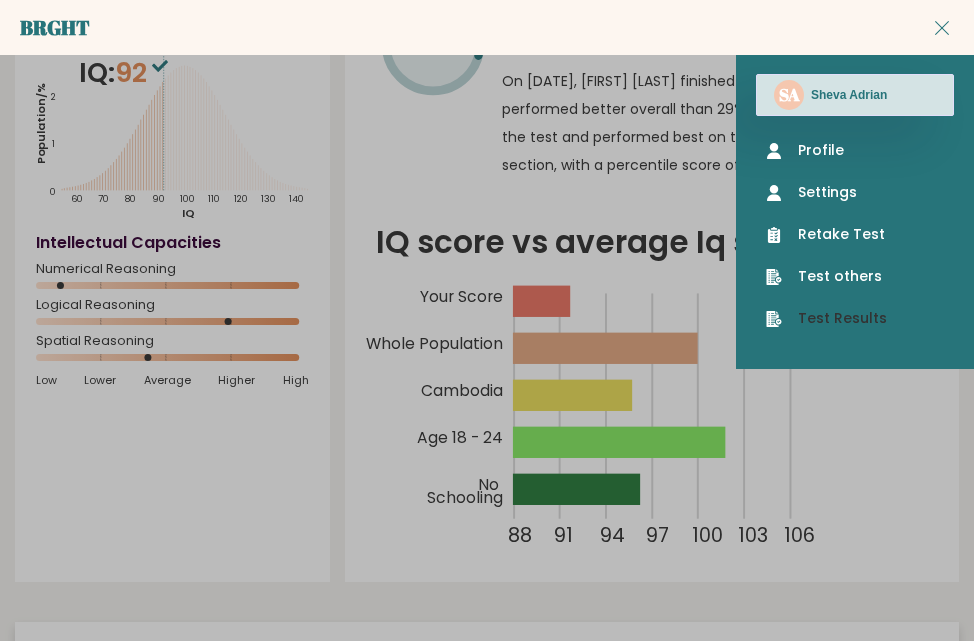 click on "Test Results" at bounding box center (855, 318) 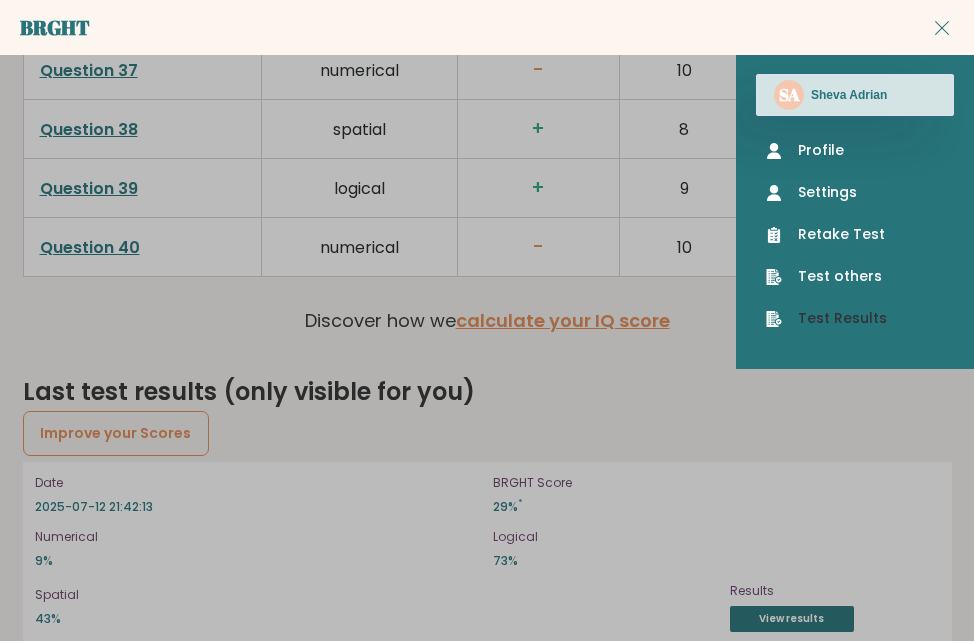 scroll, scrollTop: 5418, scrollLeft: 0, axis: vertical 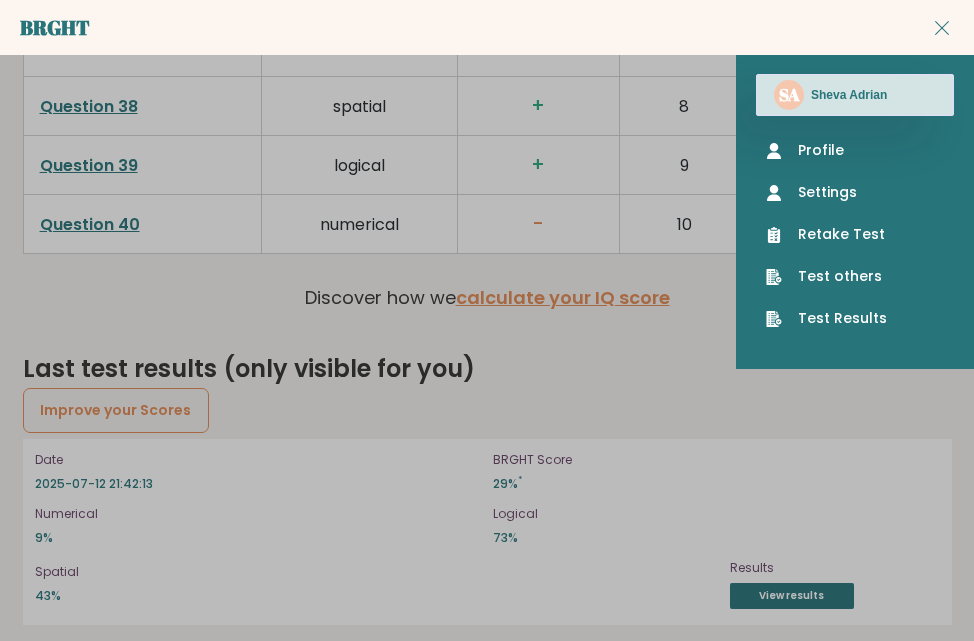 click on "Sheva Adrian
Cambodia
IQ:  92
Population/%
IQ
0
1
2
60
70
80
90
100
110
120
130
140
88" at bounding box center [487, -2310] 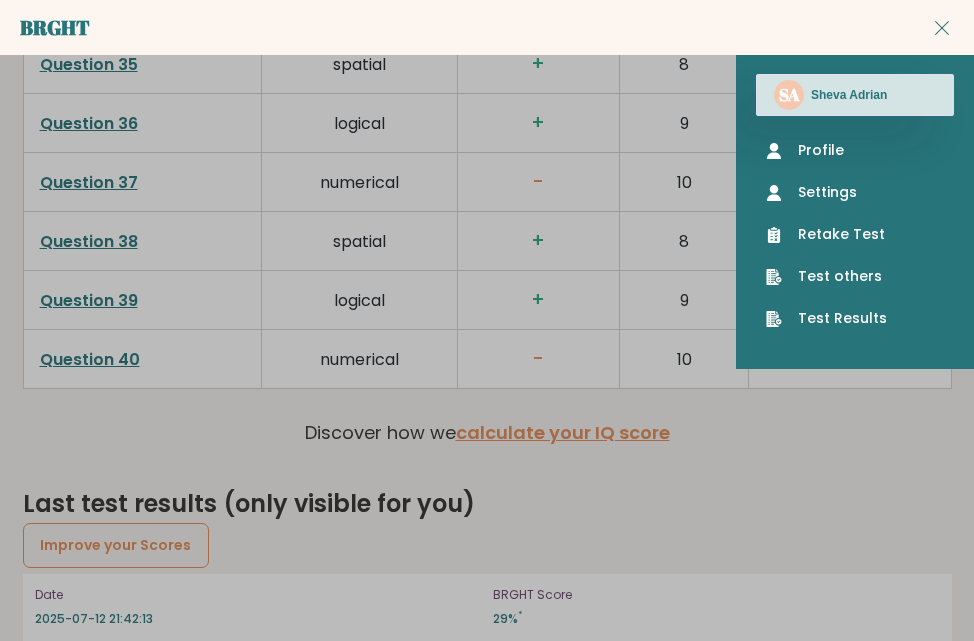 scroll, scrollTop: 5251, scrollLeft: 0, axis: vertical 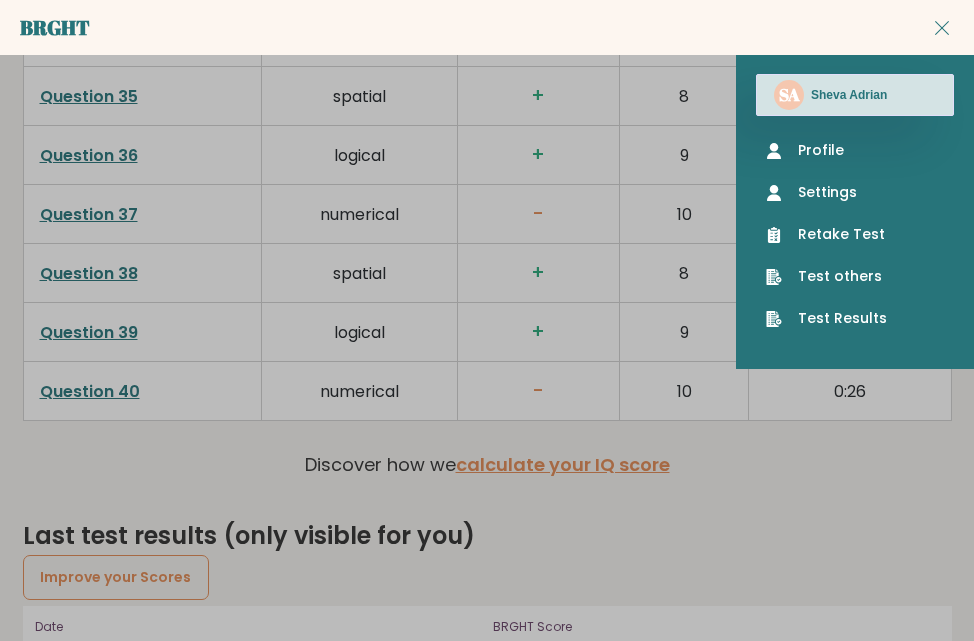 drag, startPoint x: 656, startPoint y: 145, endPoint x: 678, endPoint y: 127, distance: 28.42534 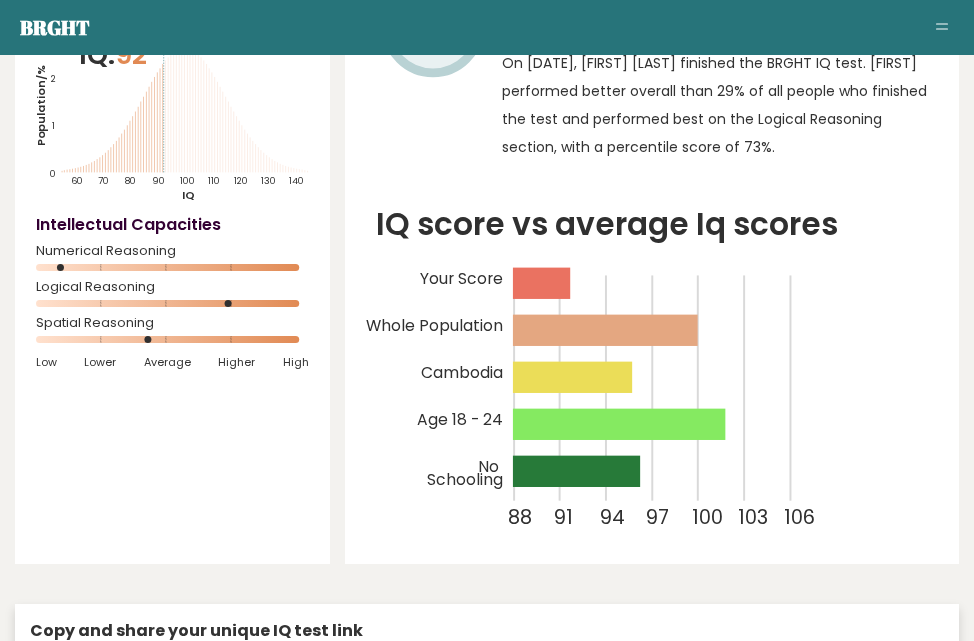 scroll, scrollTop: 251, scrollLeft: 0, axis: vertical 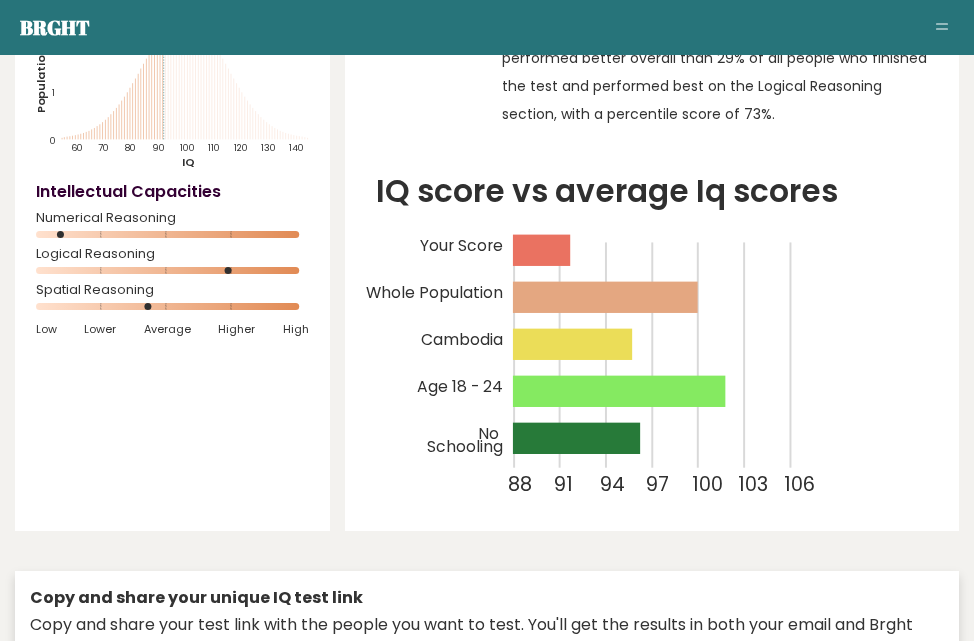click 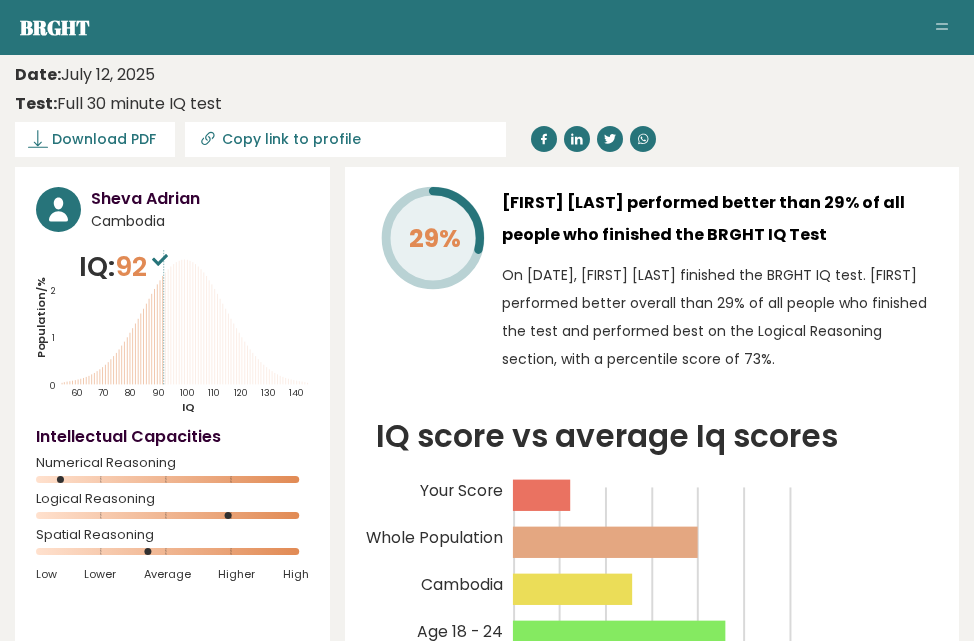 scroll, scrollTop: 0, scrollLeft: 0, axis: both 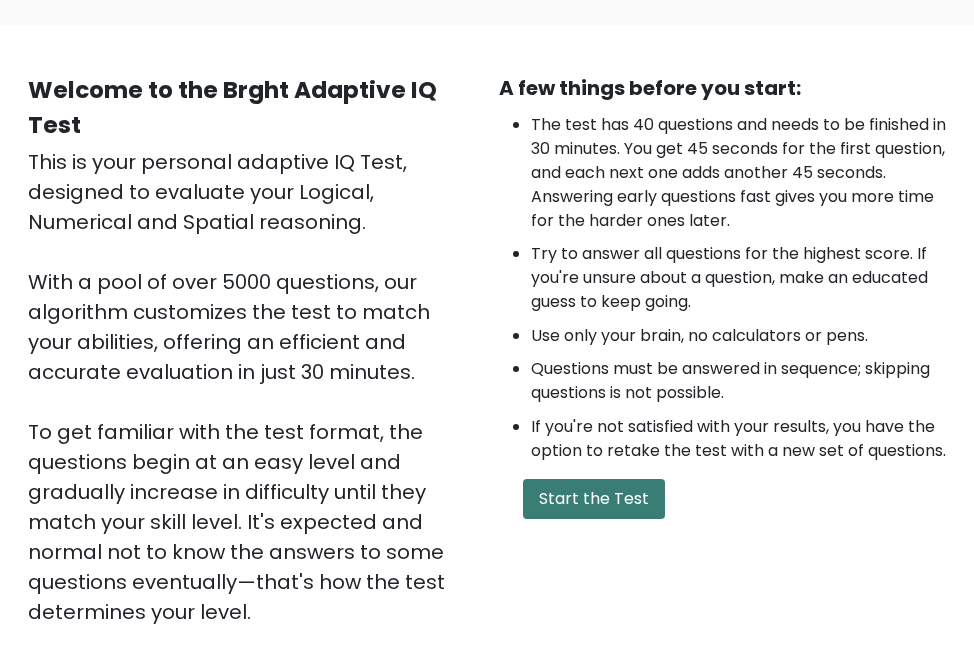 click on "Start the Test" at bounding box center [594, 499] 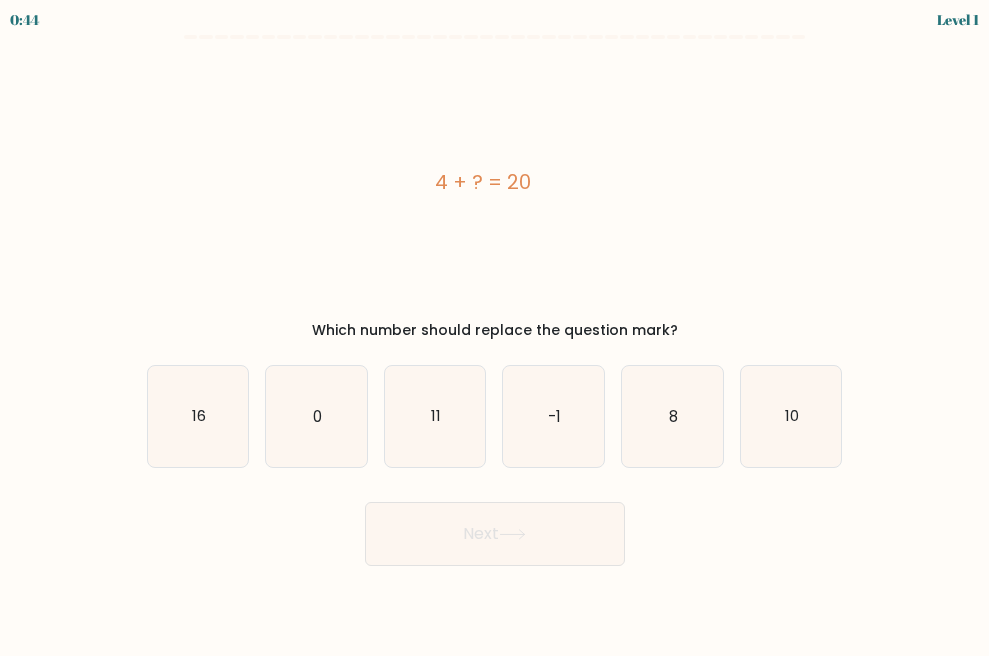 scroll, scrollTop: 0, scrollLeft: 0, axis: both 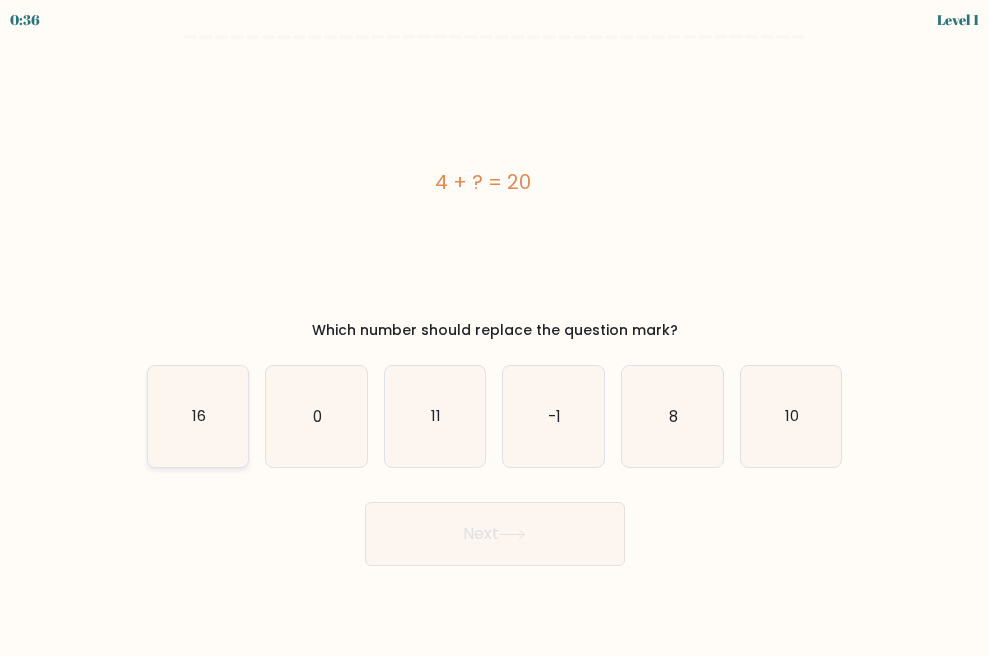 click on "16" 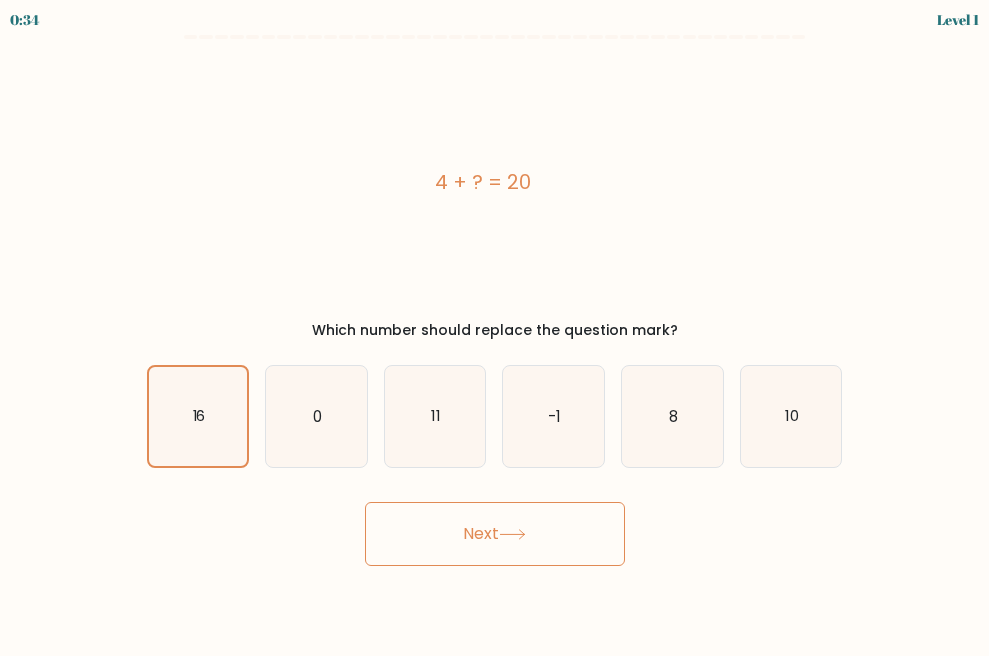 click on "Next" at bounding box center (495, 534) 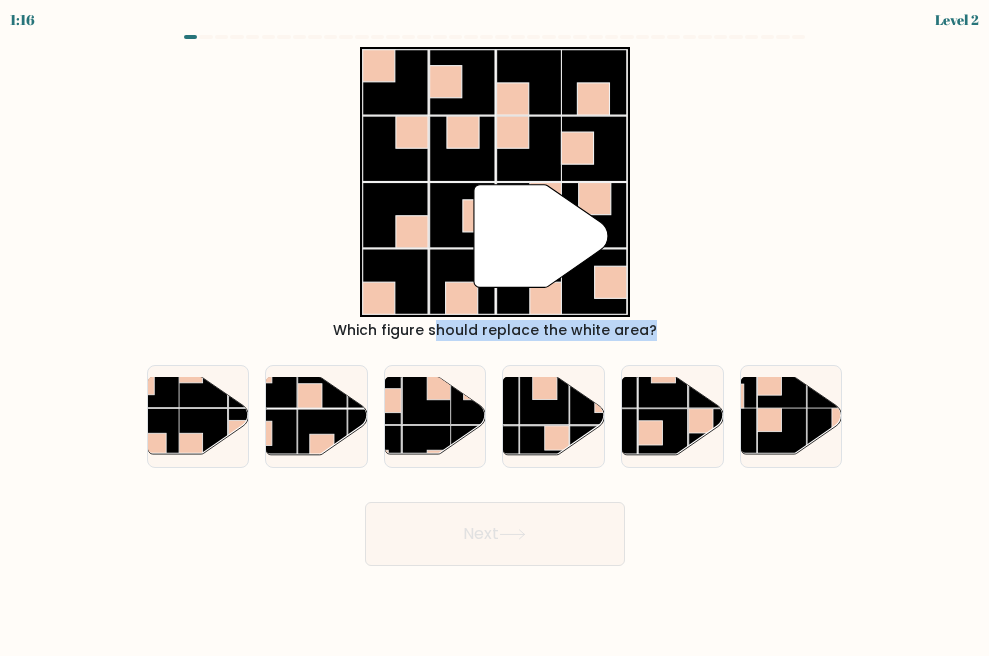 drag, startPoint x: 180, startPoint y: 419, endPoint x: 230, endPoint y: 306, distance: 123.567795 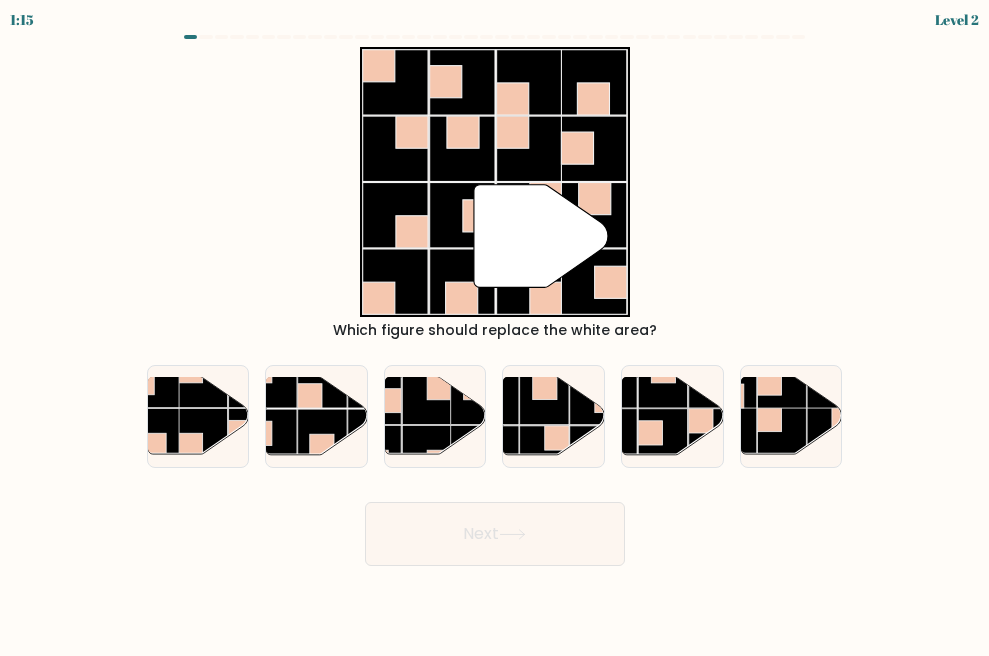 click on ""
Which figure should replace the white area?" at bounding box center [495, 194] 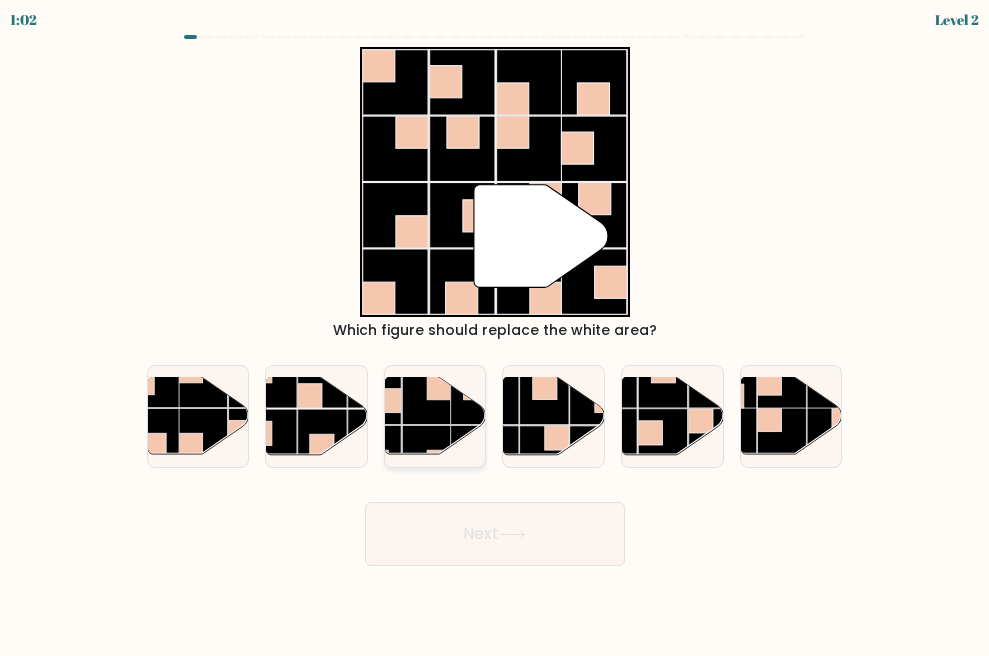 click 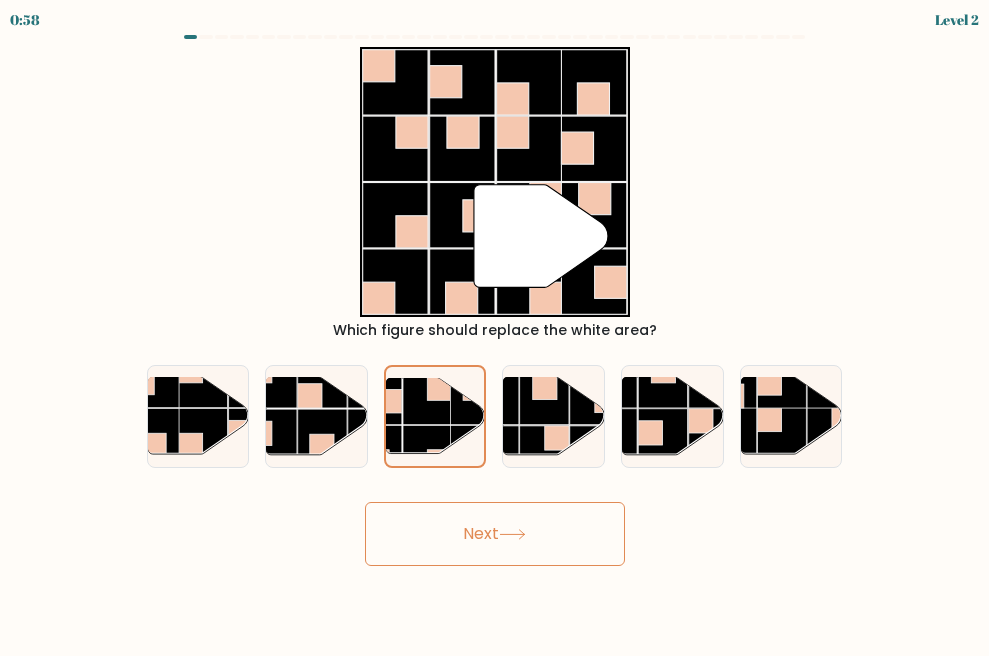 click on "Next" at bounding box center (495, 534) 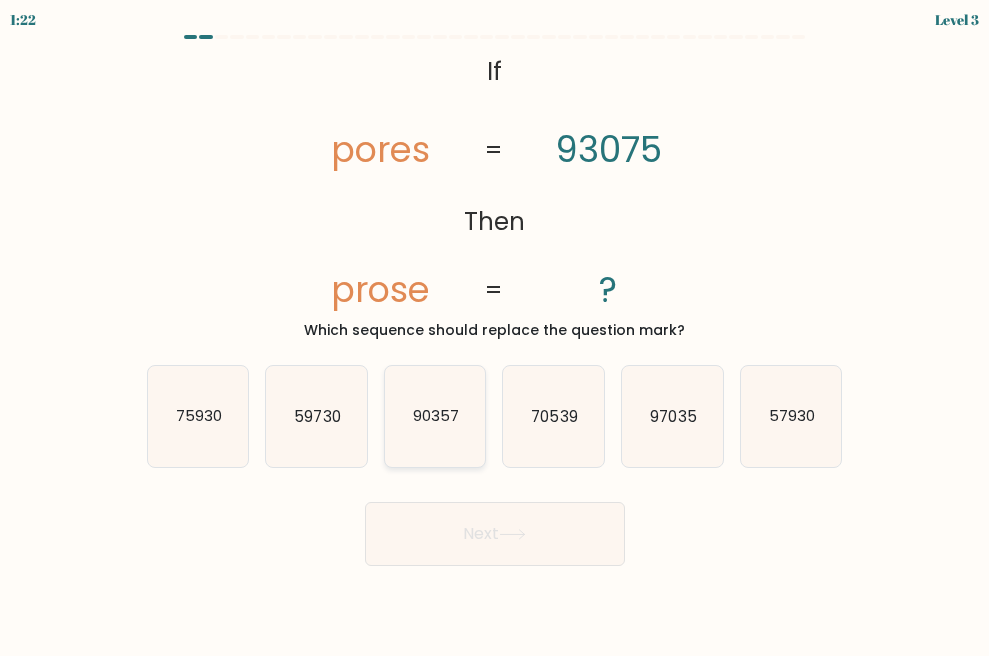 click on "90357" 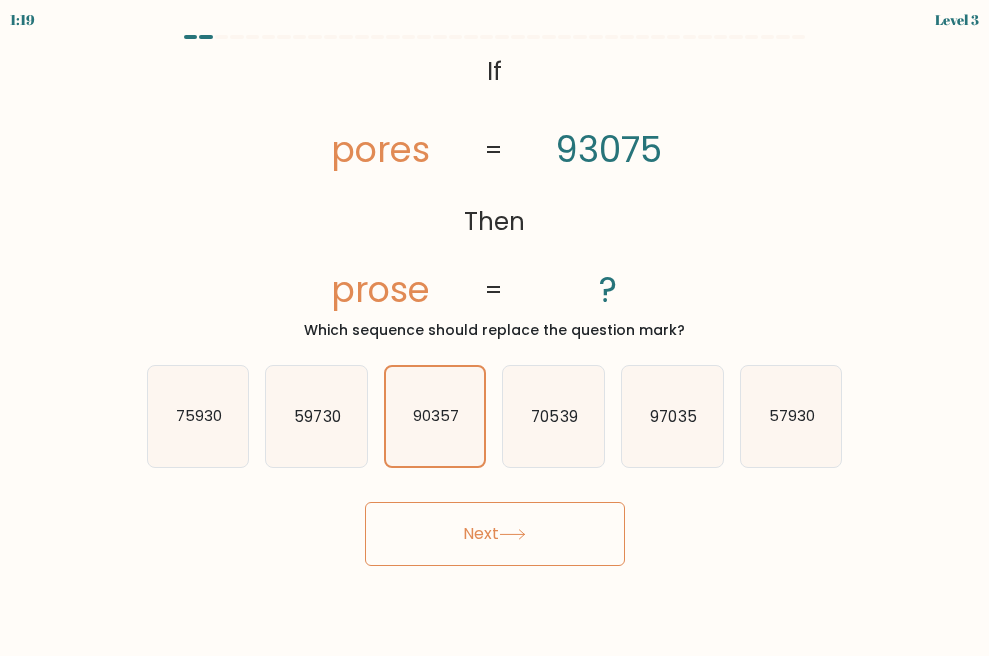 click on "Next" at bounding box center [495, 534] 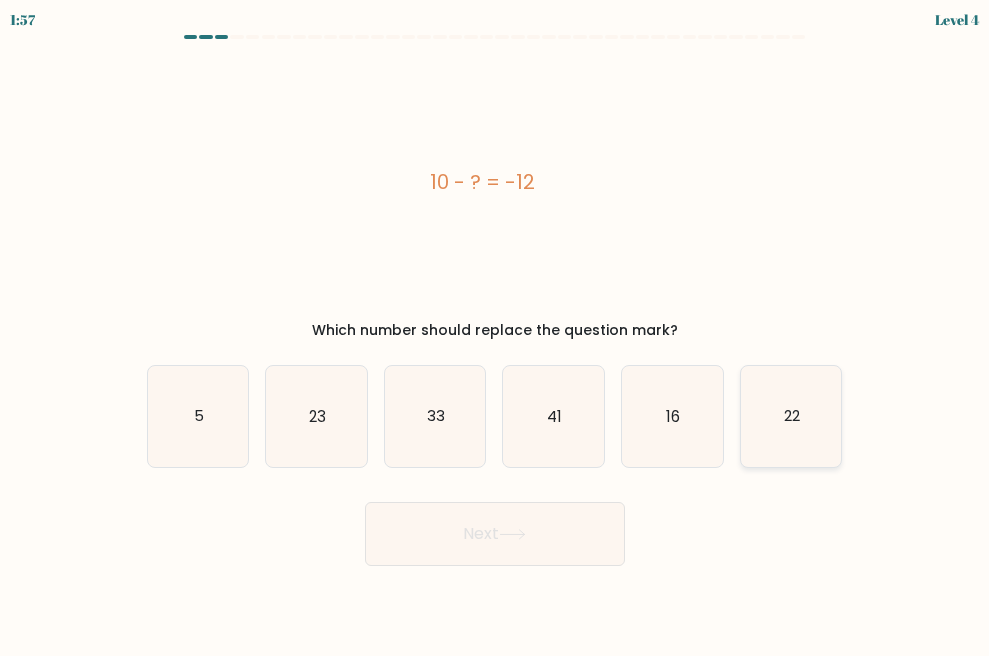 click on "22" 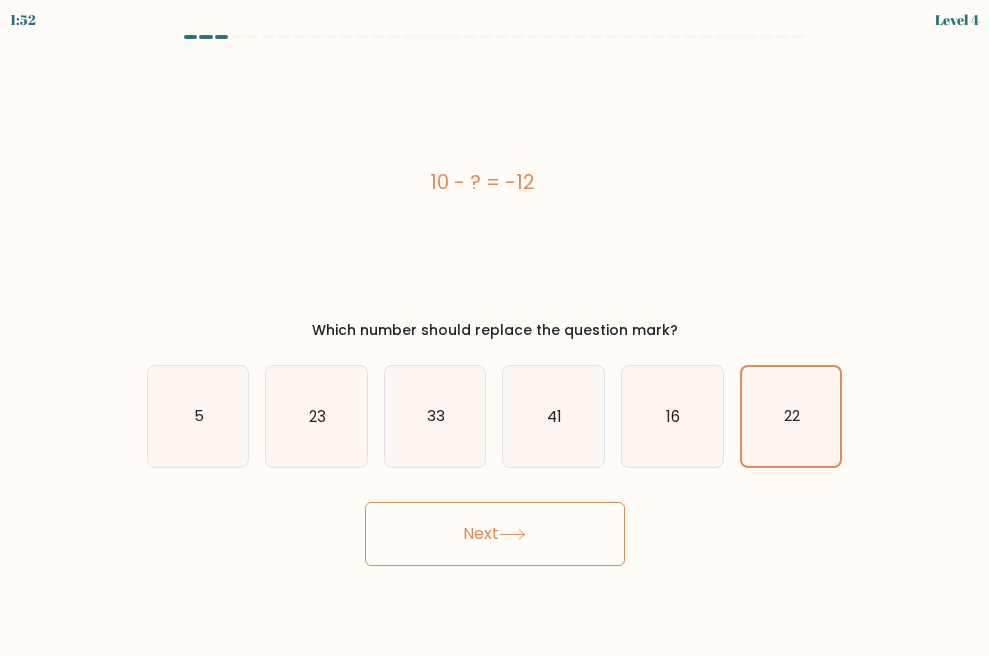 click on "Next" at bounding box center (495, 534) 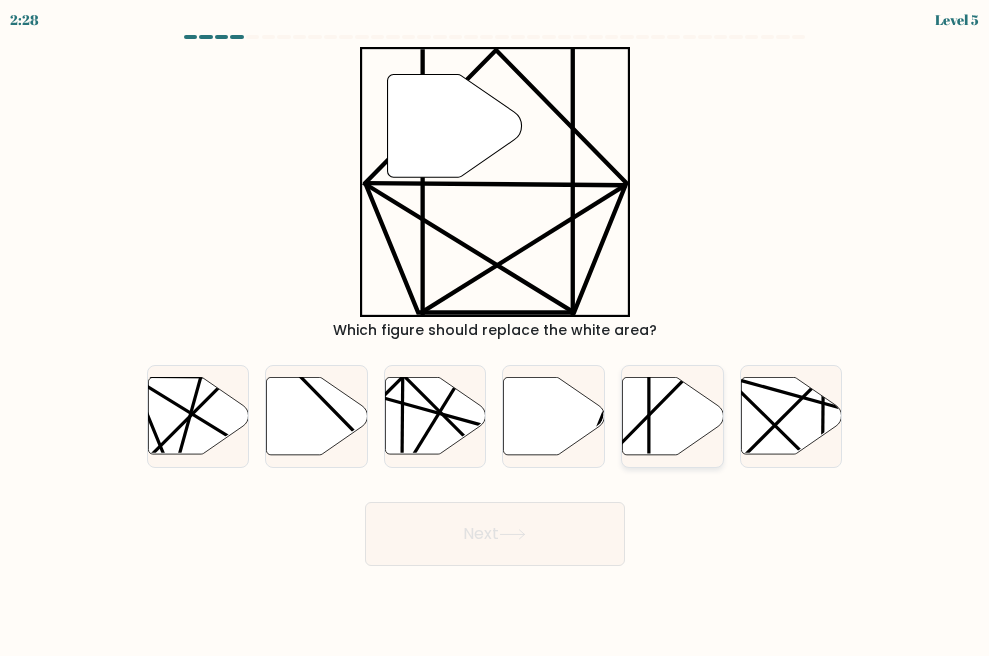click 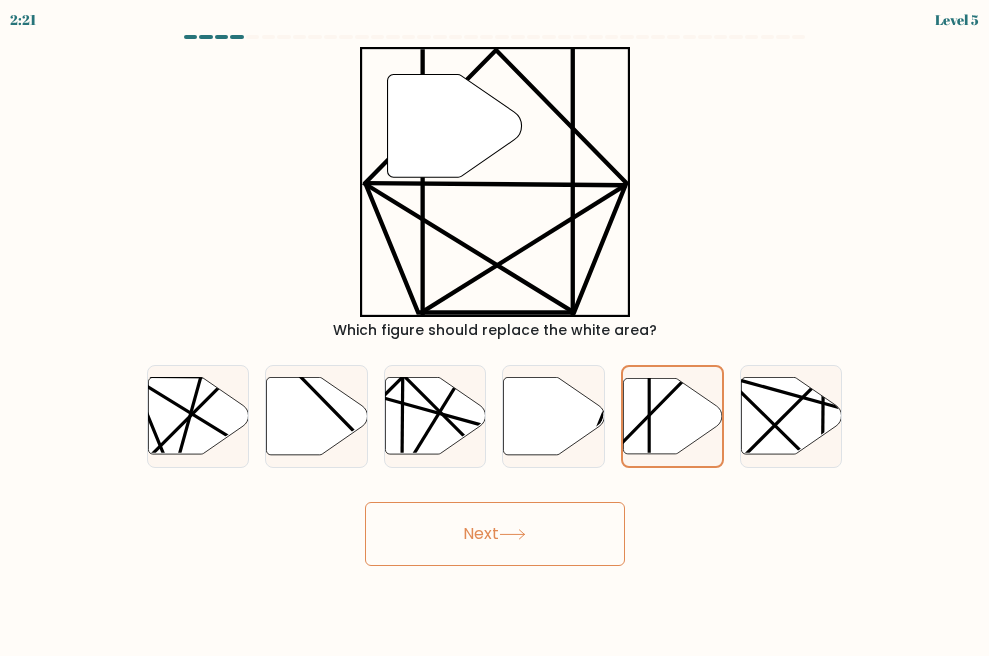 click on "Next" at bounding box center [495, 534] 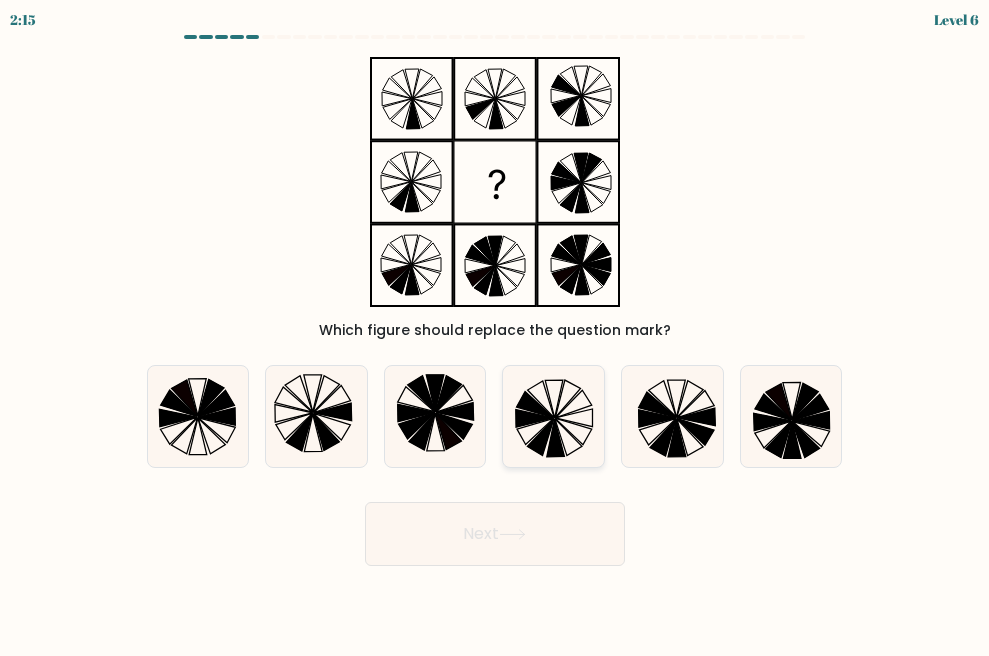 click 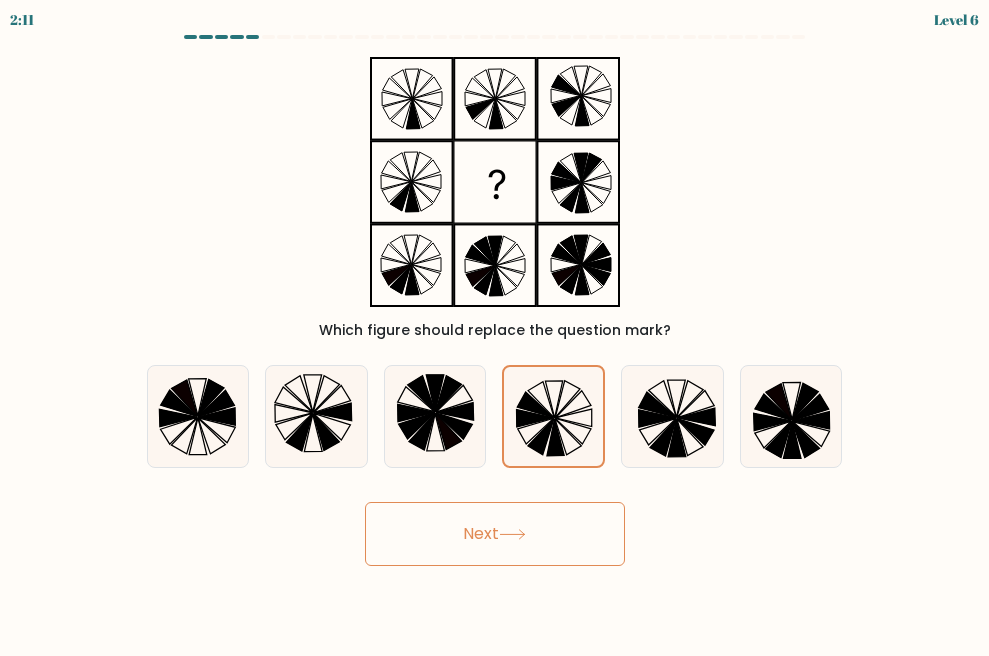 click 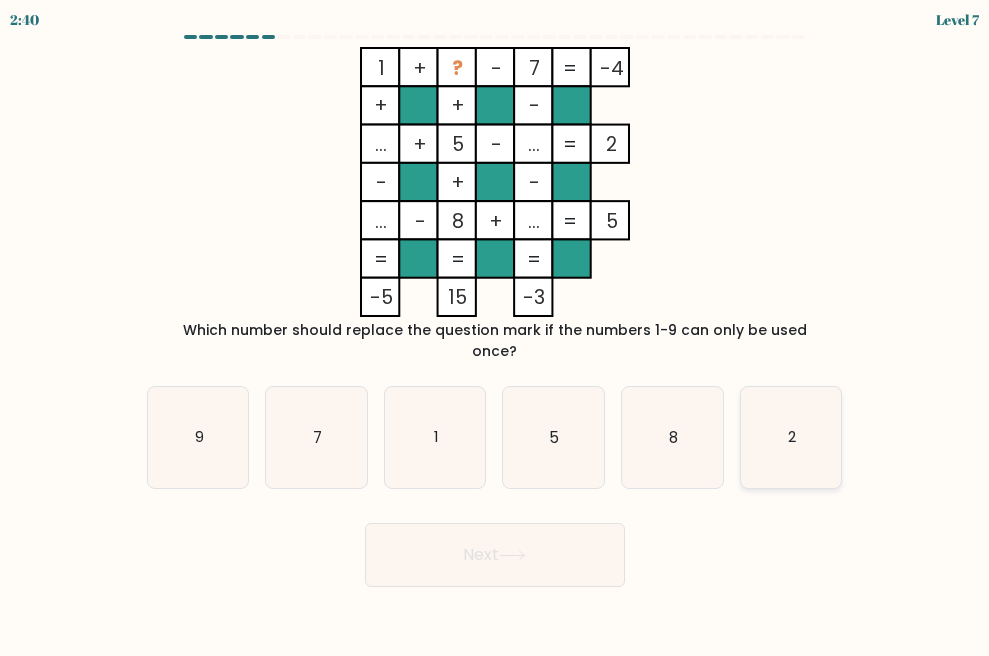 click on "2" 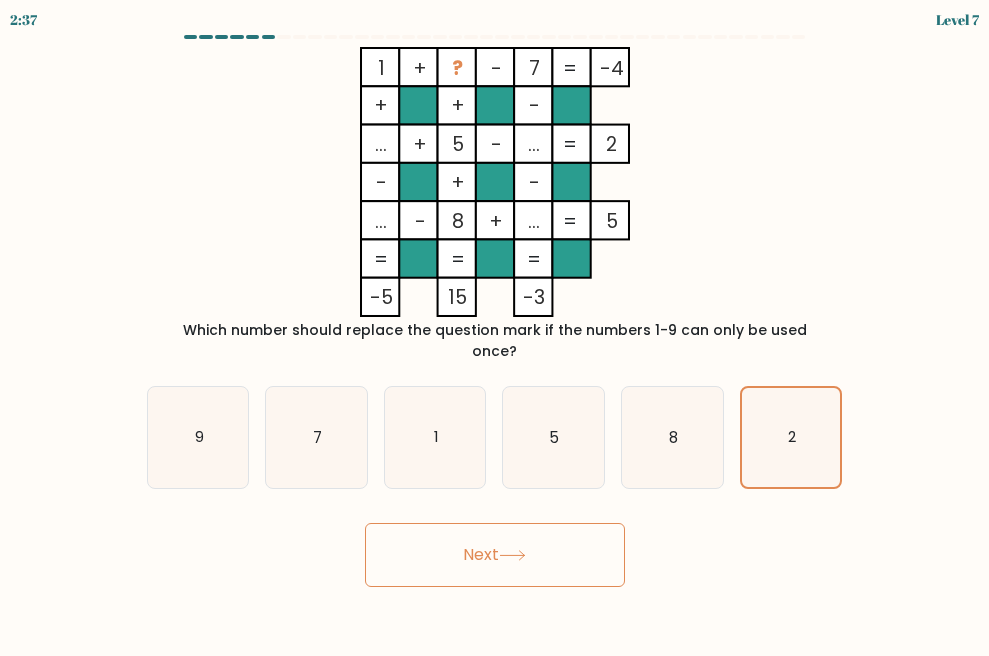 click on "Next" at bounding box center (495, 555) 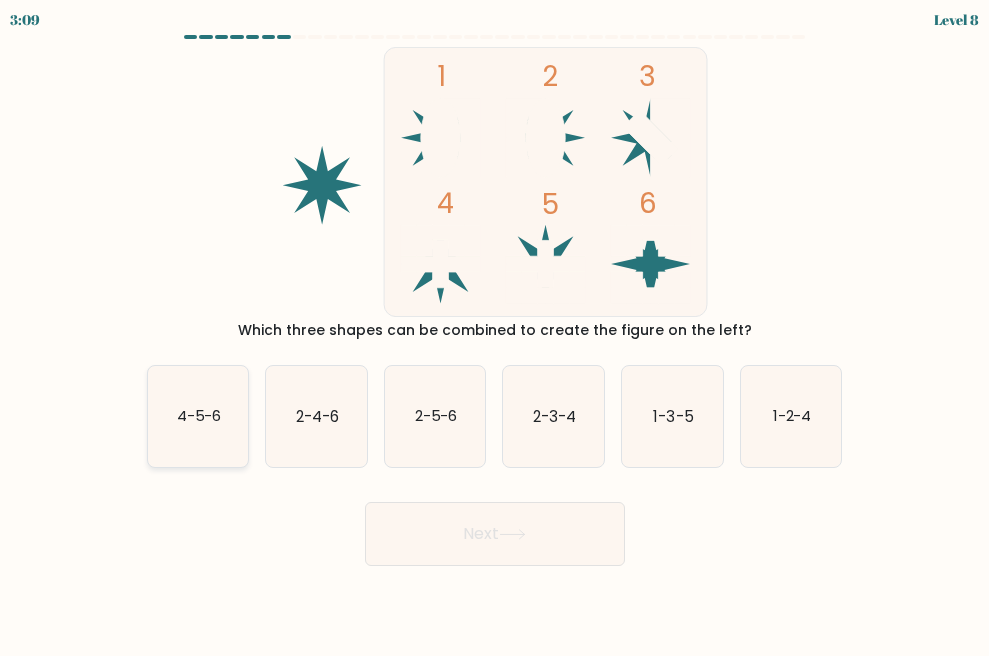 click on "4-5-6" 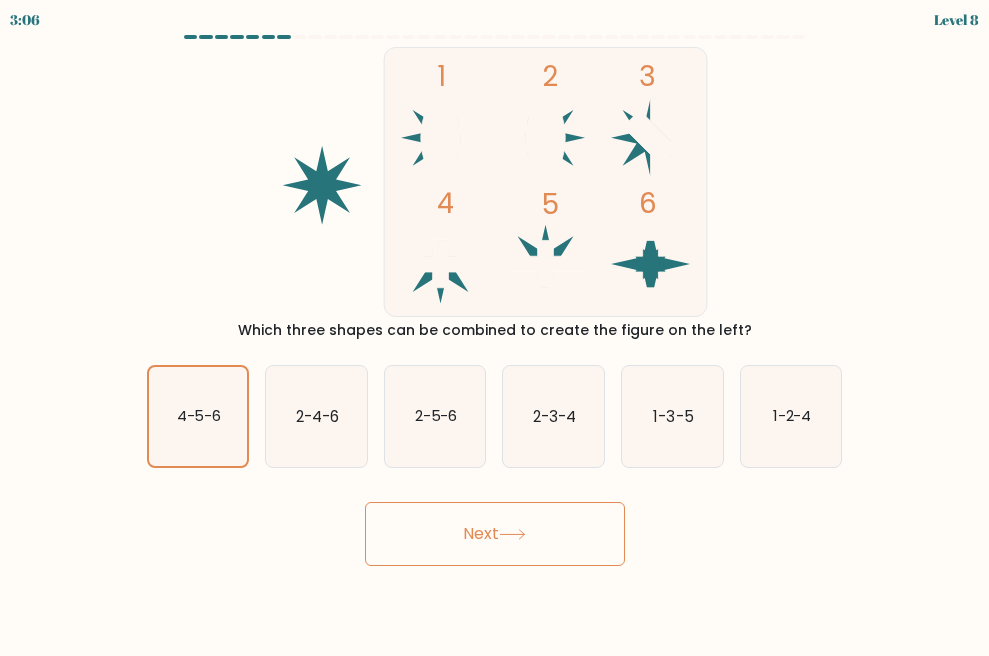 click 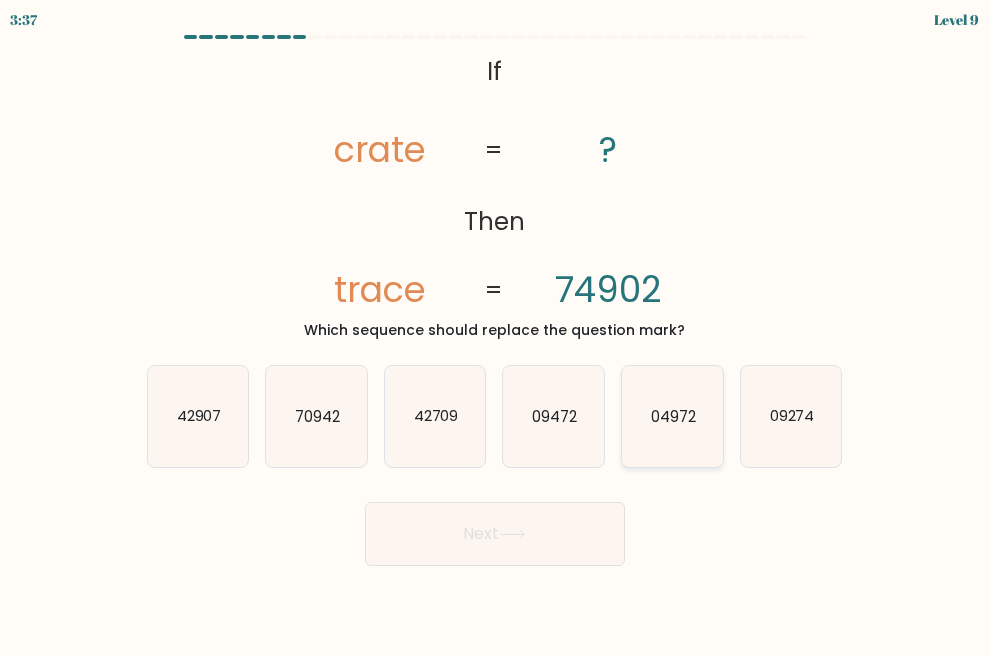click on "04972" 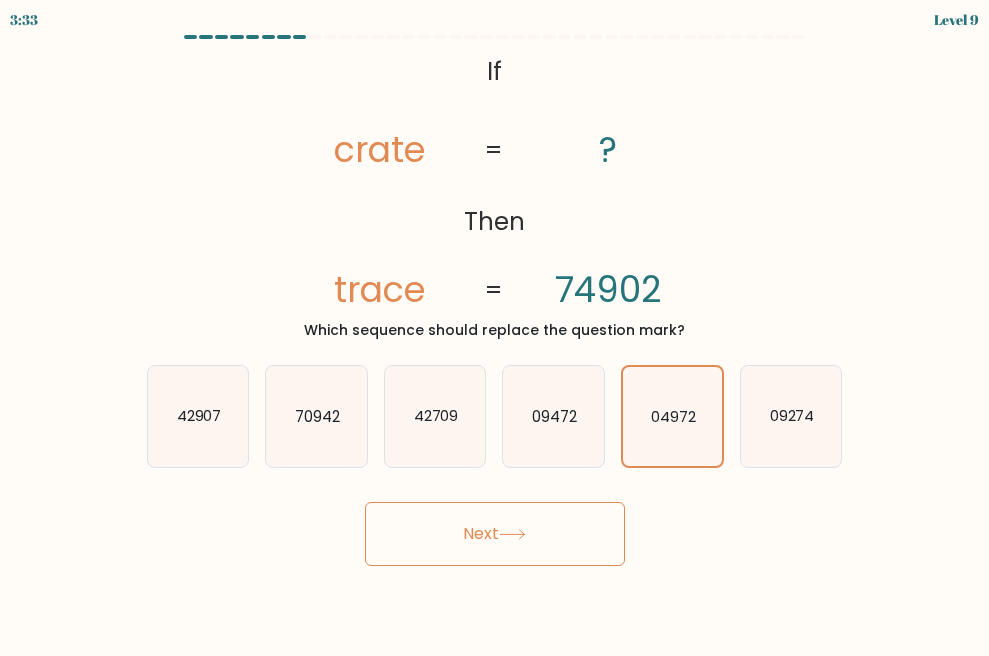 click on "Next" at bounding box center (495, 534) 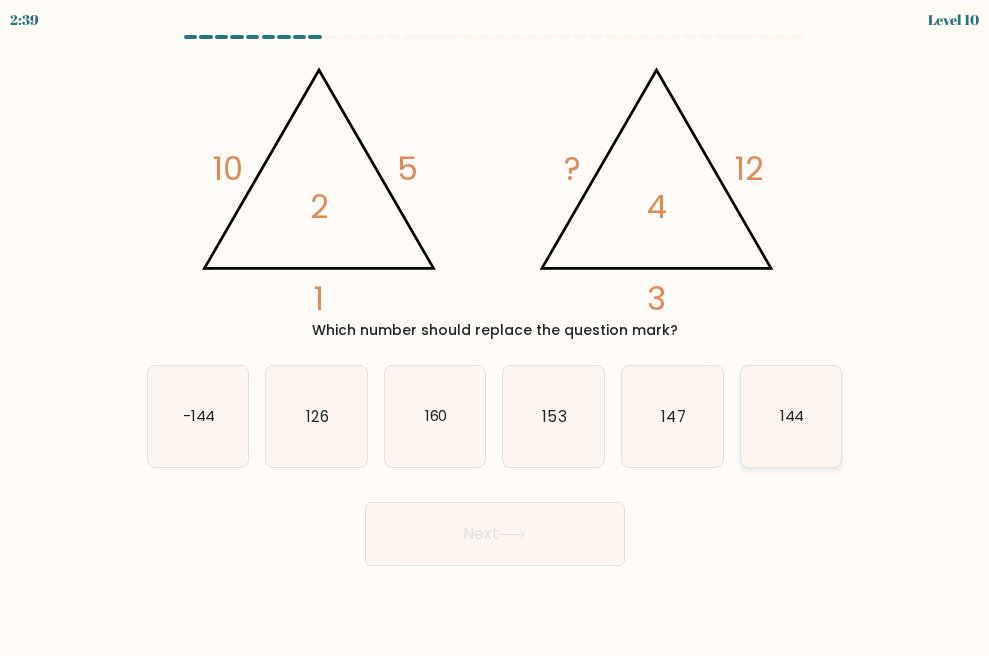 click on "144" 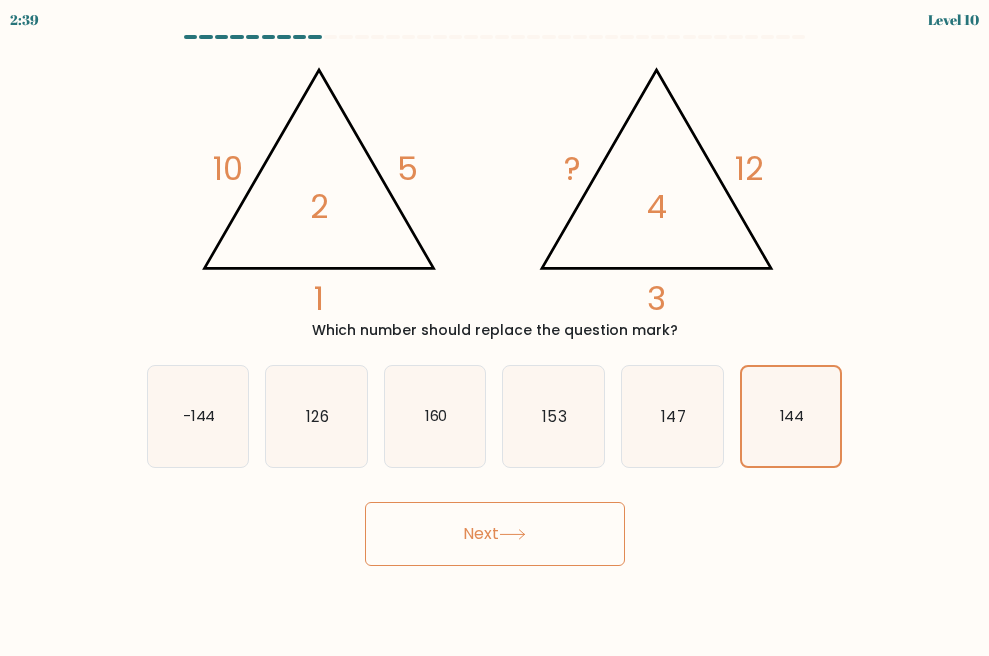 click on "Next" at bounding box center [495, 534] 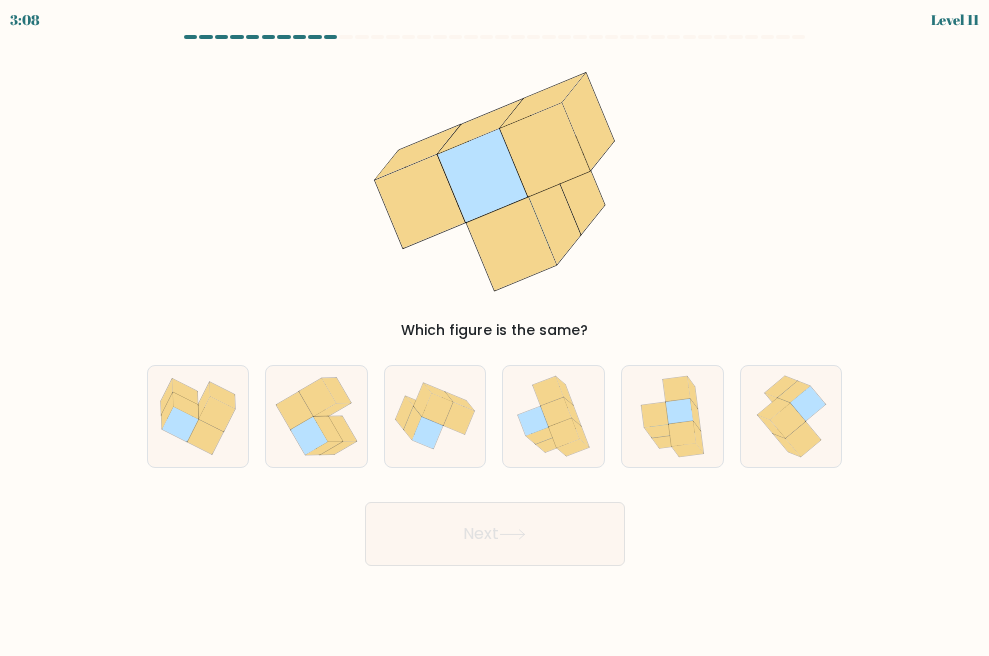 drag, startPoint x: 425, startPoint y: 192, endPoint x: 422, endPoint y: 166, distance: 26.172504 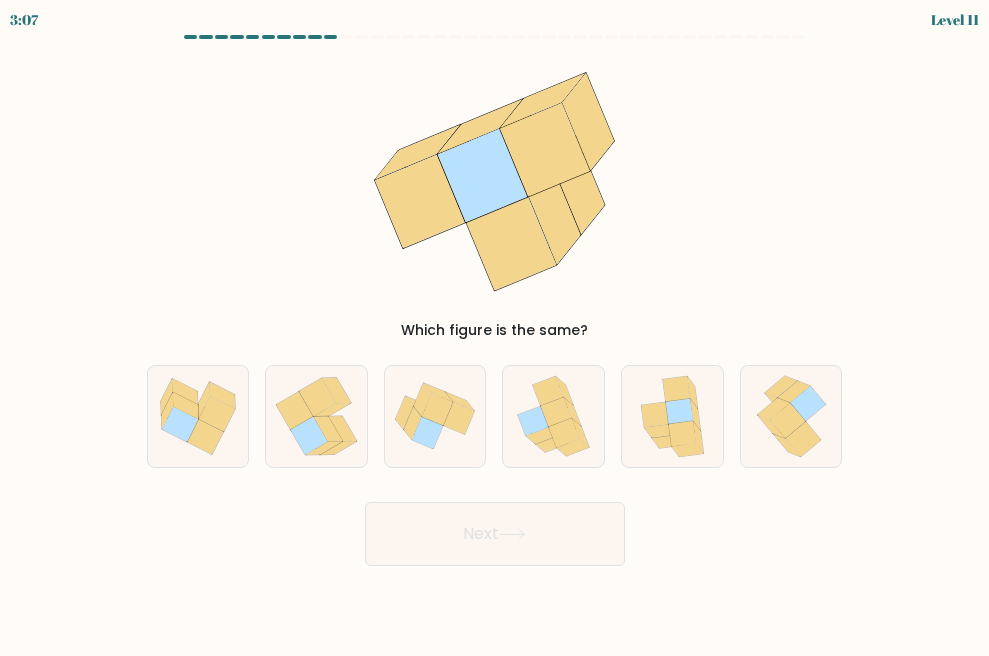 click 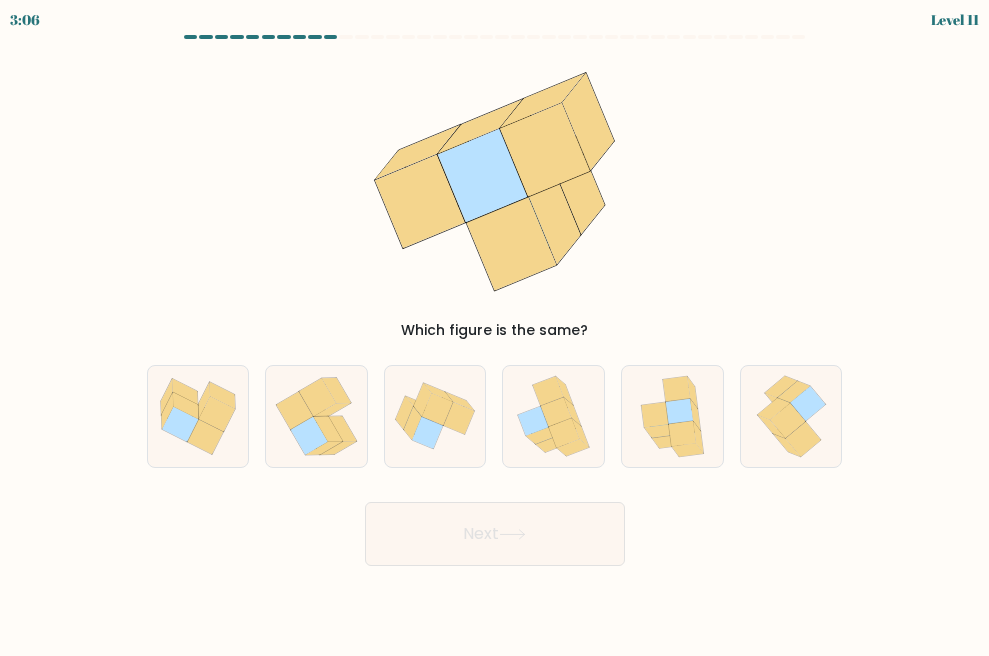 click 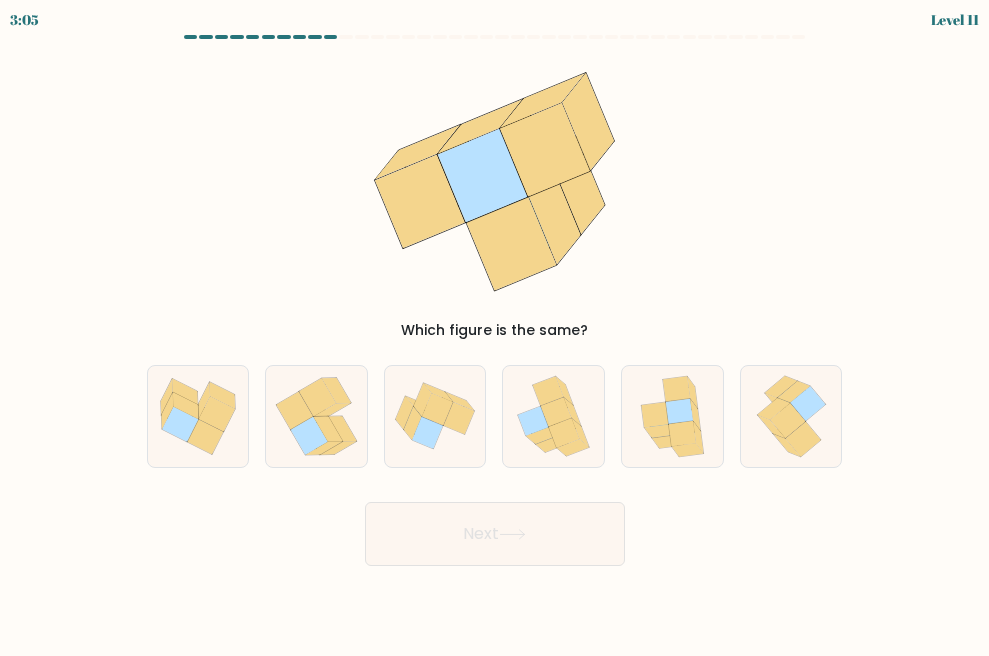 drag, startPoint x: 409, startPoint y: 199, endPoint x: 410, endPoint y: 142, distance: 57.00877 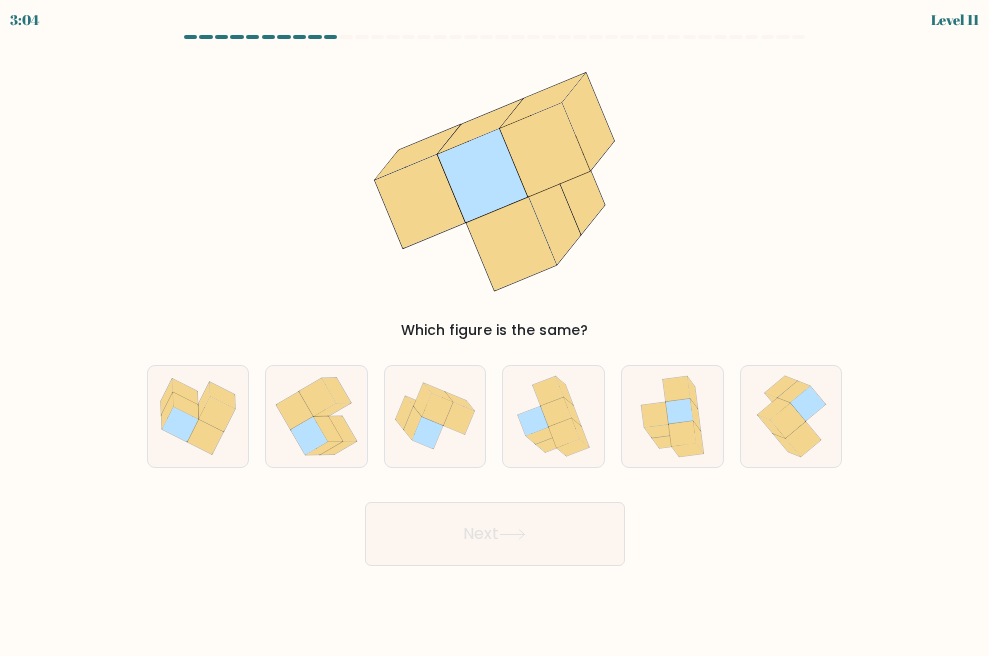 click 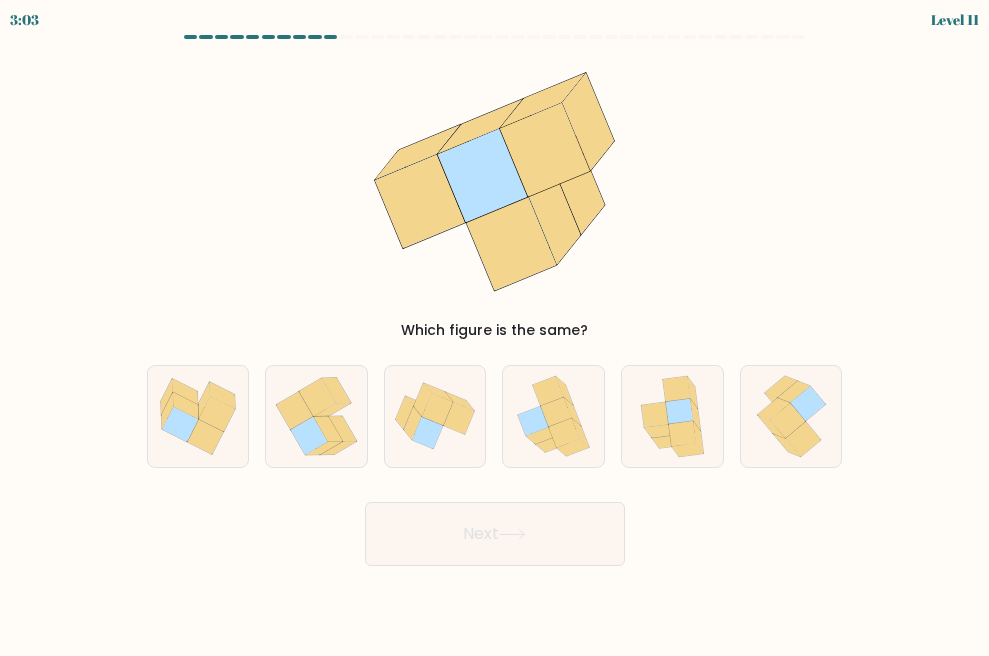click 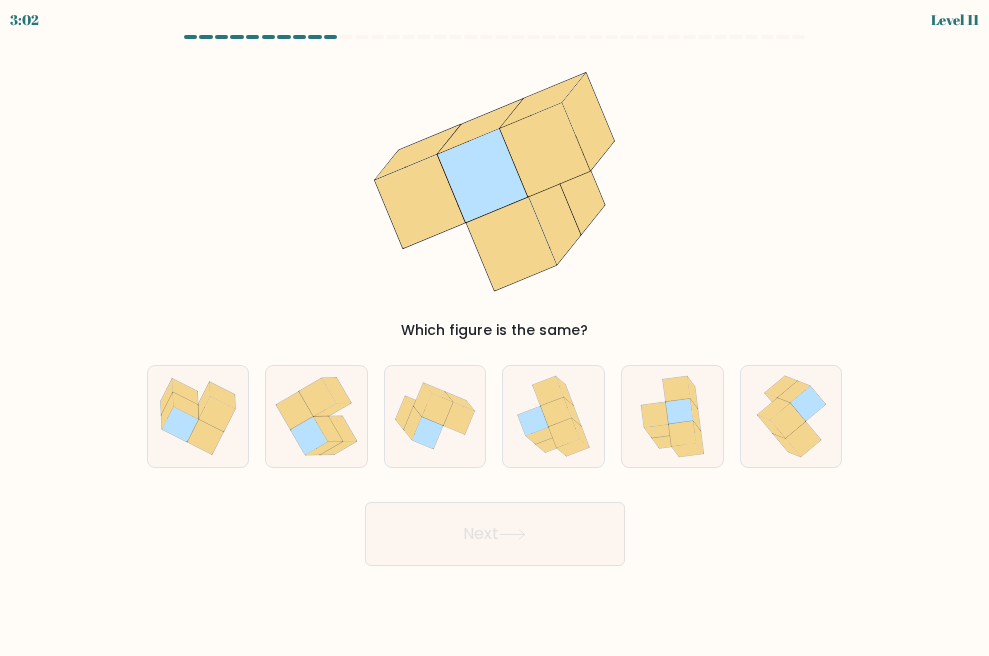 click 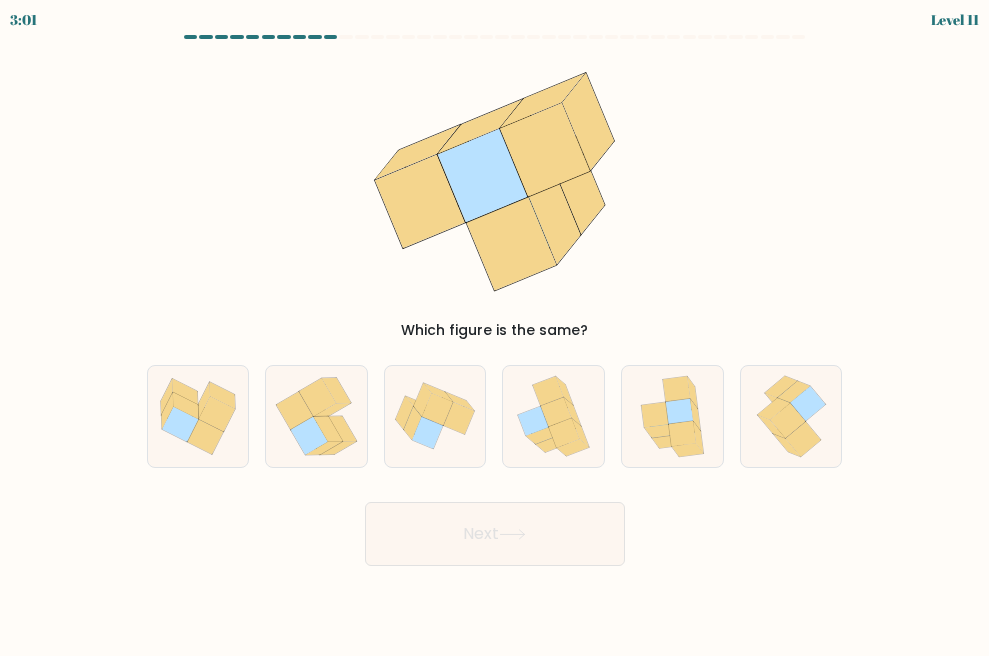 click 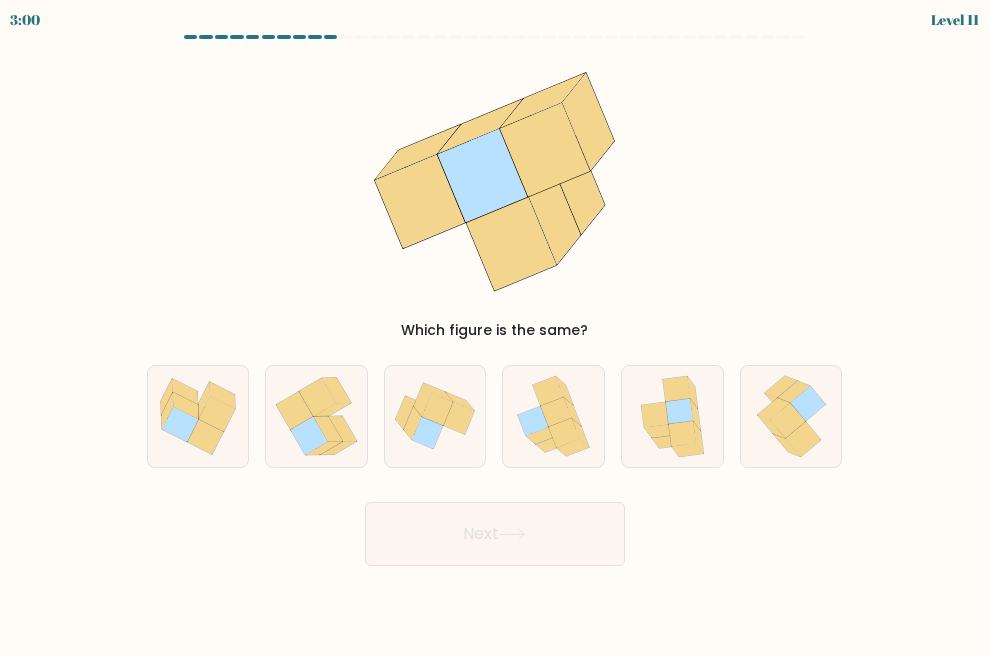 click 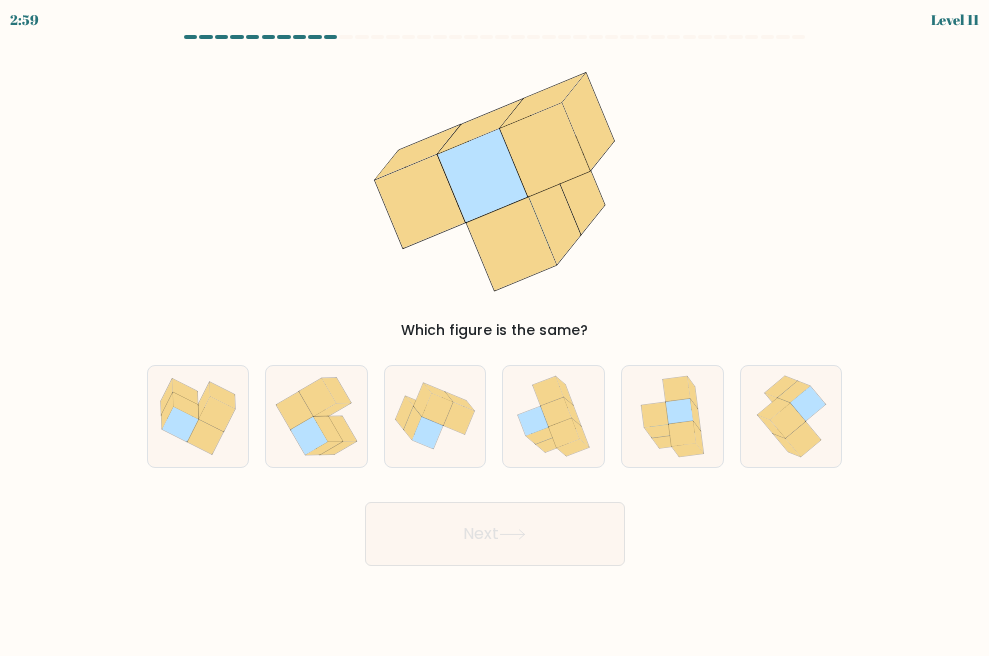 click 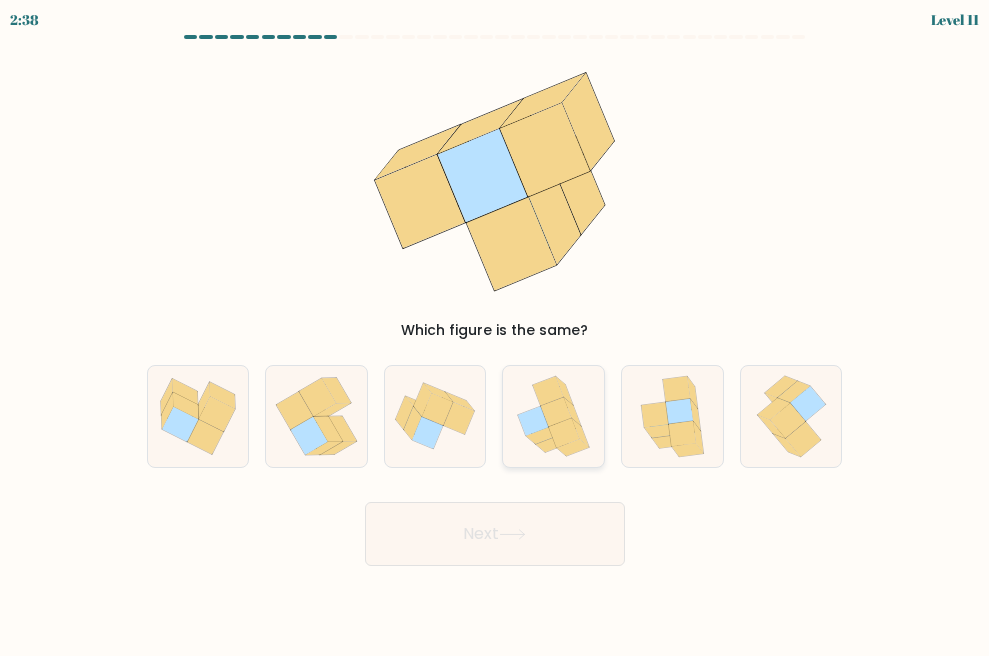 click 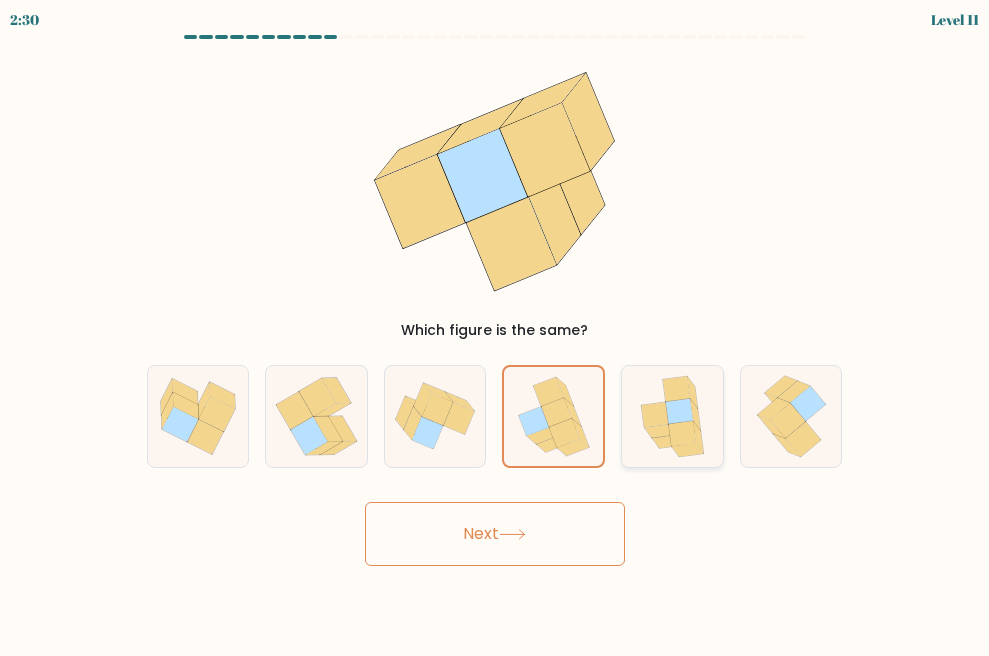 click 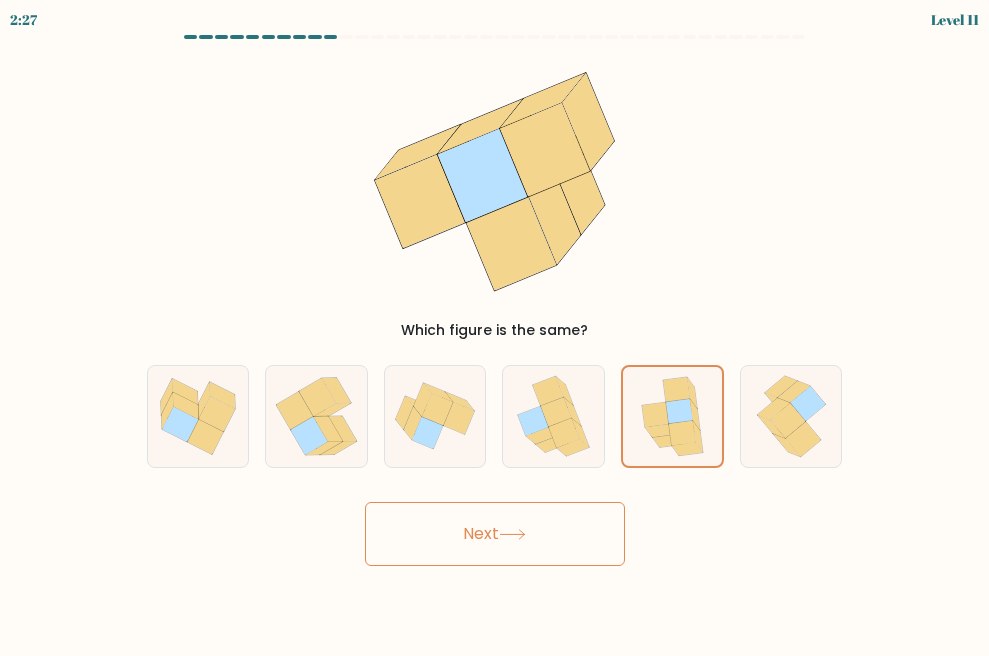 click on "Next" at bounding box center [495, 534] 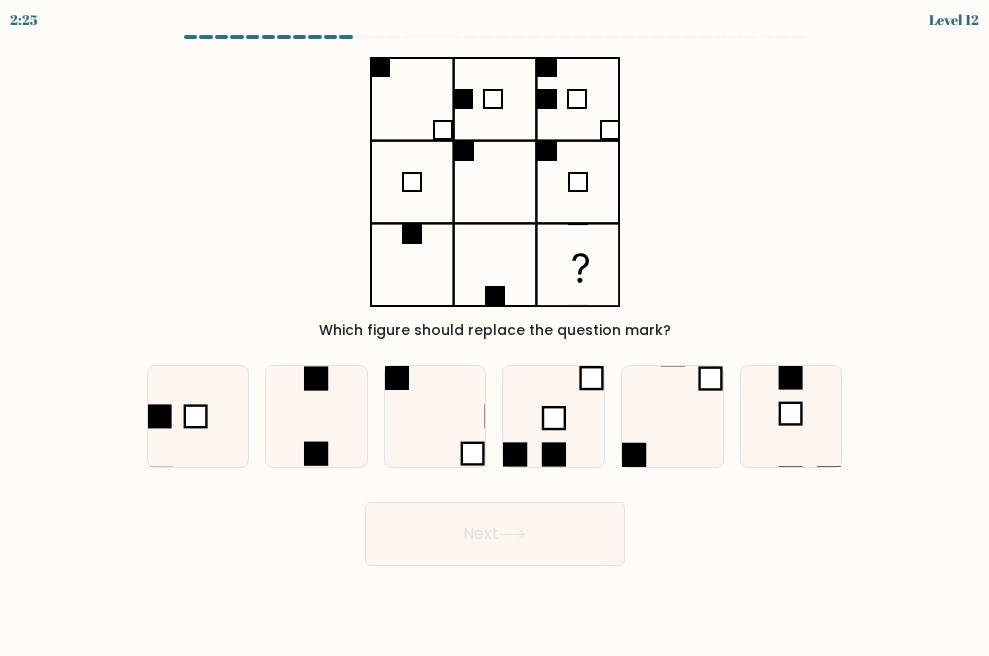 click 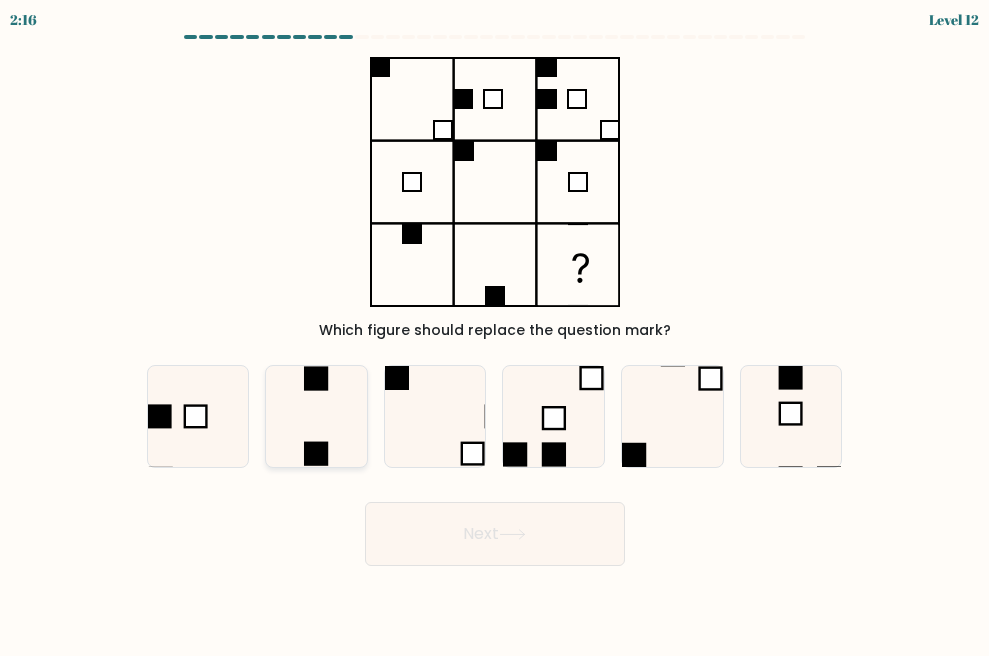 click 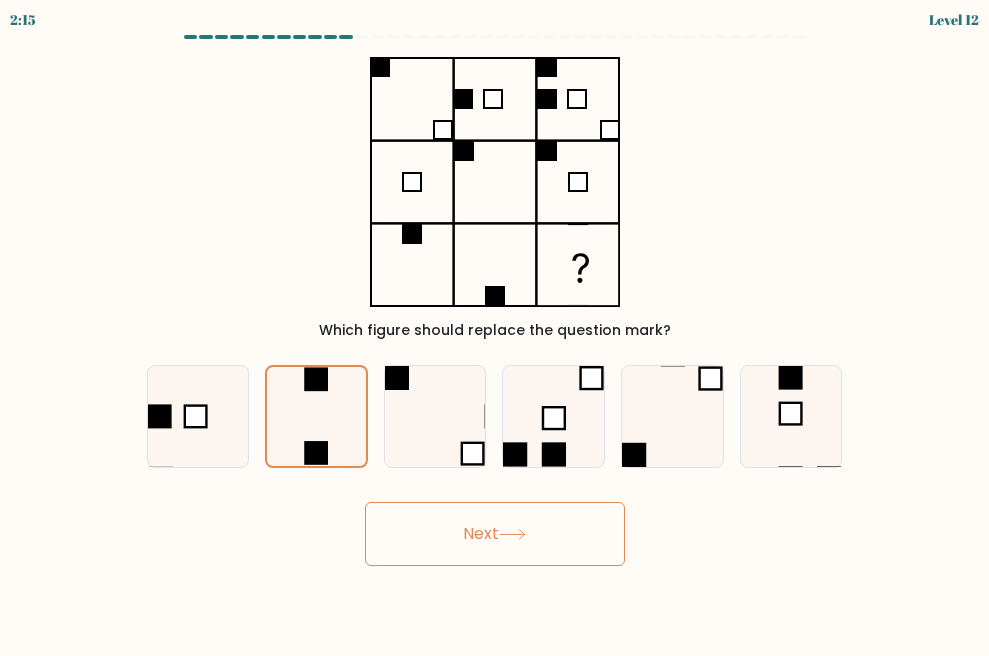 click on "Next" at bounding box center [495, 534] 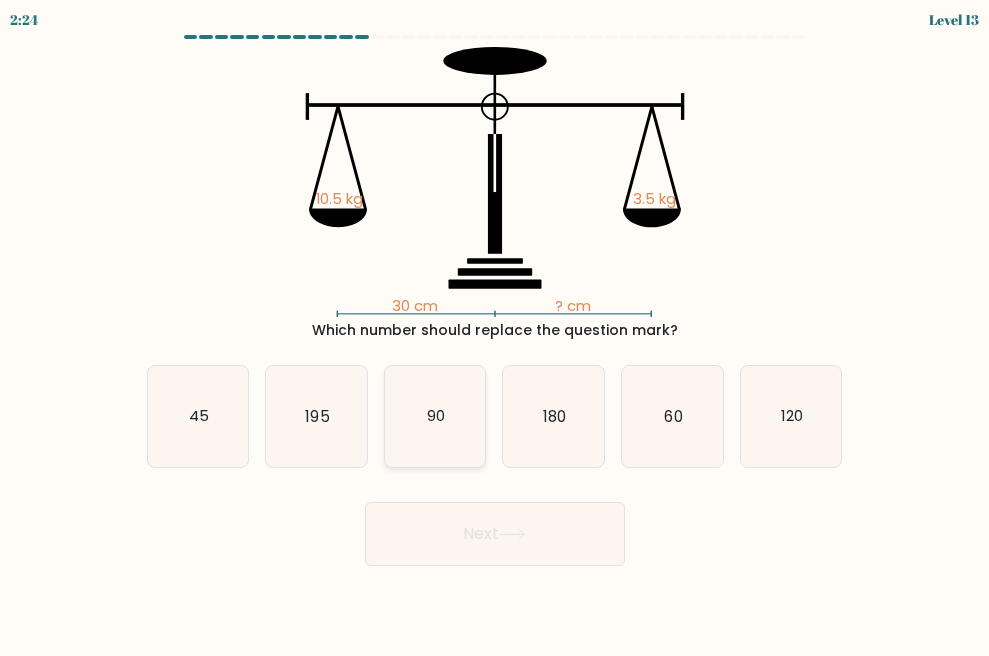 click on "90" 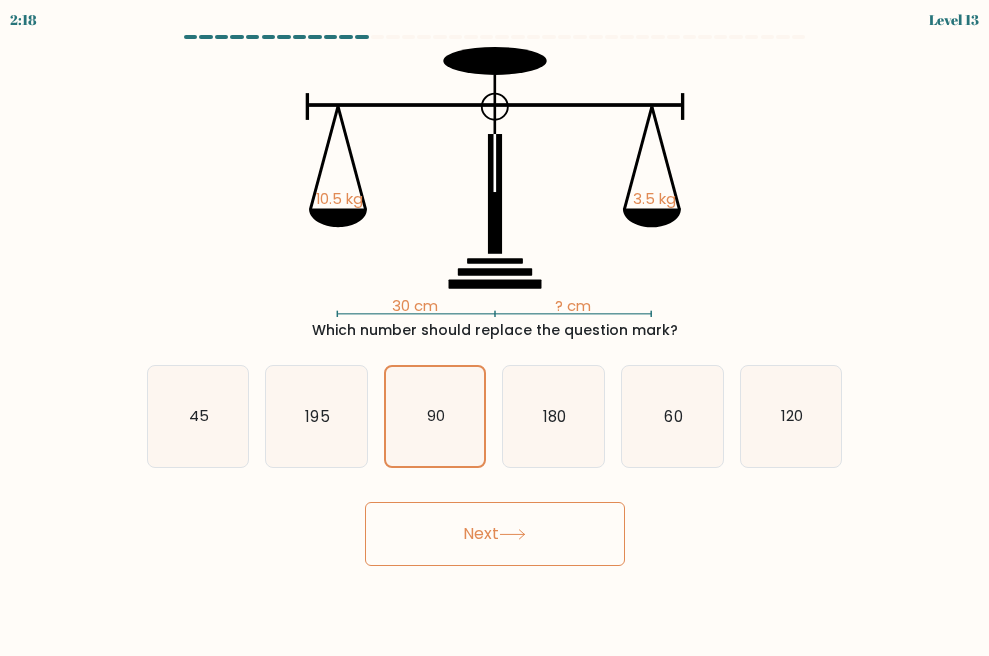 click on "Next" at bounding box center (495, 534) 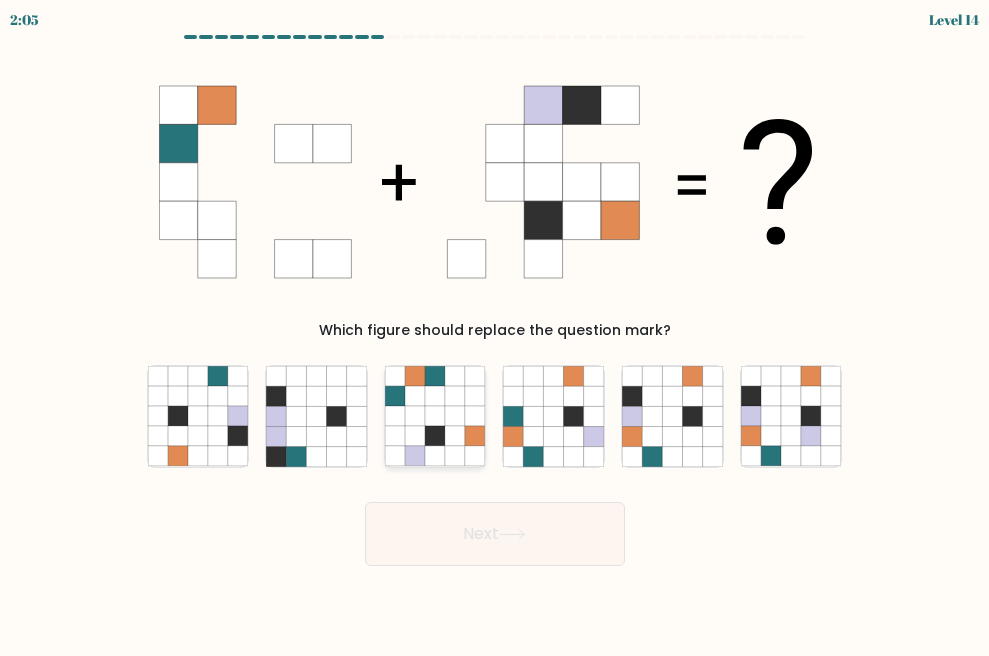 click 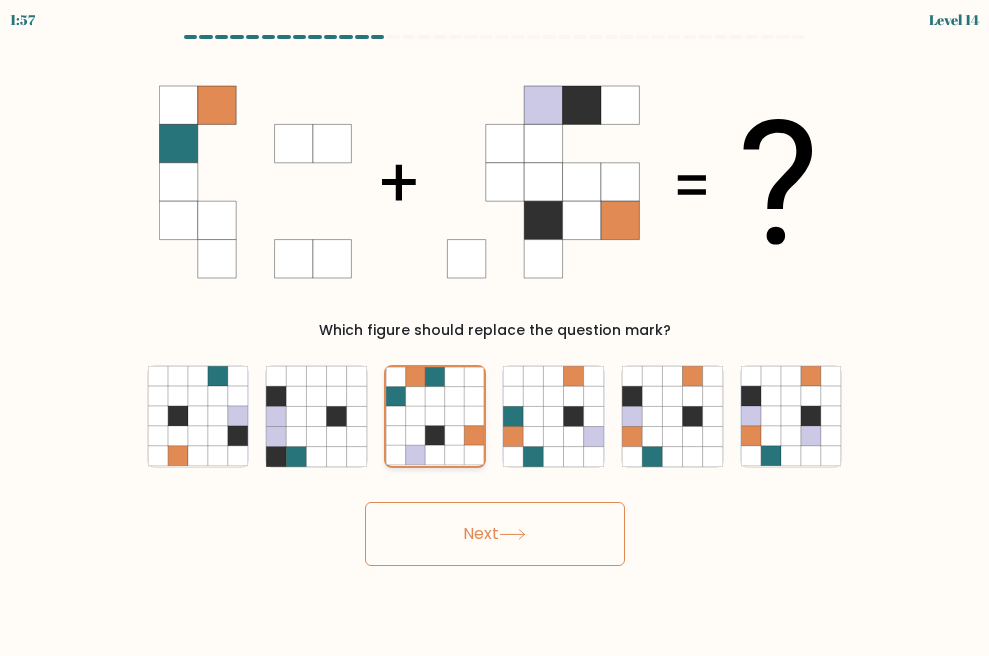 click 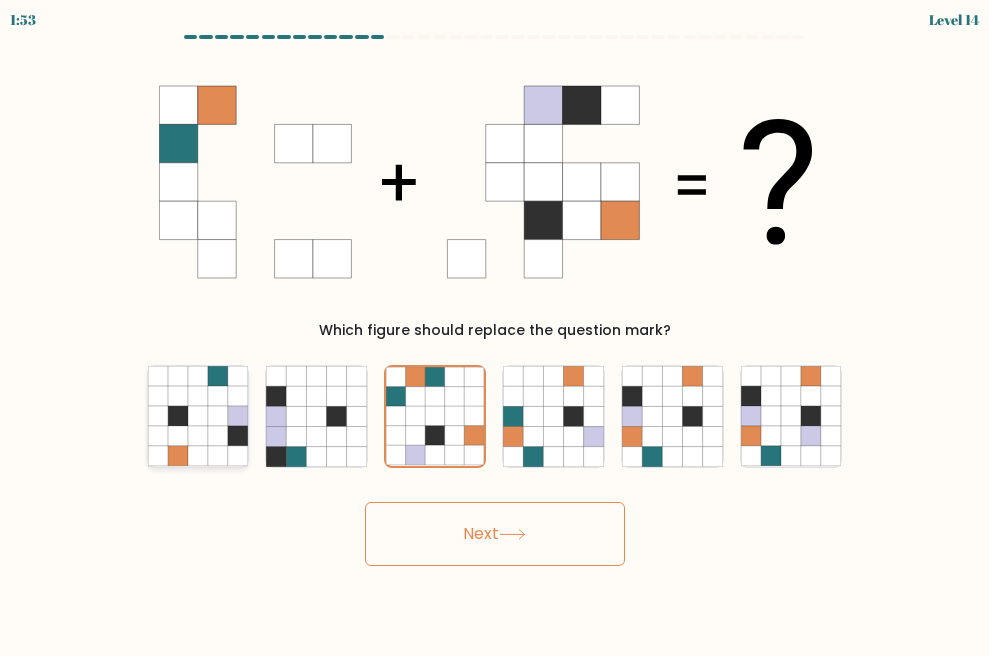 click 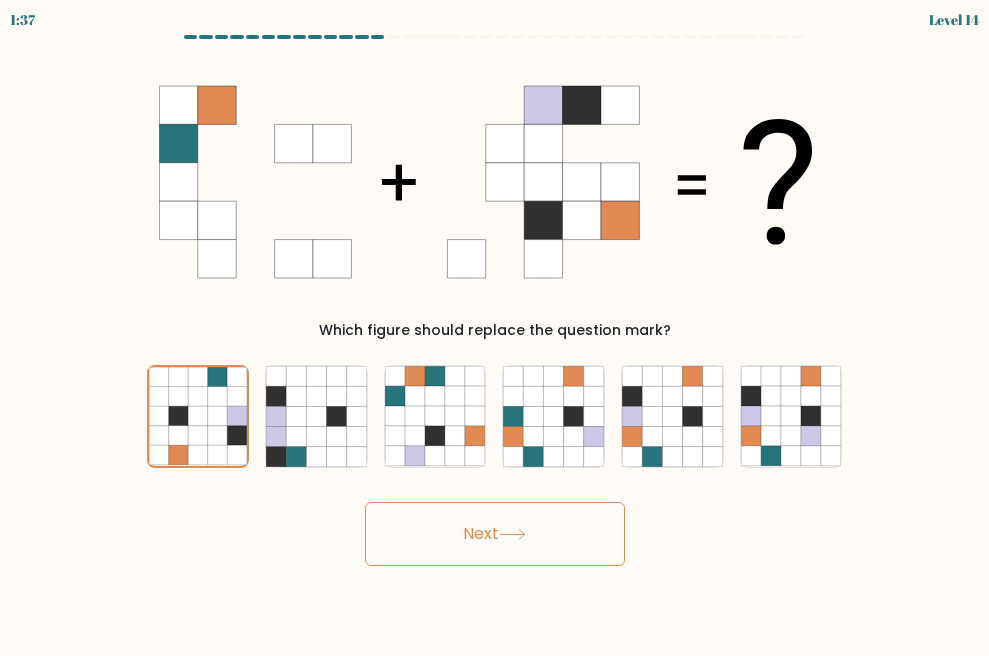 drag, startPoint x: 325, startPoint y: 154, endPoint x: 394, endPoint y: 127, distance: 74.094536 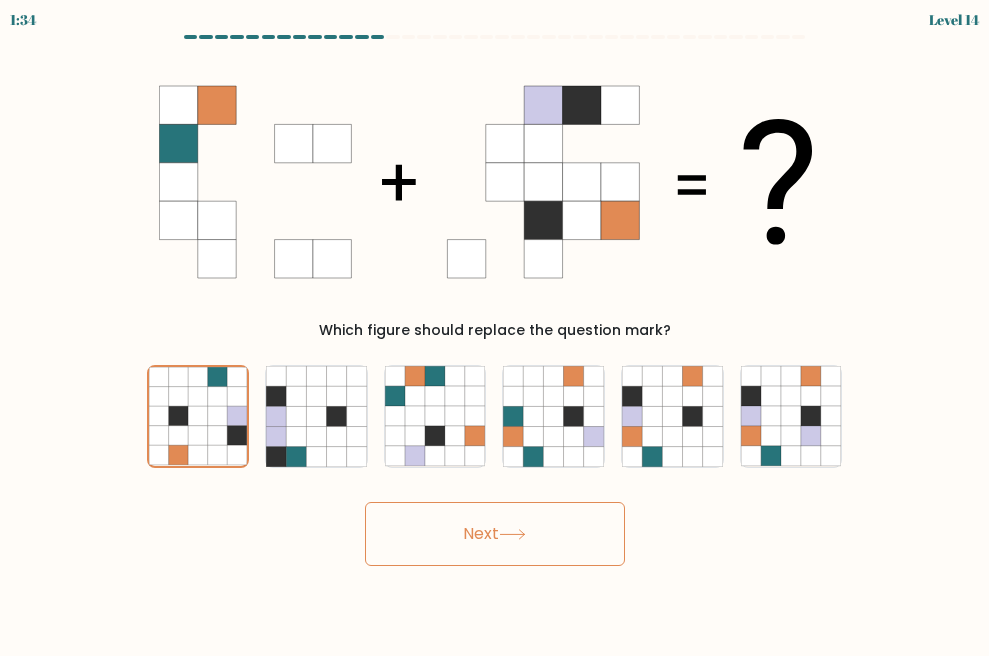 drag, startPoint x: 304, startPoint y: 131, endPoint x: 562, endPoint y: 147, distance: 258.49564 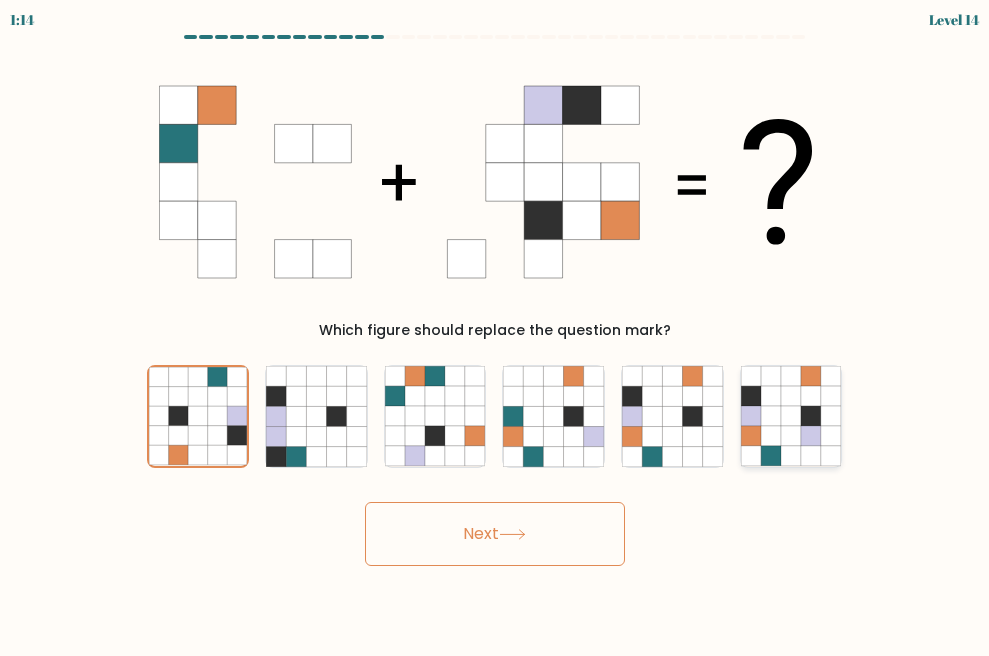 click 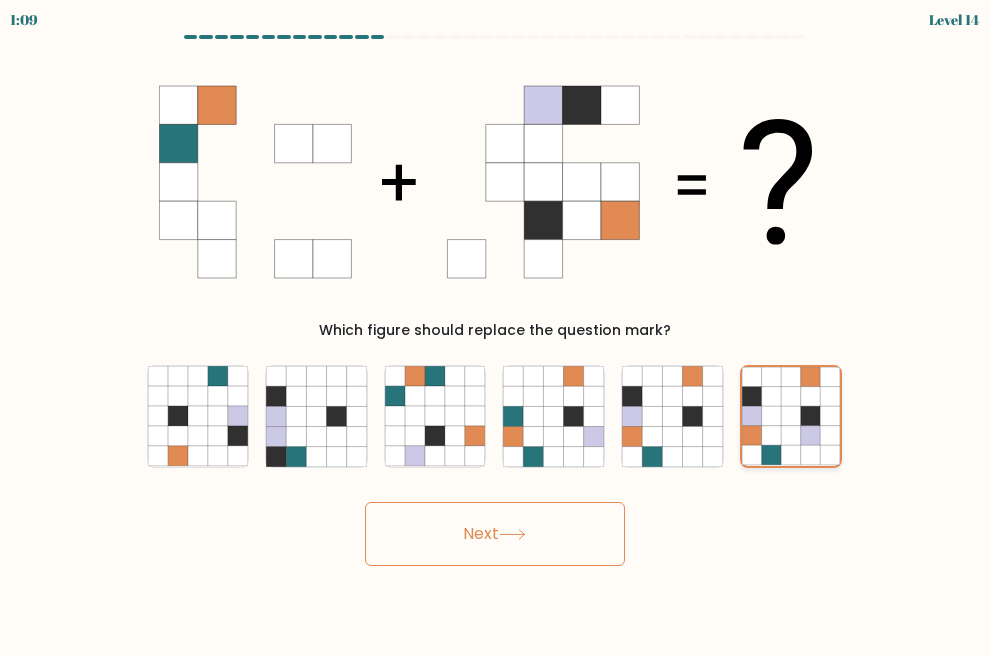 click 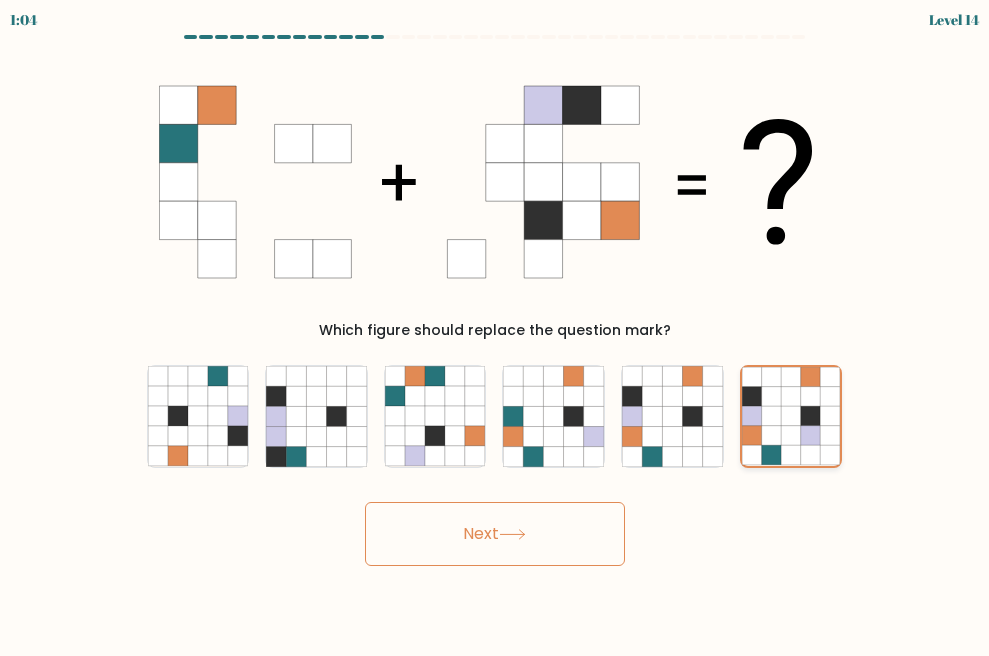 click 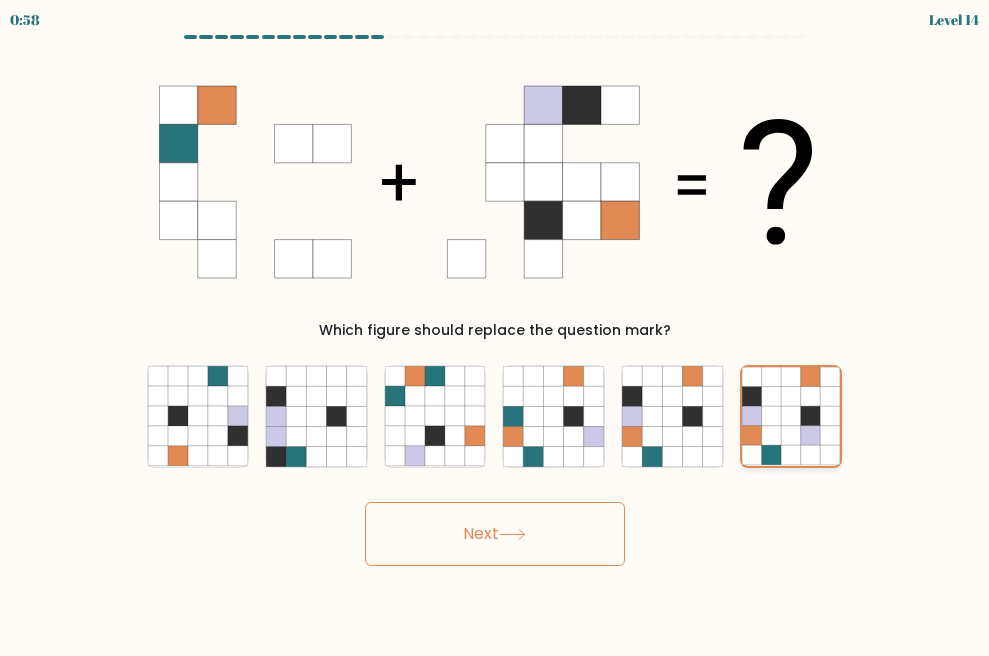 click 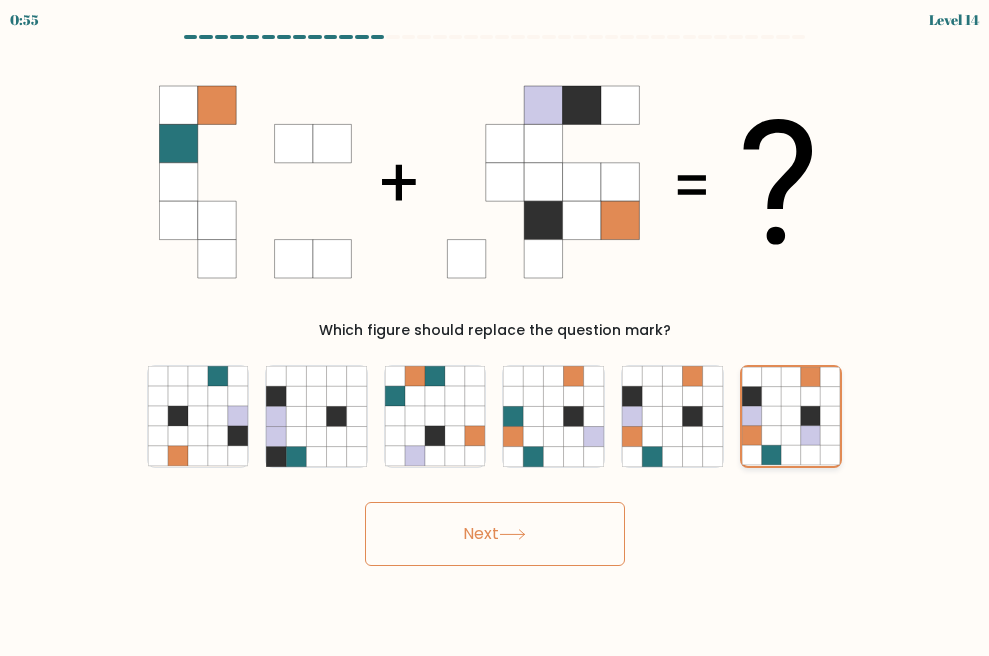 click 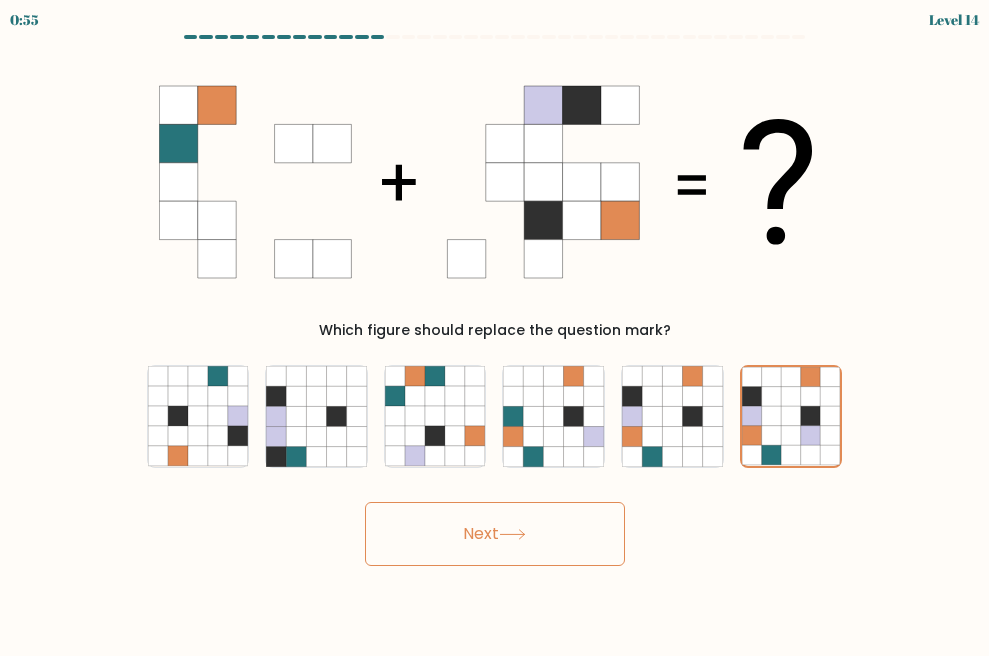 click 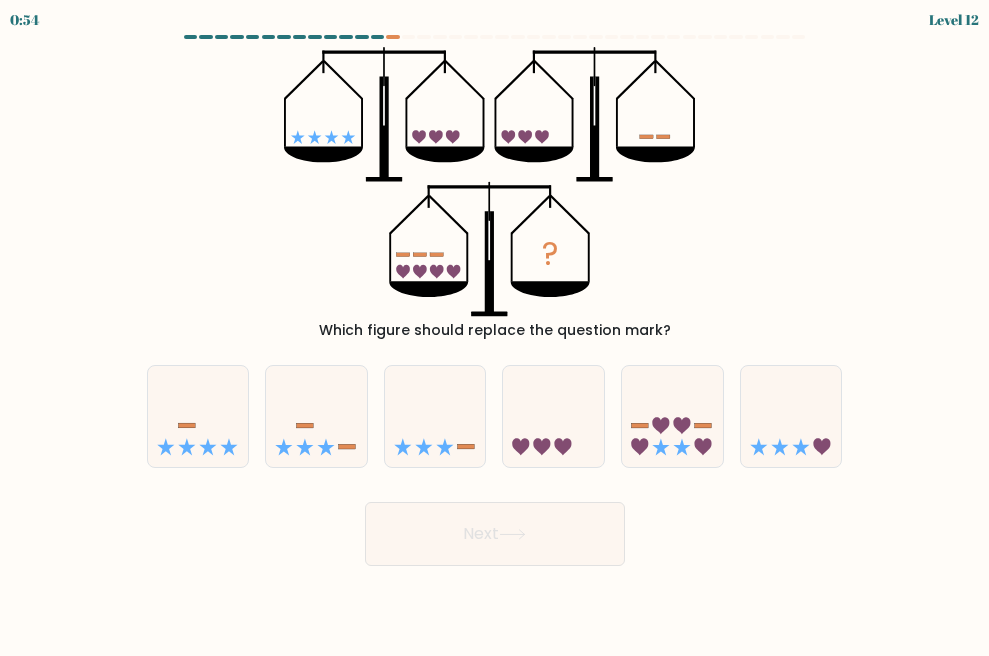type 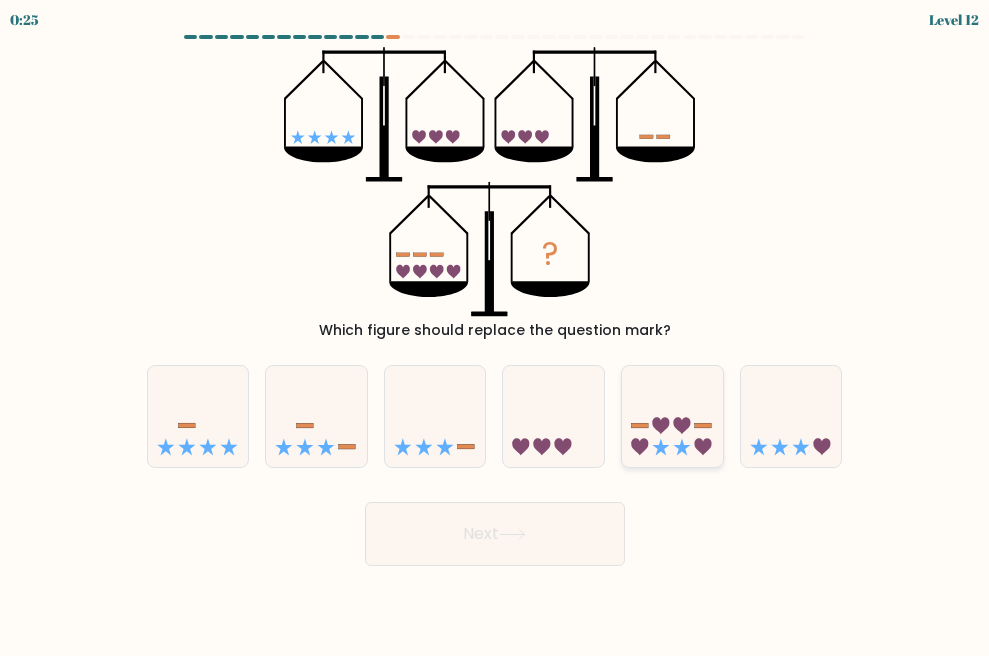 drag, startPoint x: 700, startPoint y: 428, endPoint x: 707, endPoint y: 438, distance: 12.206555 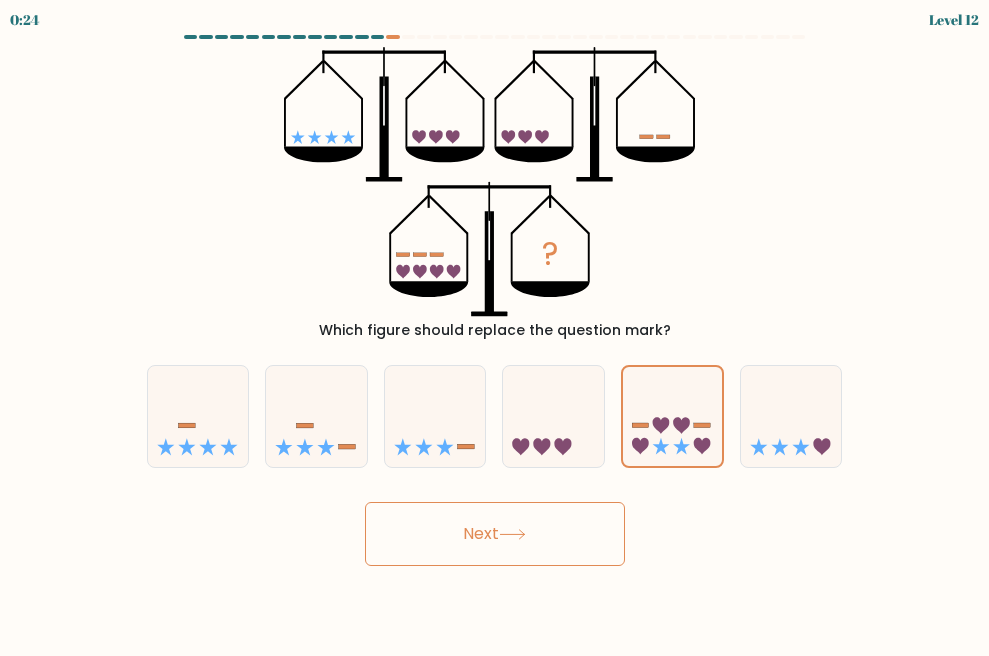 click 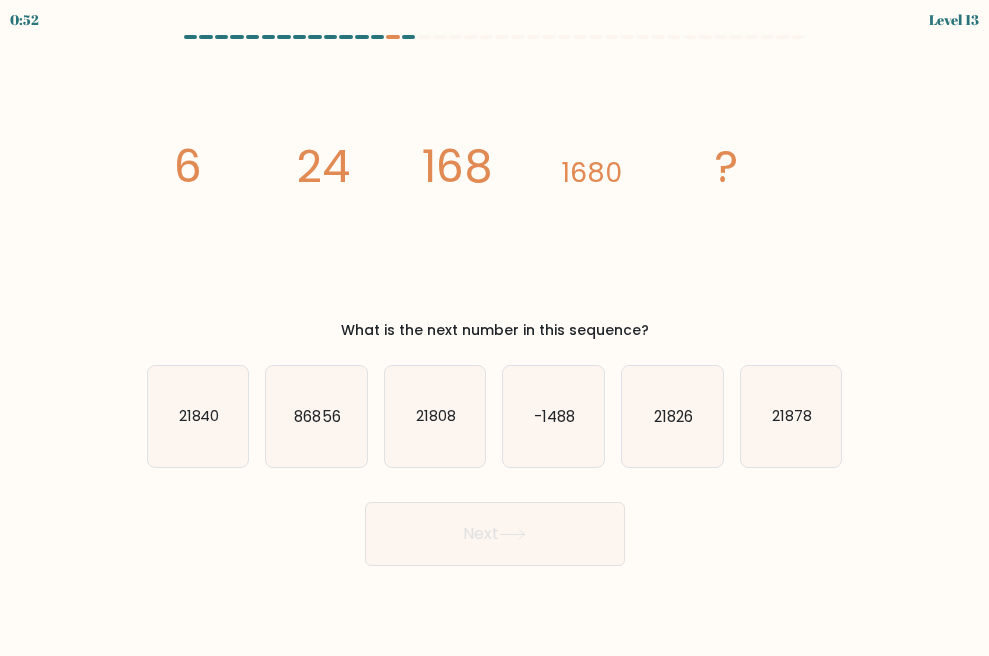 click on "image/svg+xml
6
24
168
1680
?" 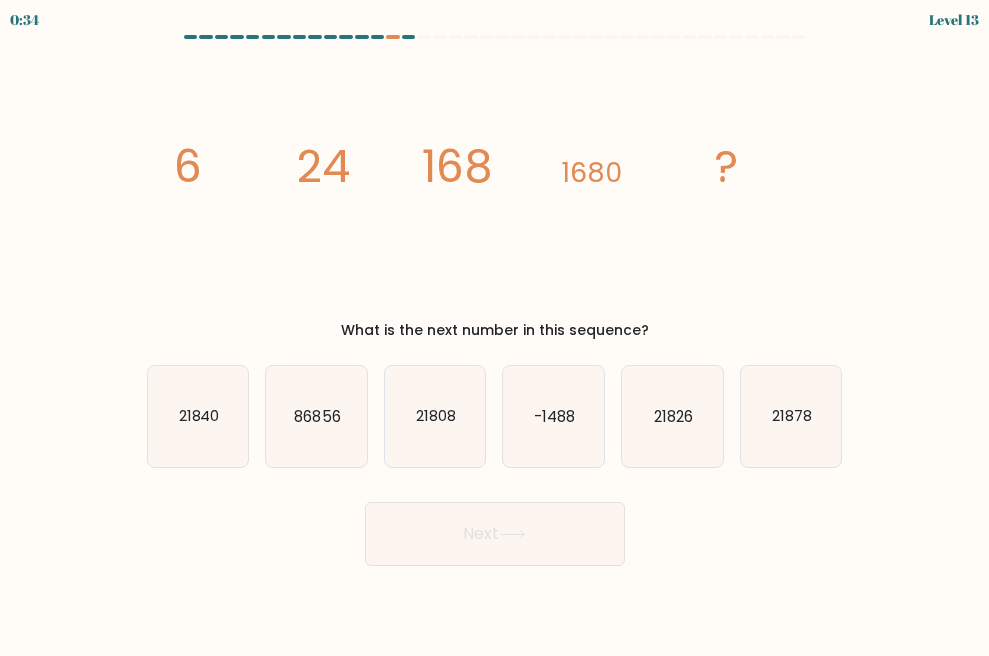 click on "image/svg+xml
6
24
168
1680
?" 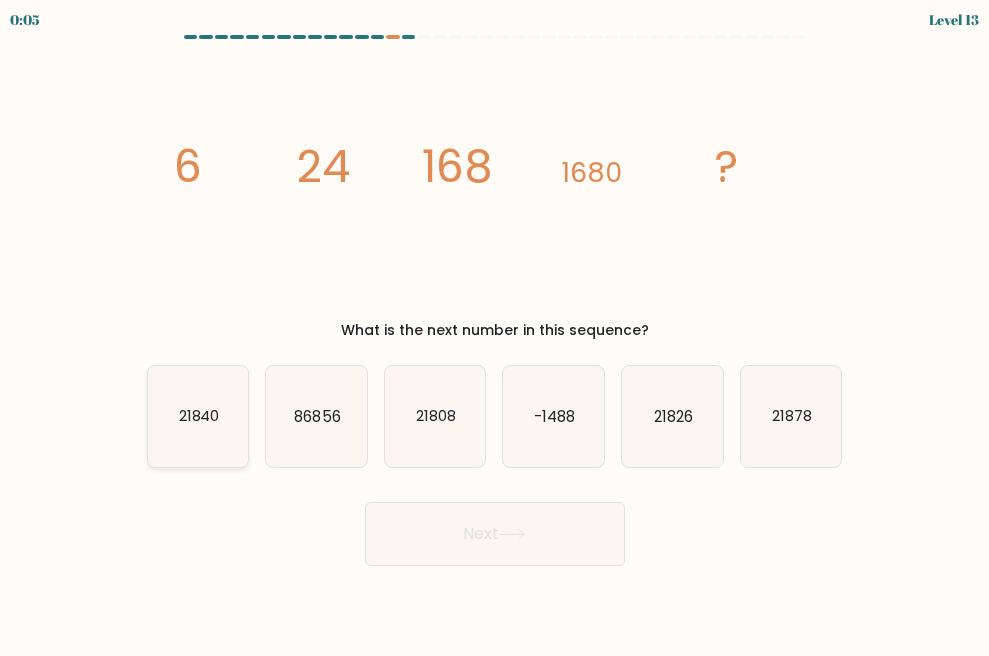 click on "21840" 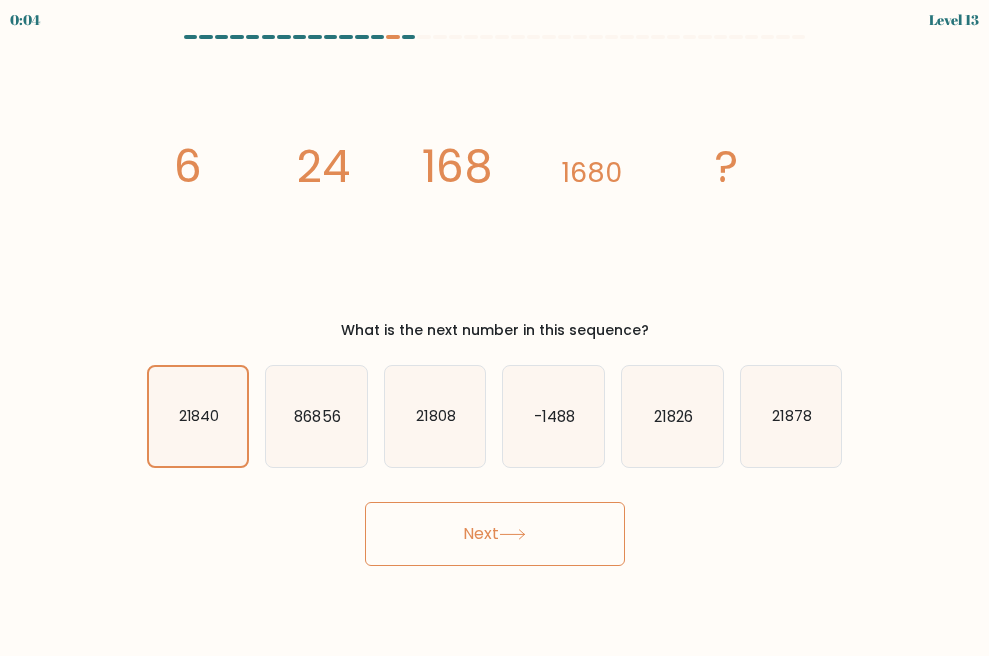 click 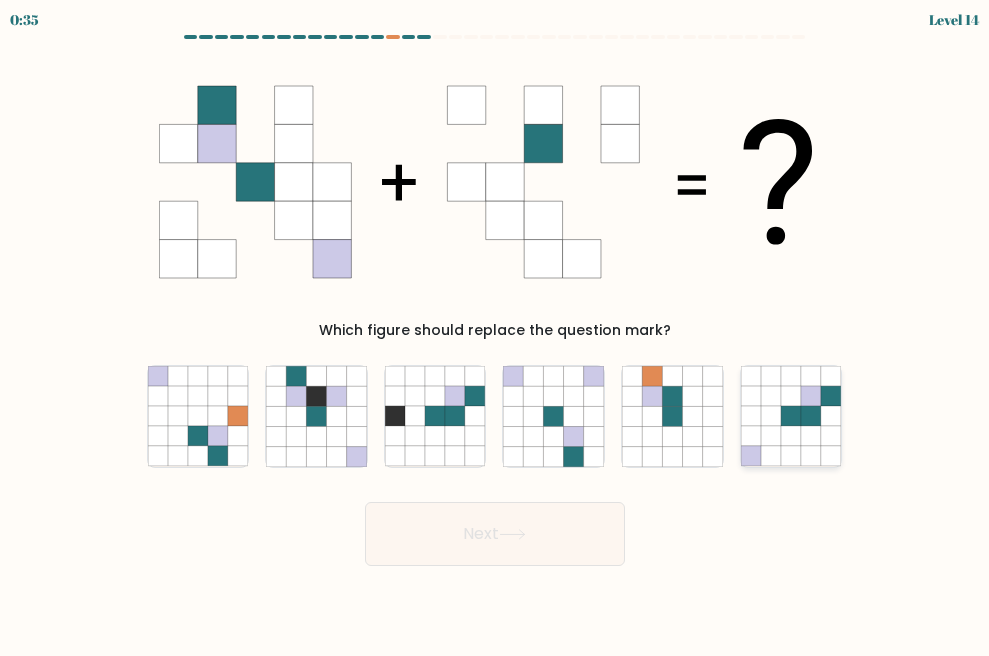 click 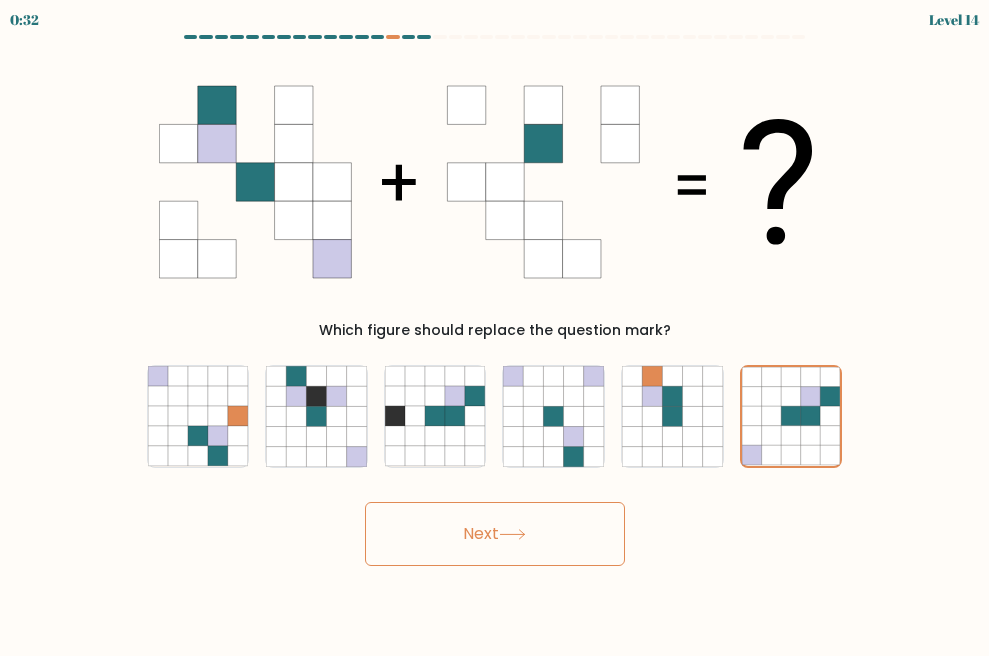 click 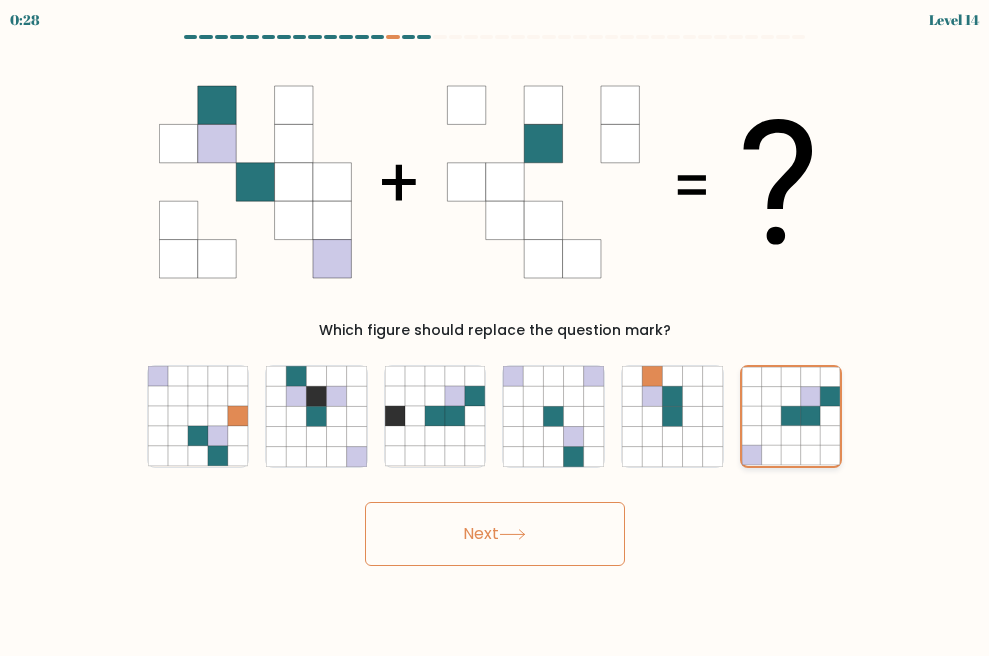 click 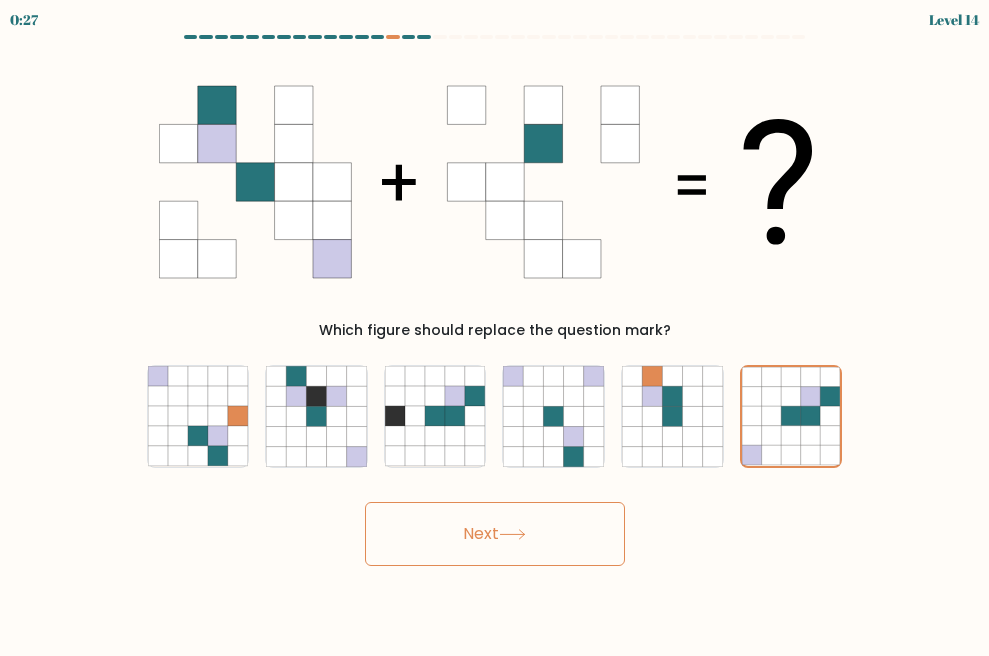 click on "Next" at bounding box center (495, 534) 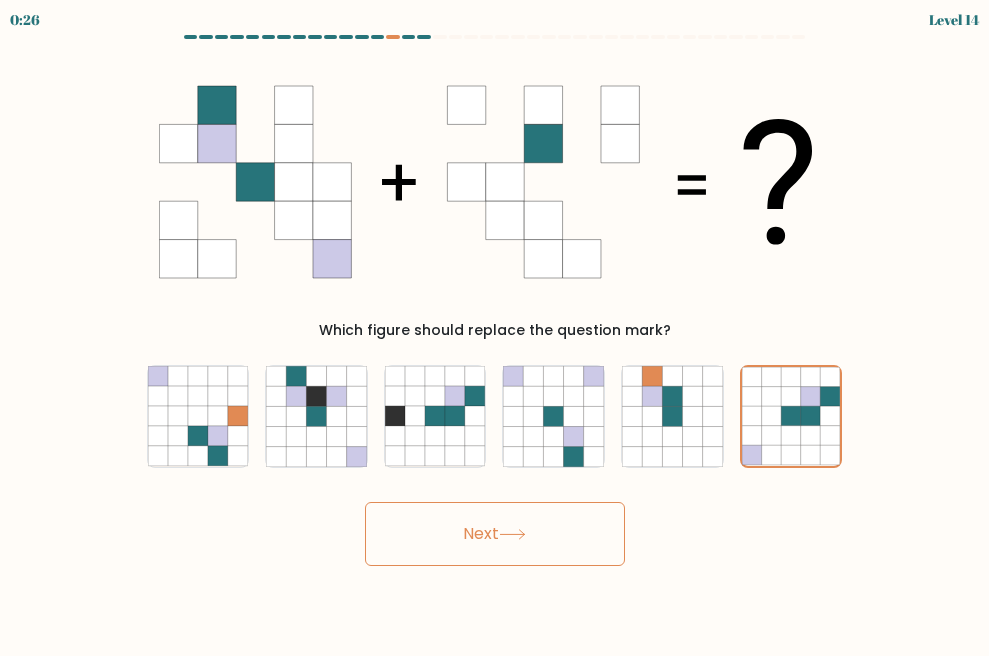 click on "0:26
Level 14" at bounding box center [494, 328] 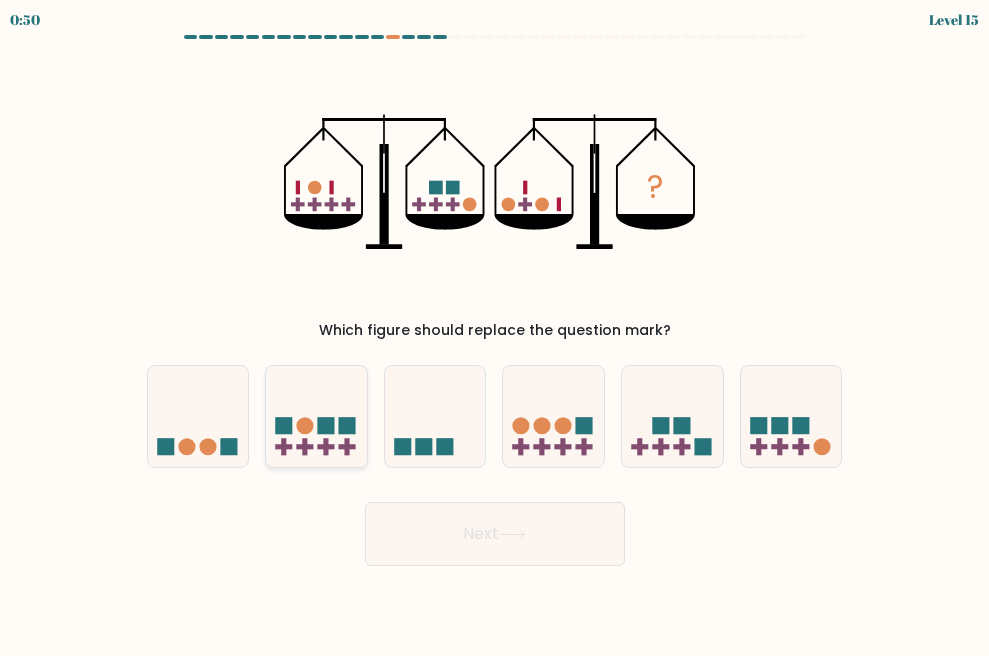 click 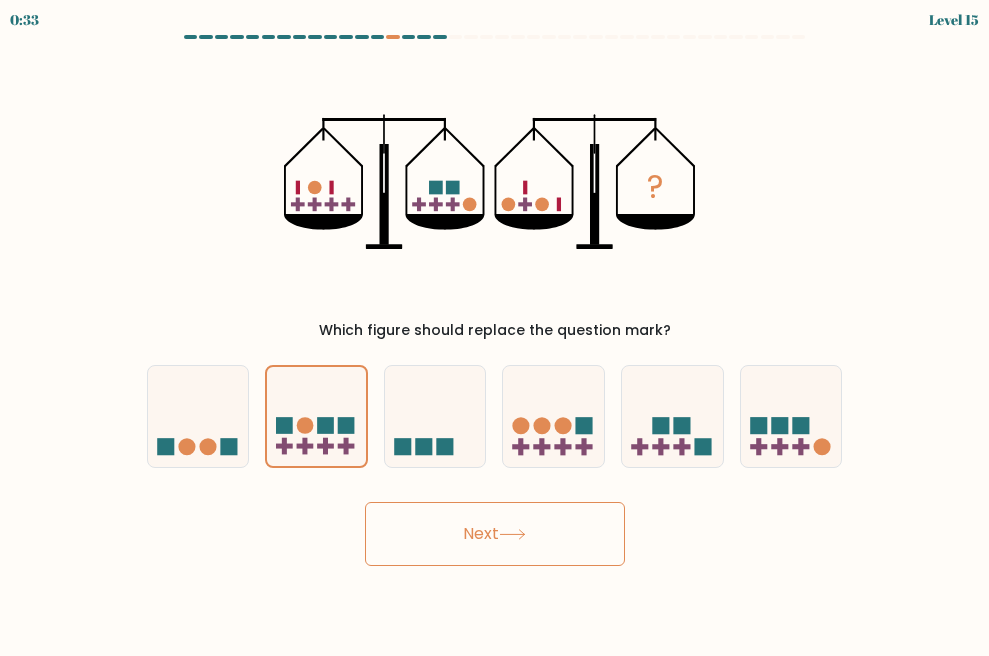 click 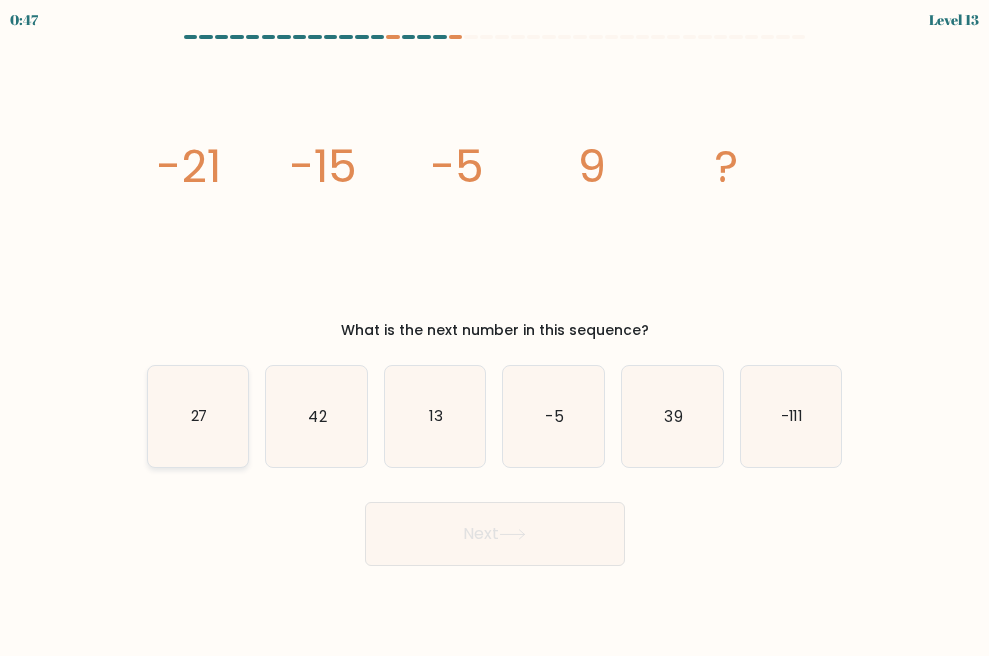 click on "27" 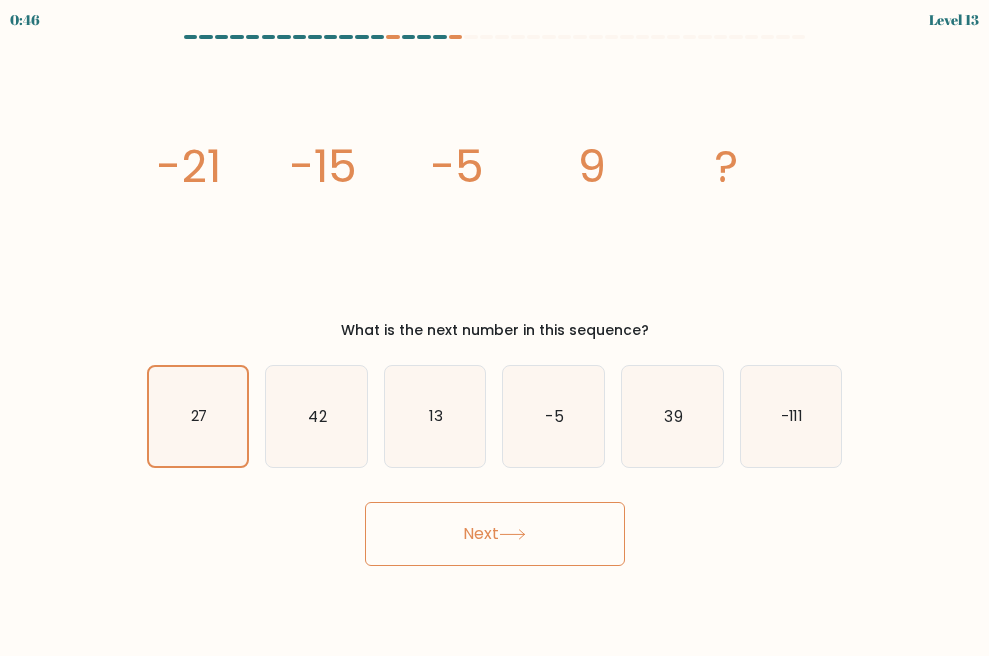 drag, startPoint x: 561, startPoint y: 543, endPoint x: 549, endPoint y: 543, distance: 12 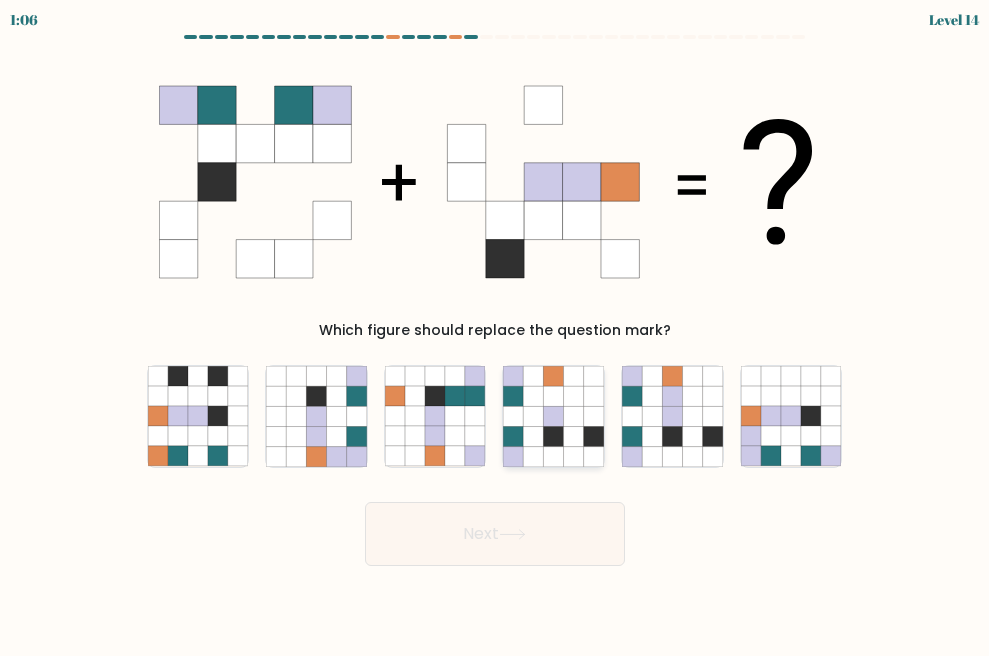 click 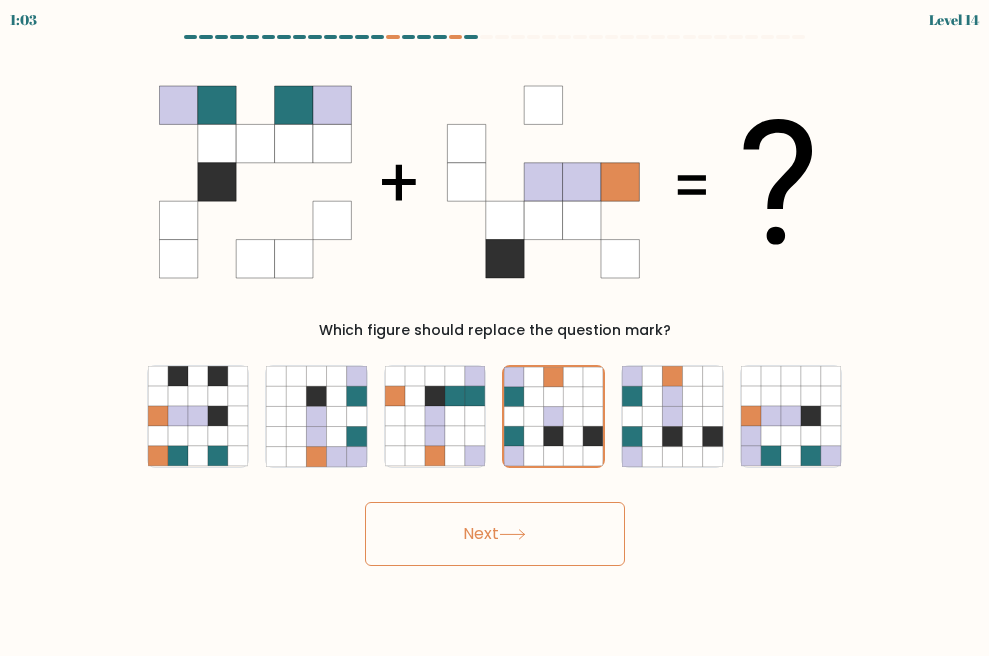 click 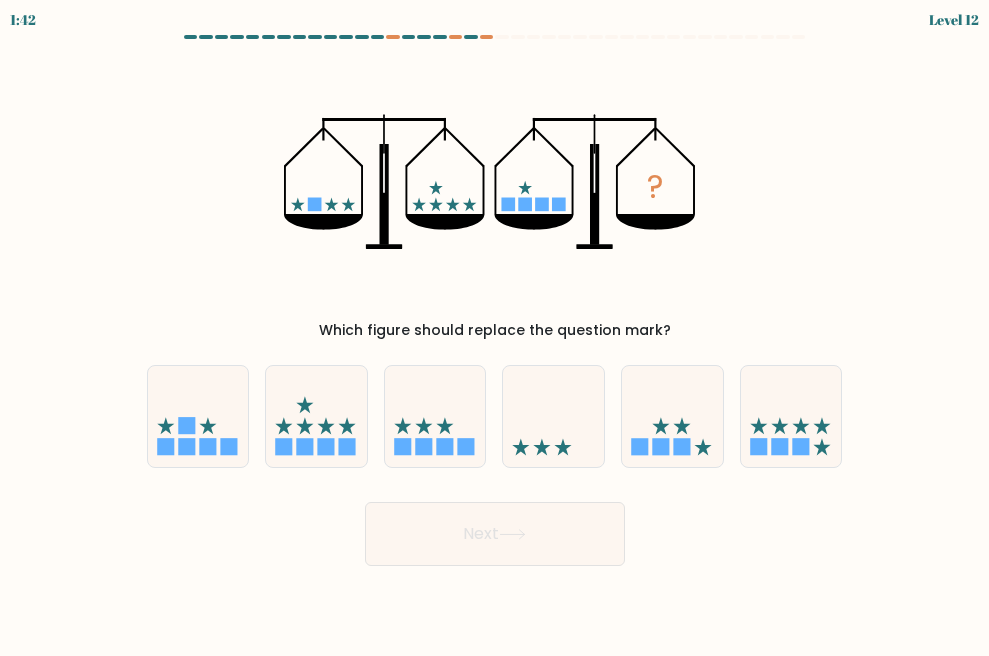 click 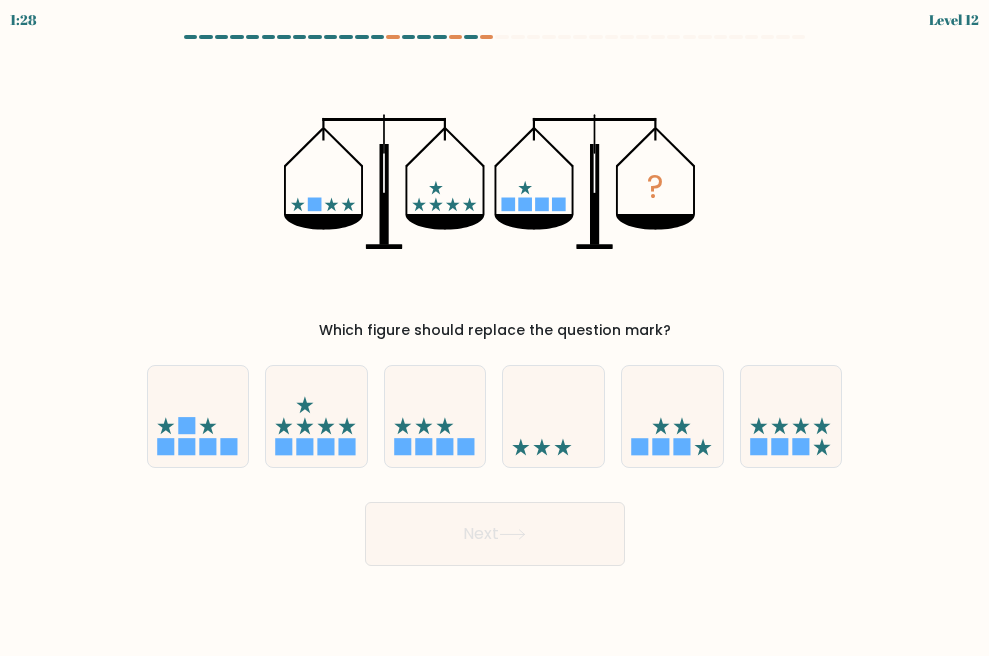 click 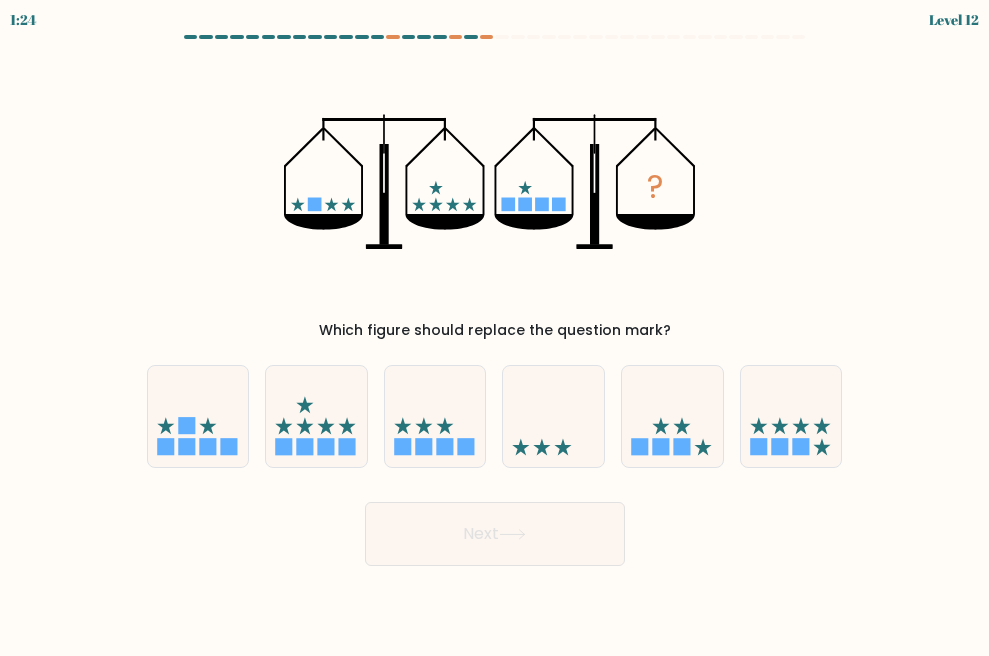 click on "?" 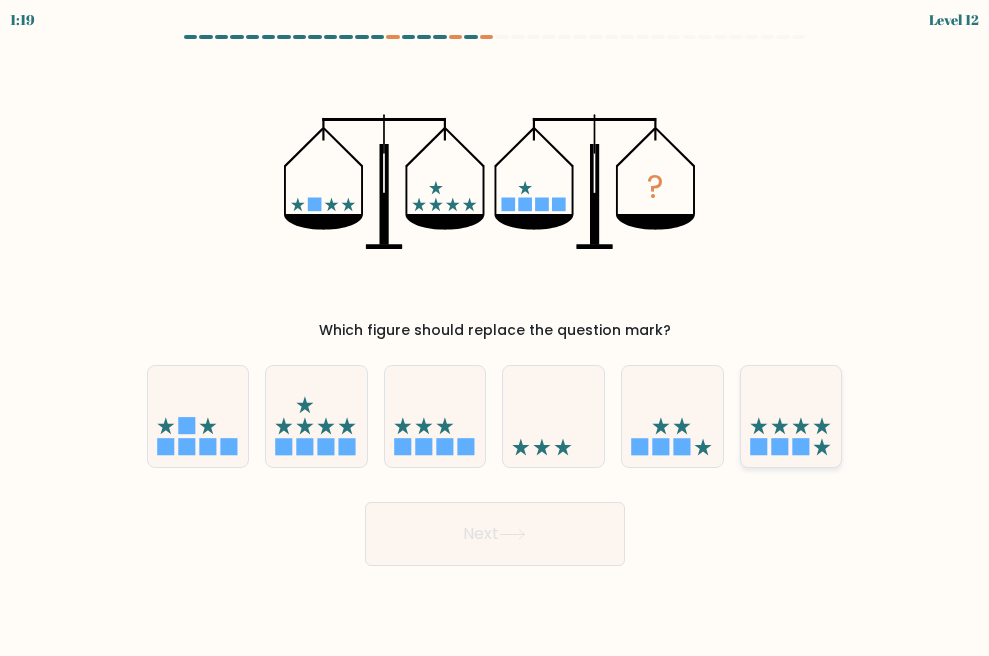 click 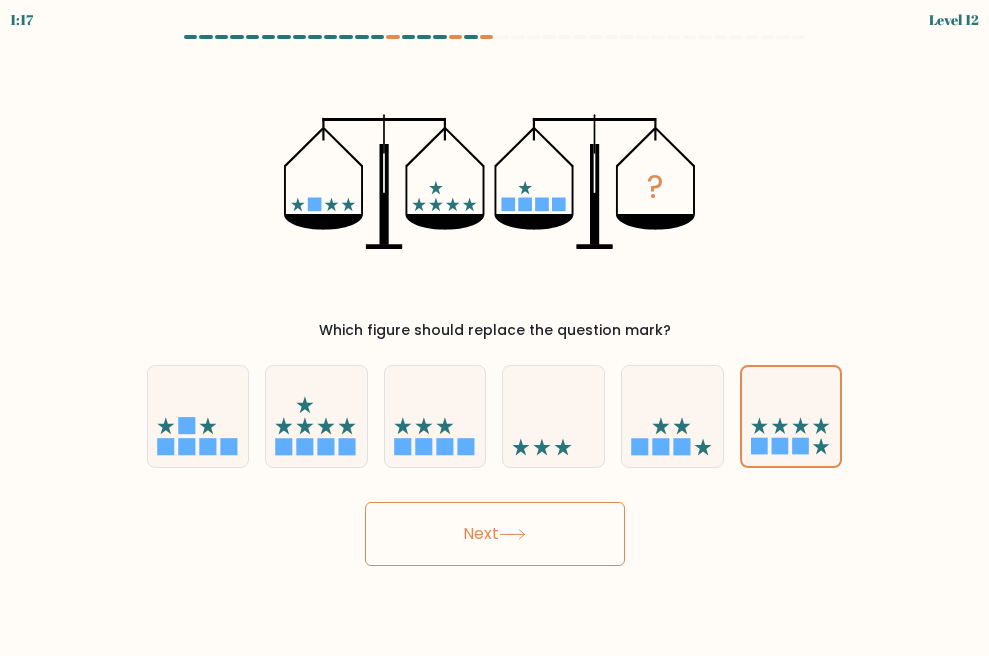 click 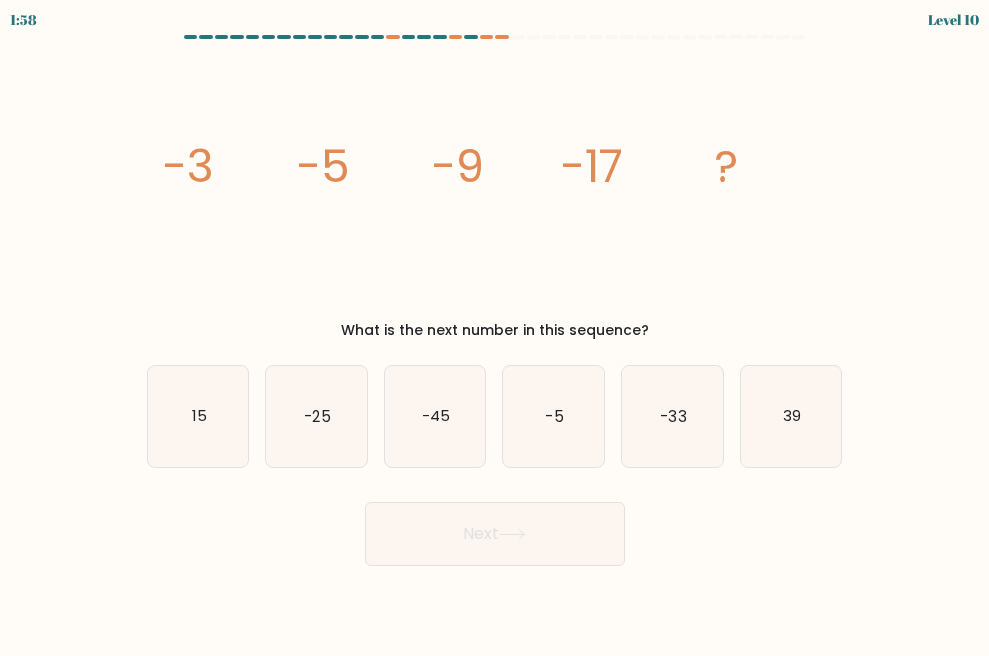 click at bounding box center (495, 41) 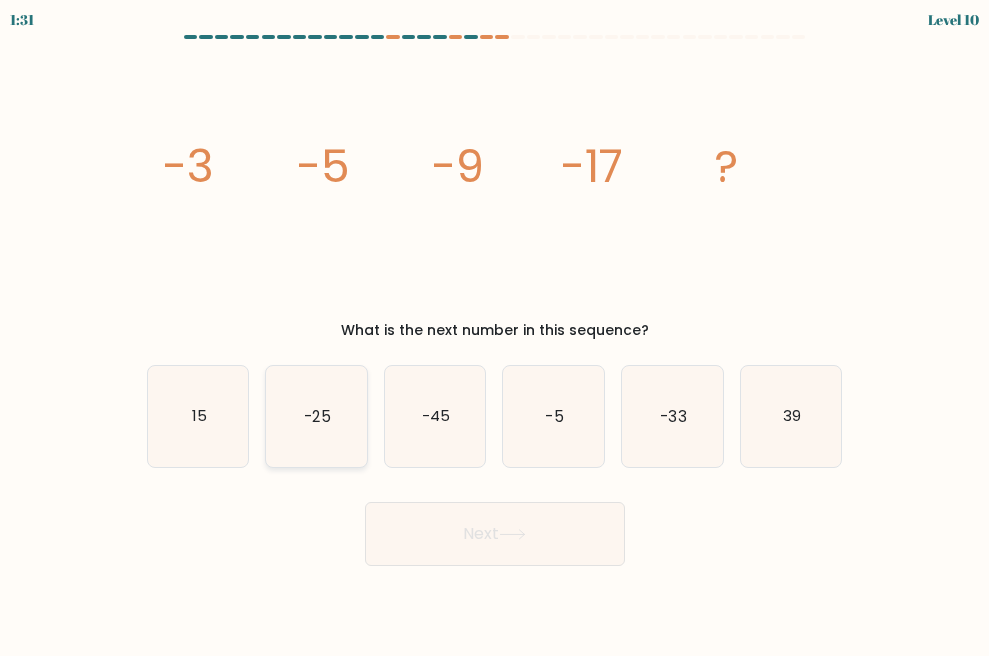 click on "-25" 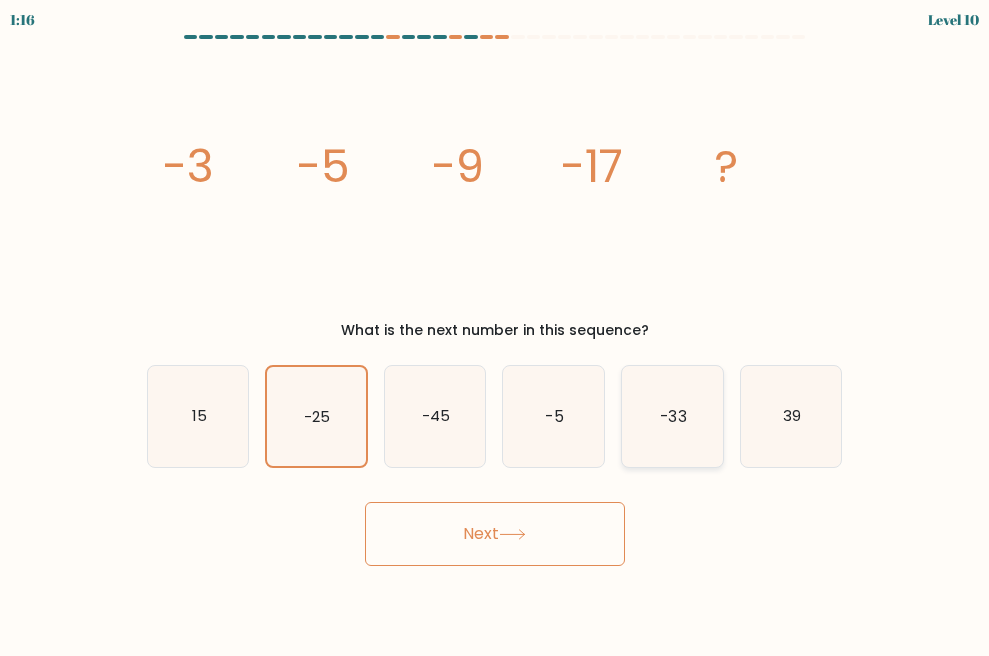 click on "-33" 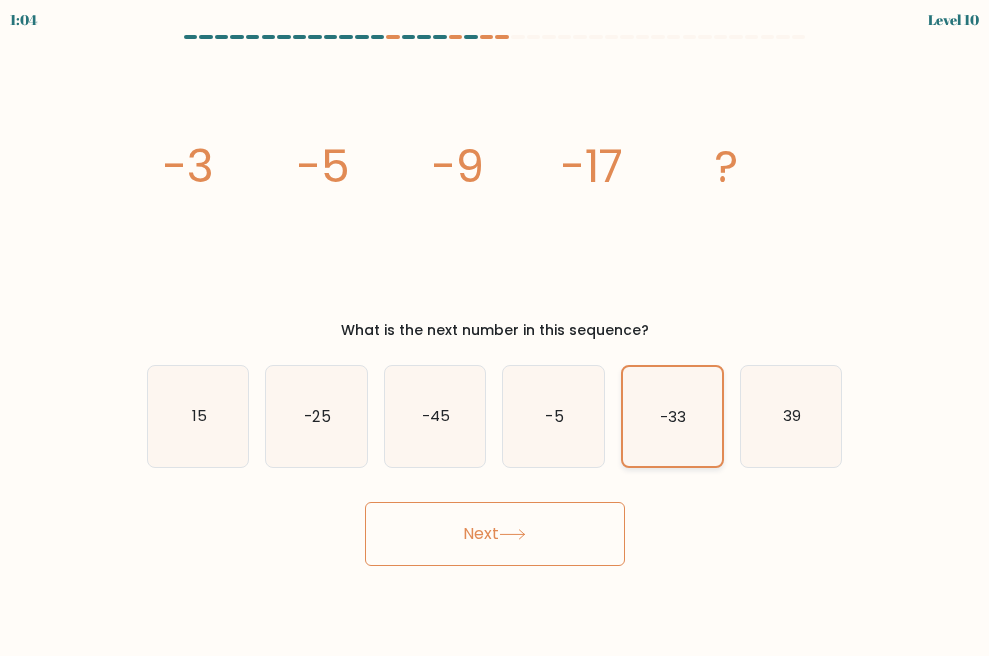 click on "-33" 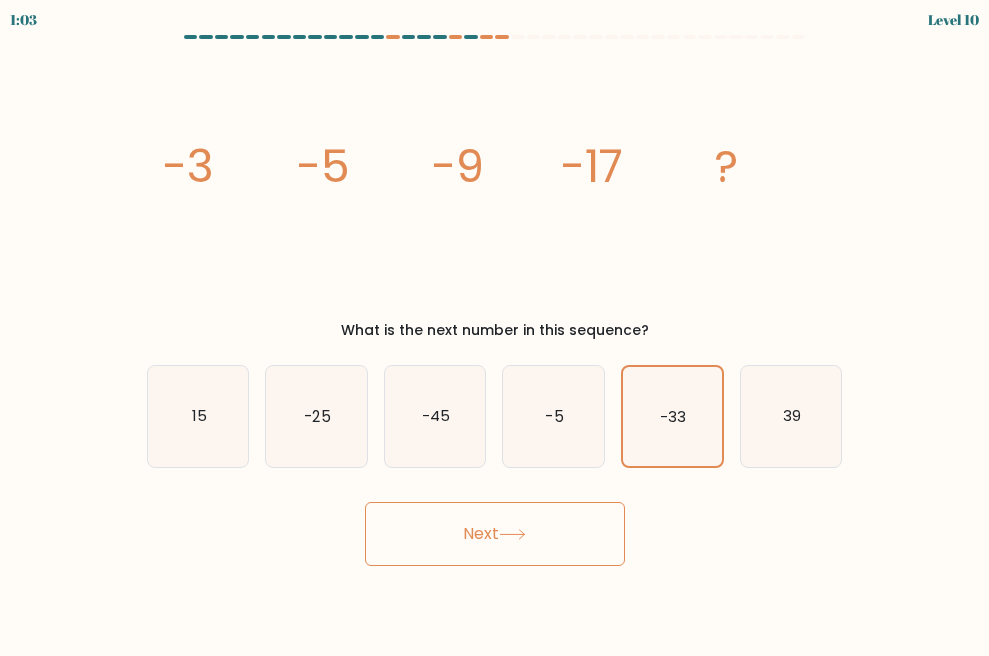 click on "Next" at bounding box center [495, 534] 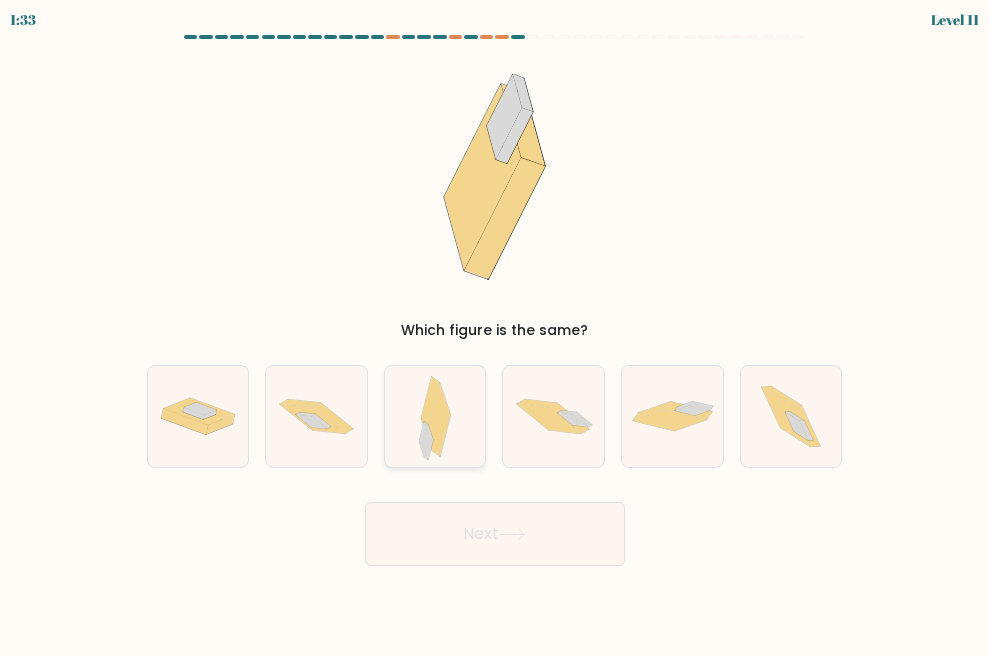 click at bounding box center (435, 416) 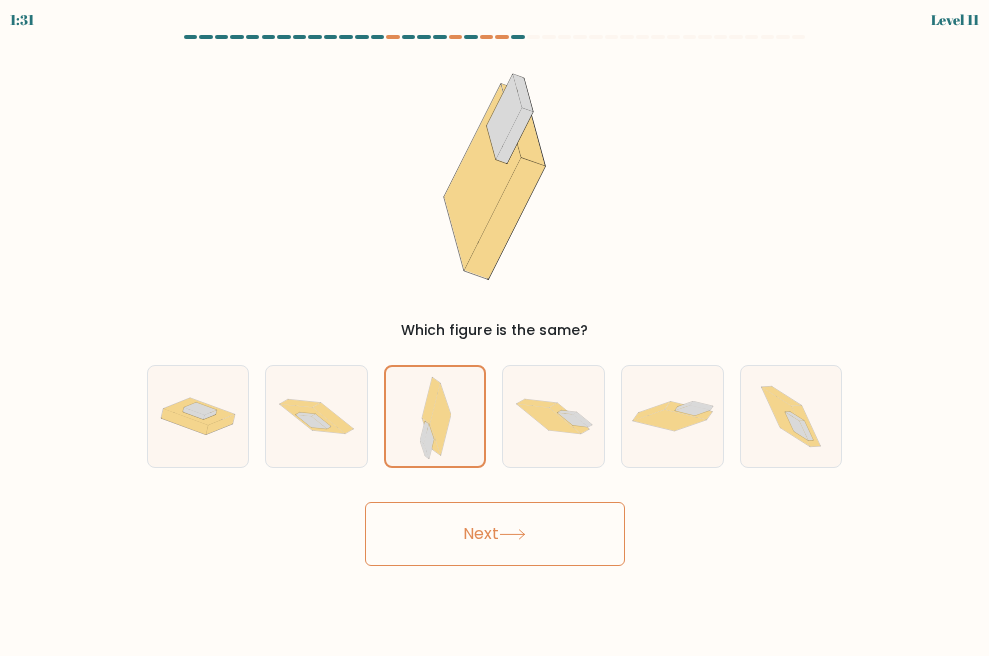 click on "Next" at bounding box center [495, 534] 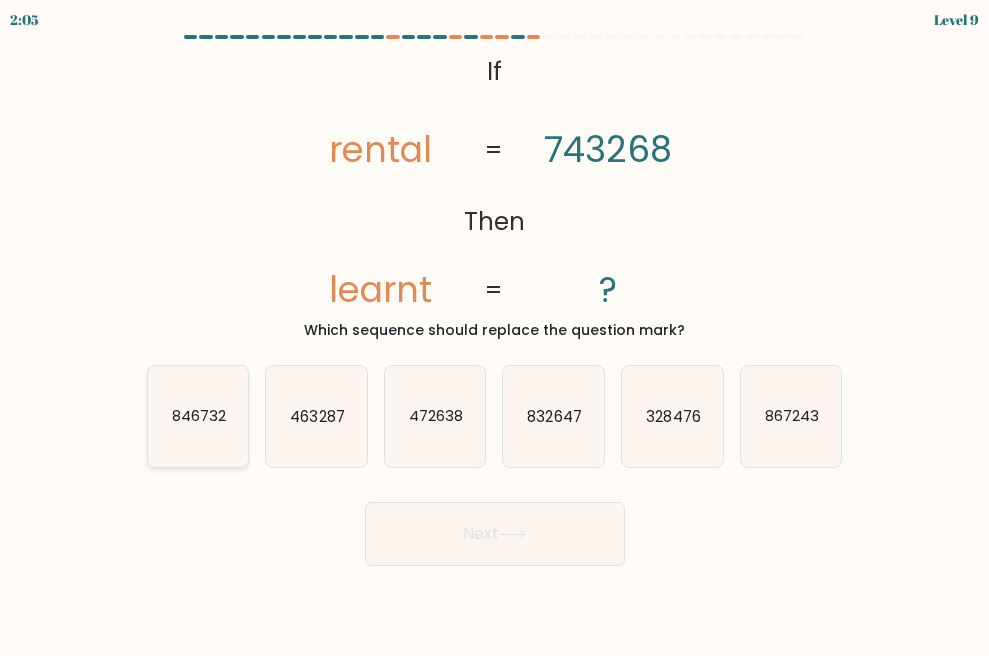 click on "846732" 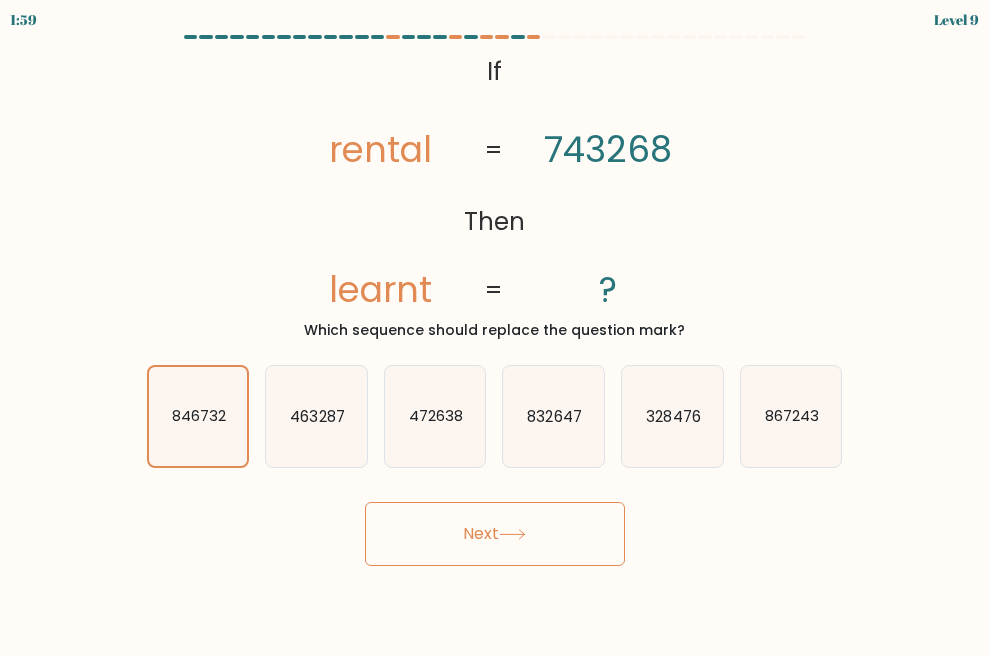 click 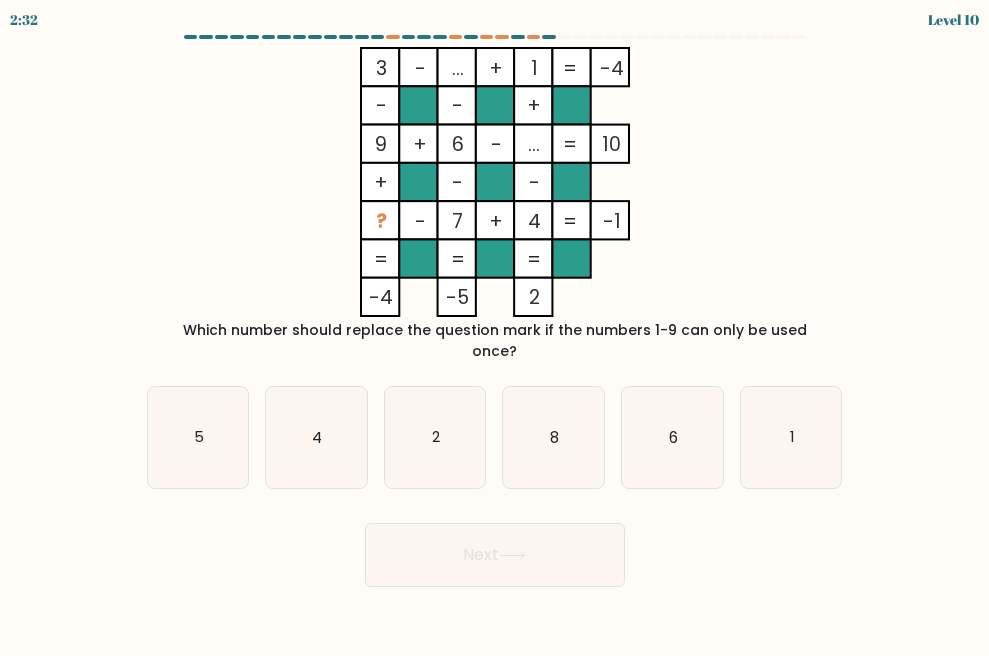 click on "3" 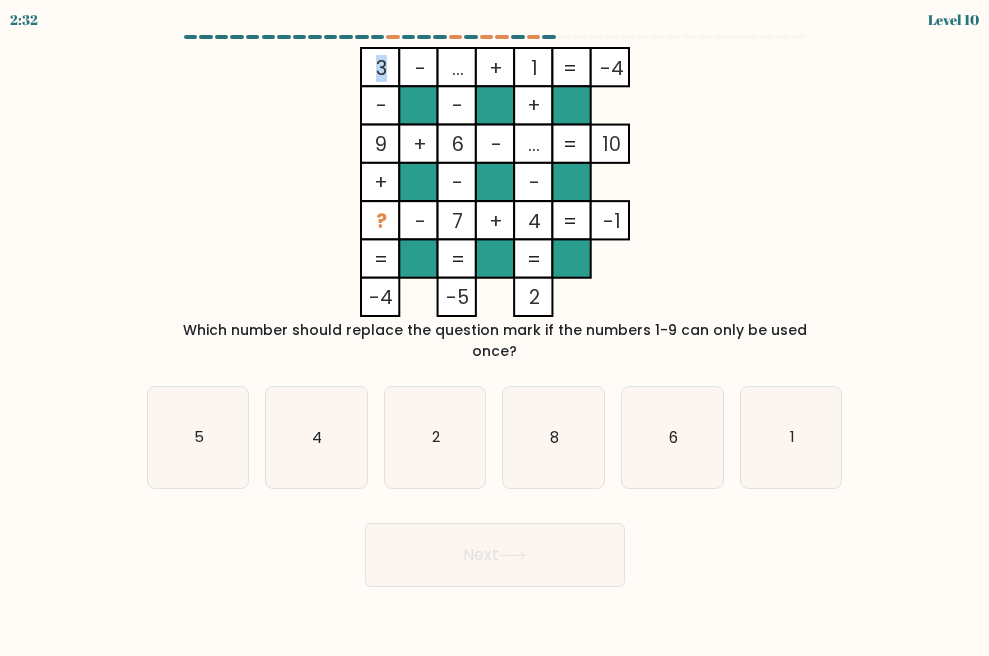click on "3" 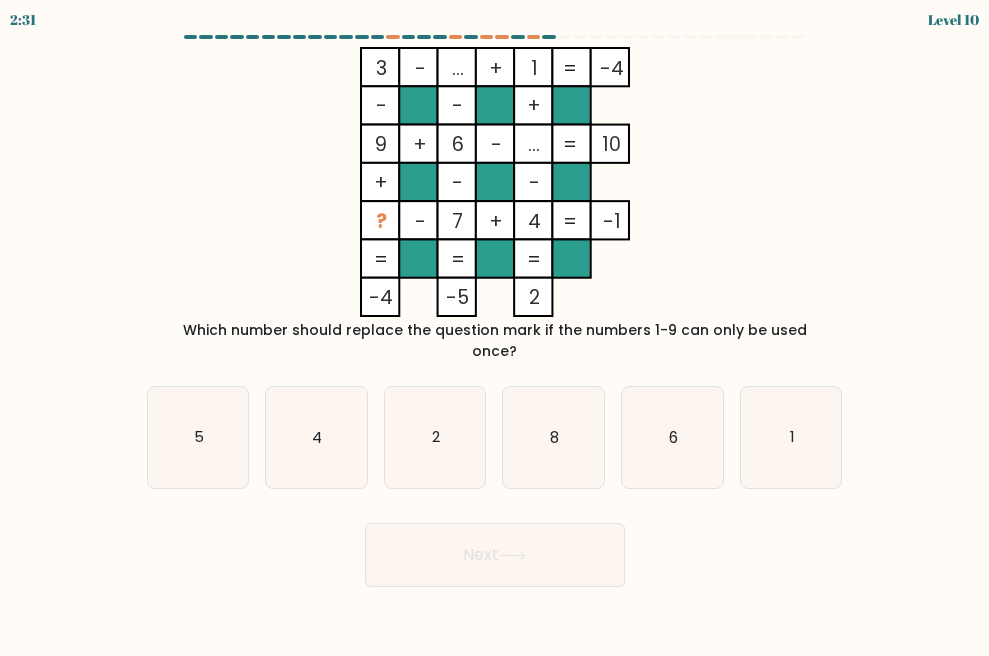 click on "..." 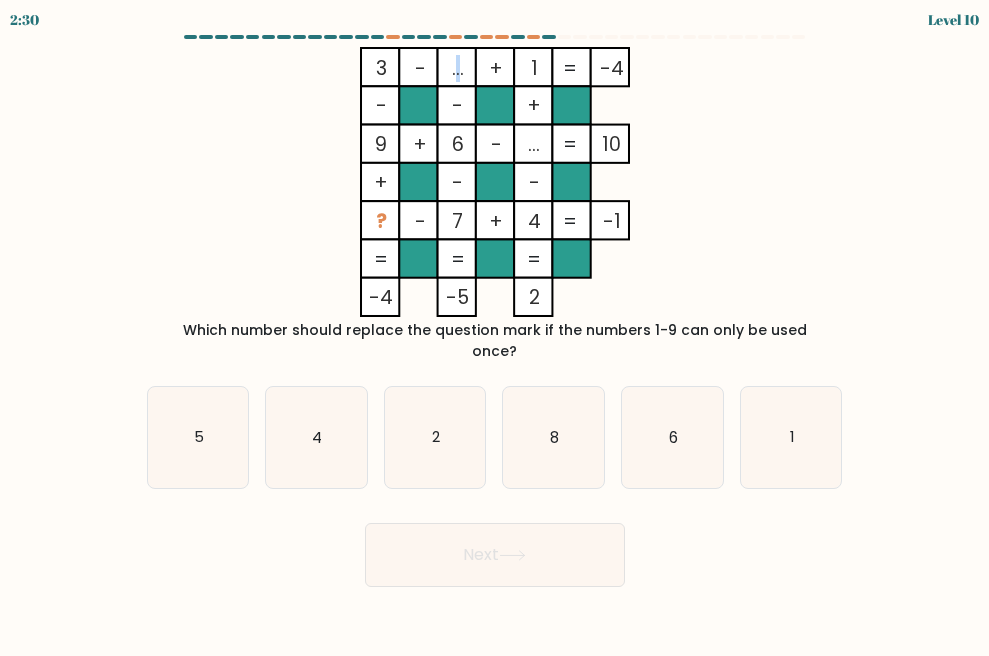 click on "..." 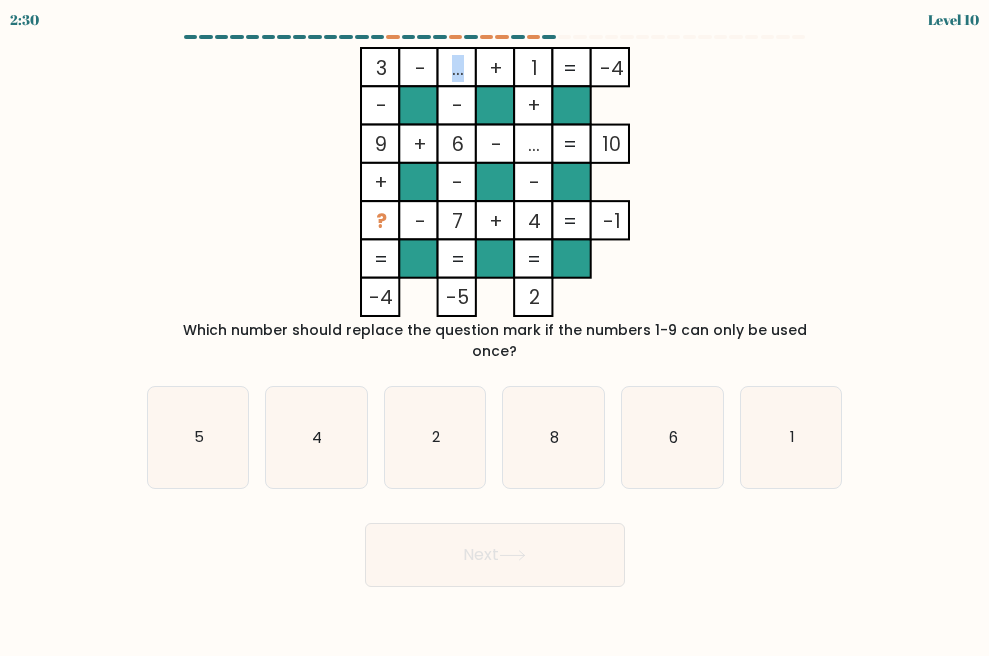 click on "..." 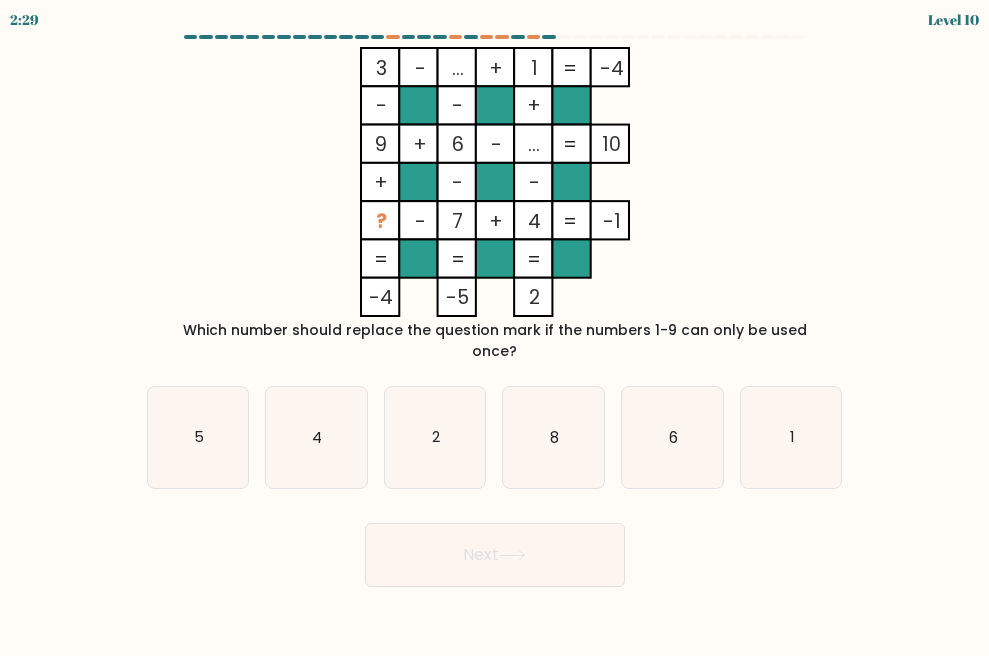 click 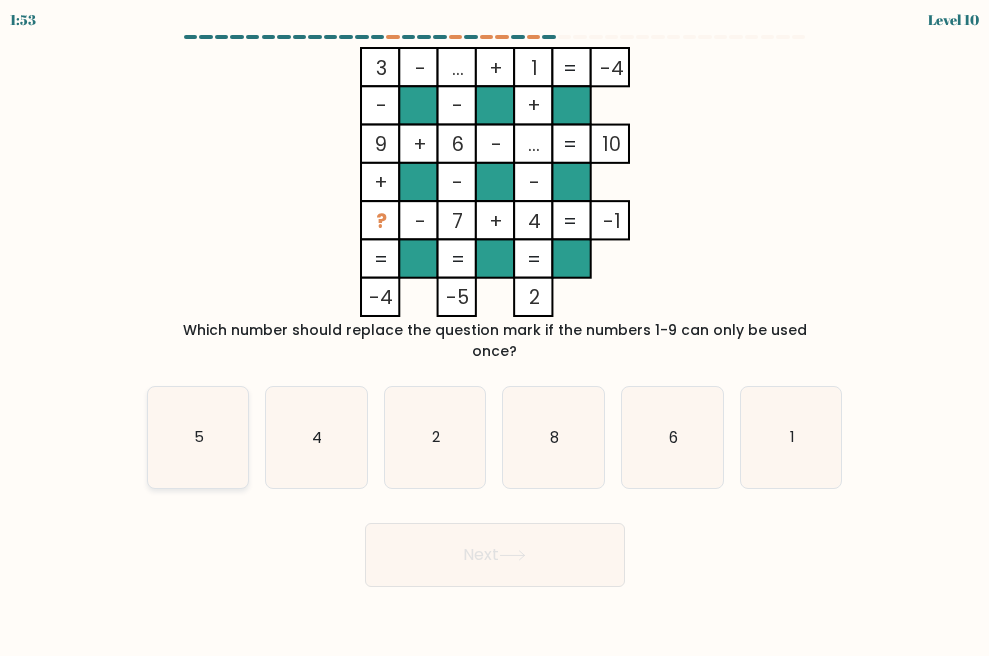 click on "5" 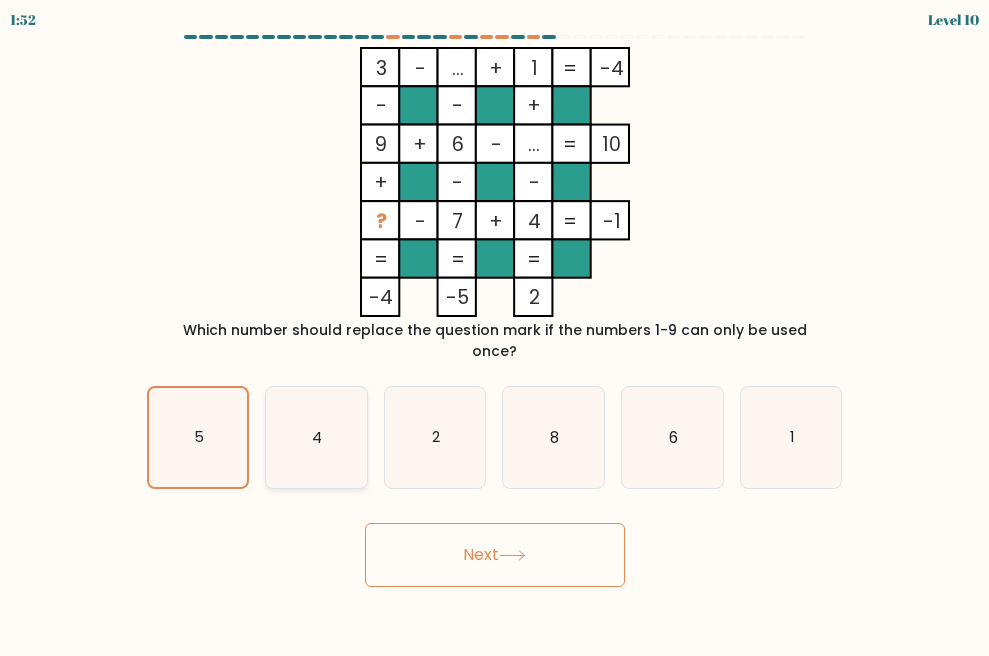 click on "4" 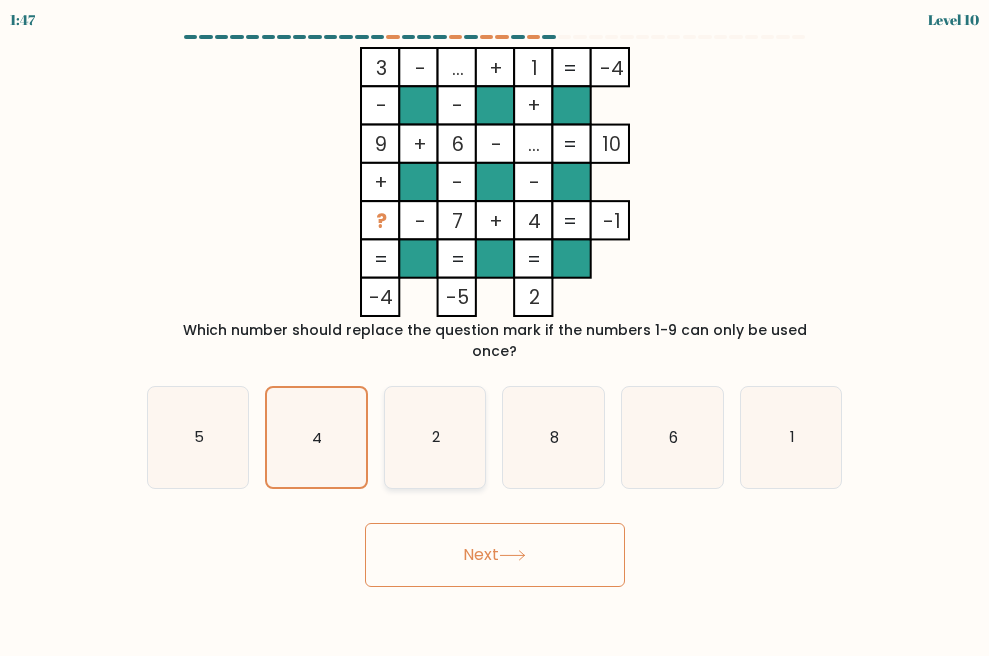 click on "2" 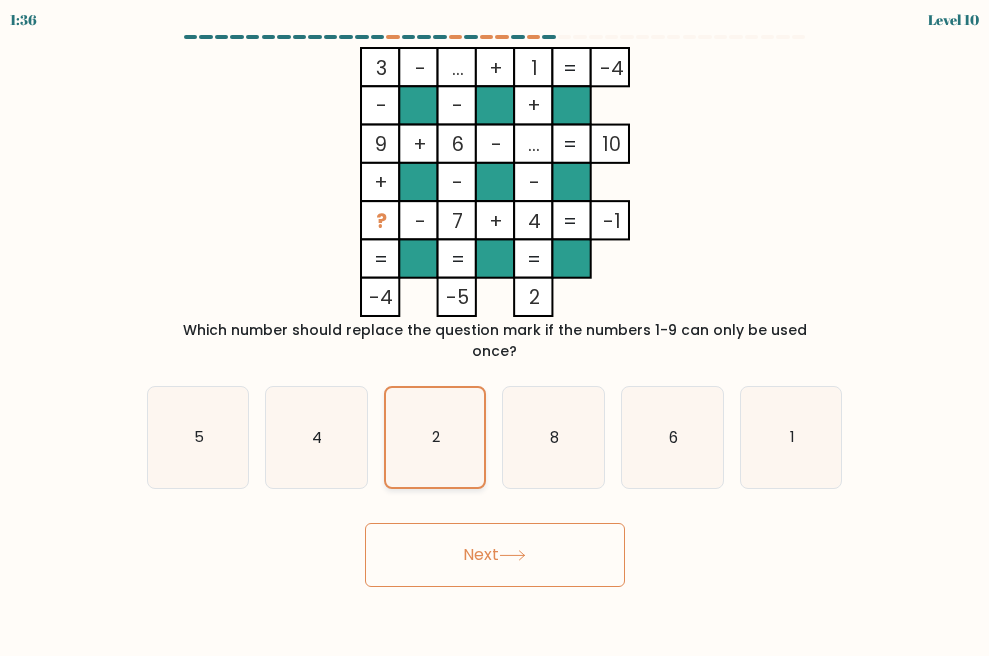 click on "2" 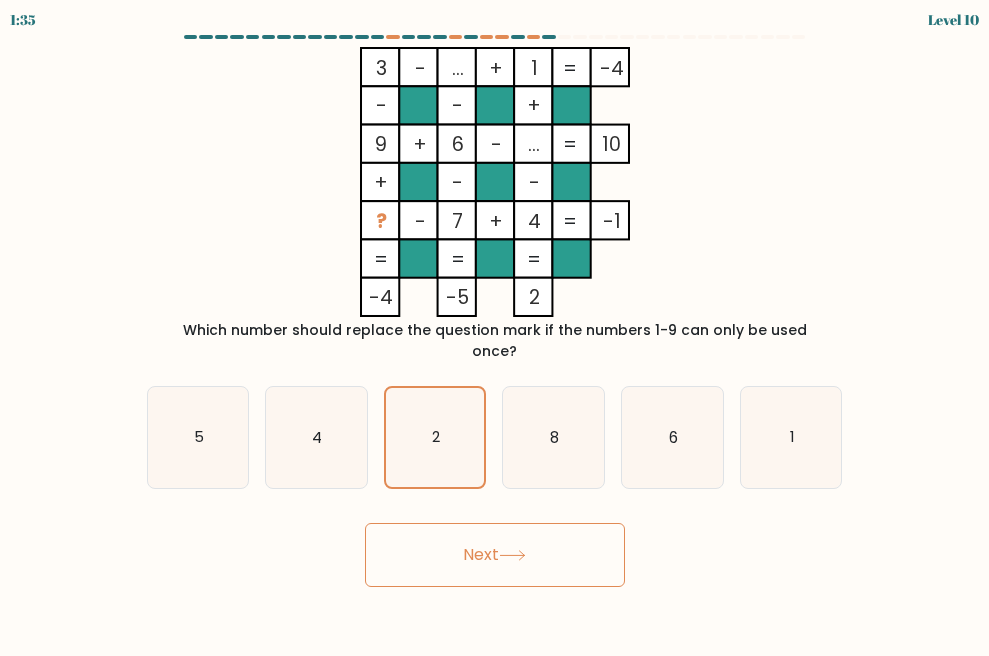 click on "Next" at bounding box center (495, 555) 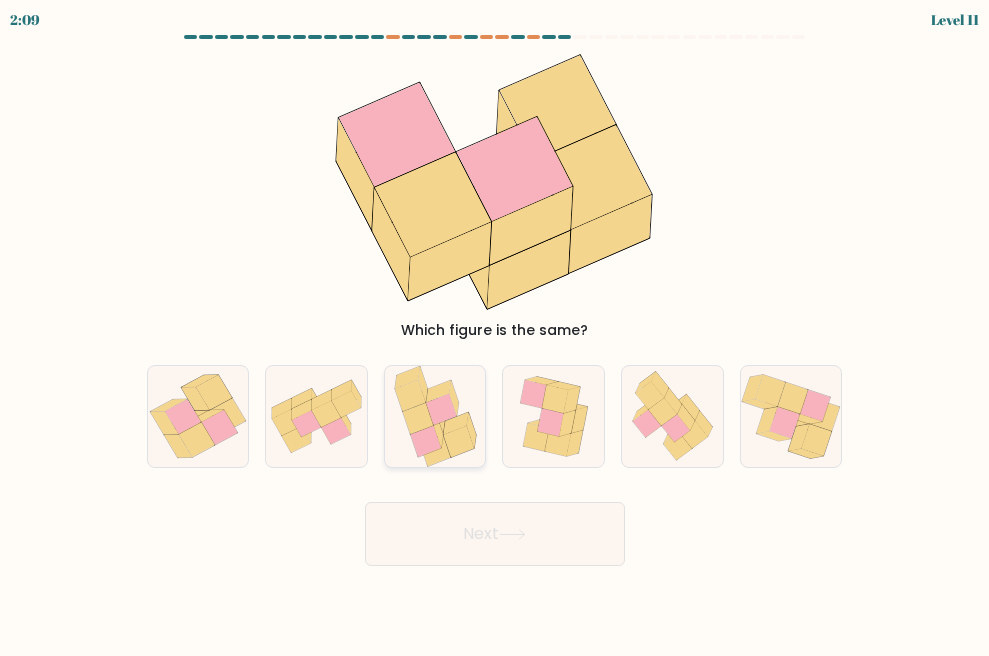 click 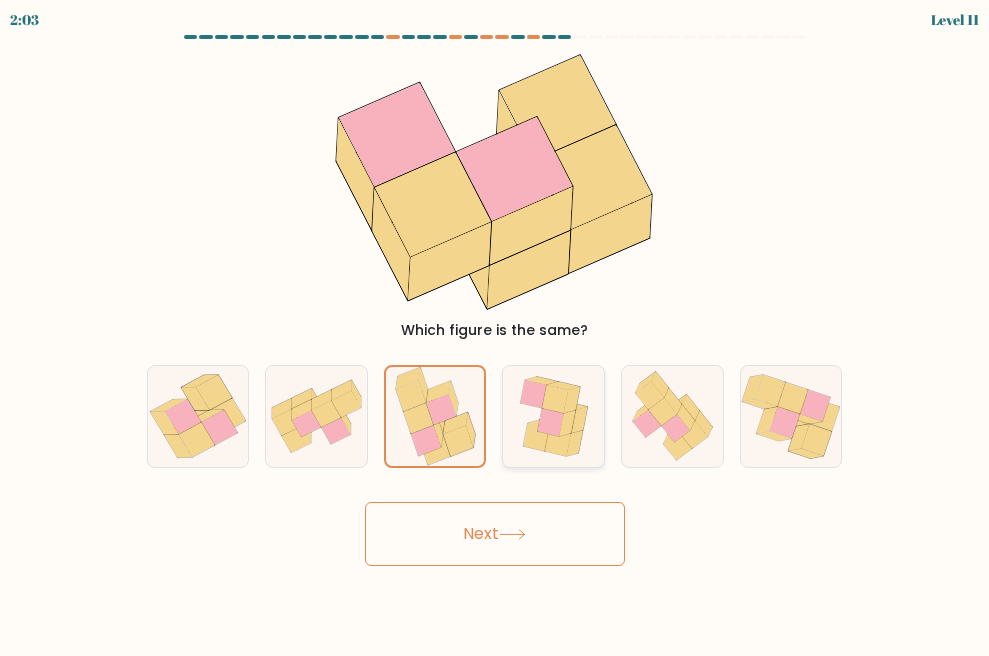 click 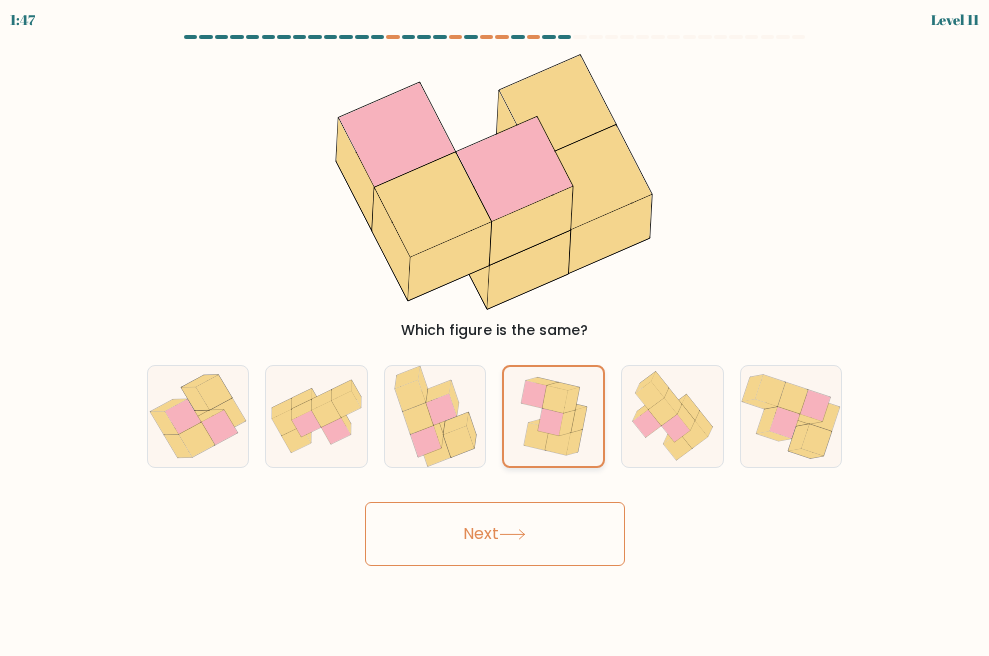 click 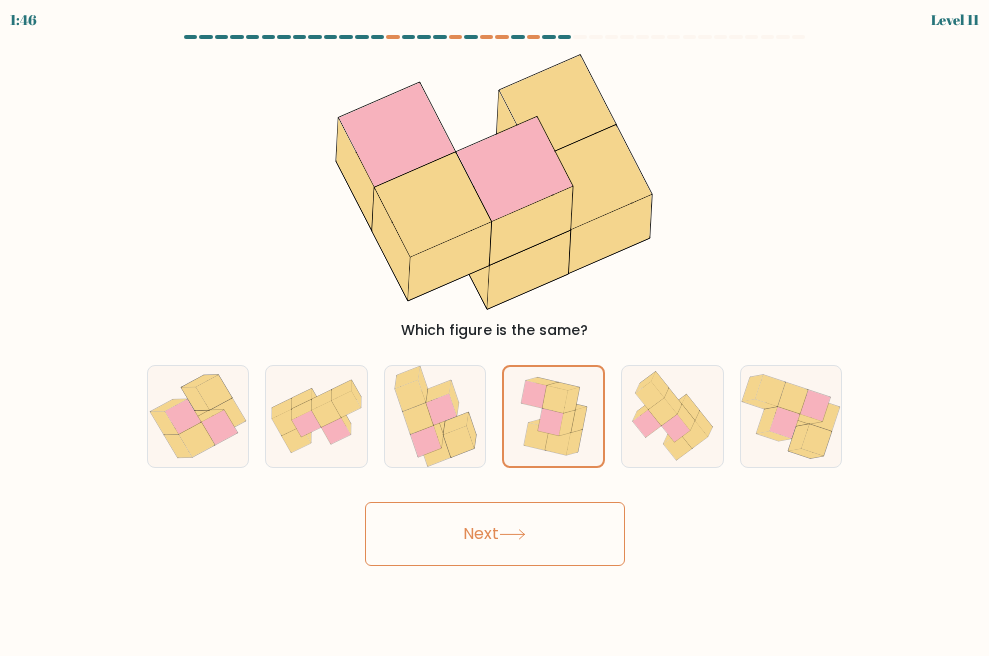 click on "Next" at bounding box center (495, 534) 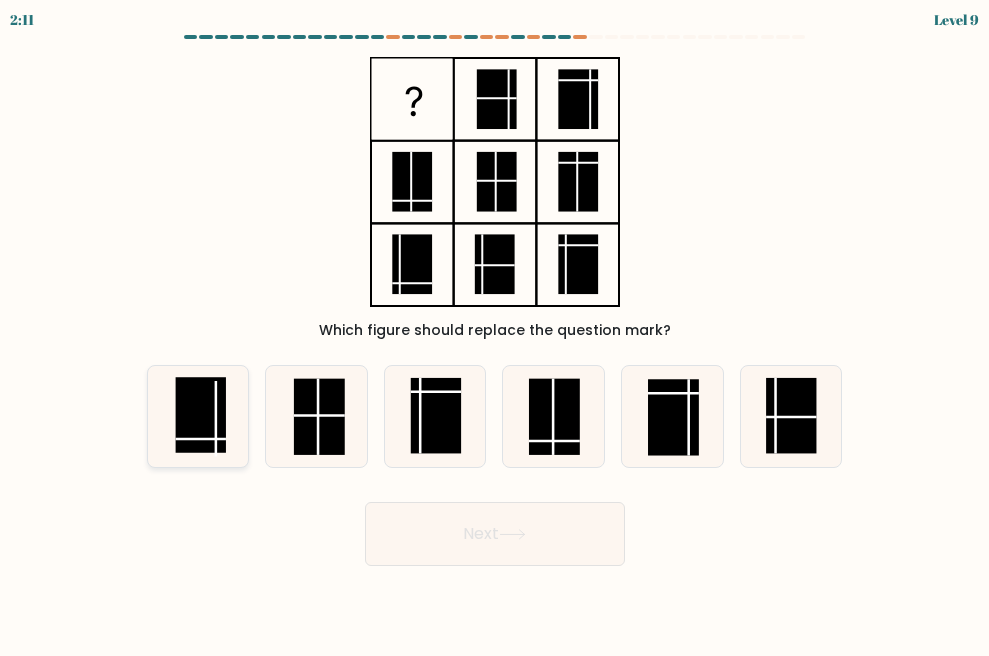 click 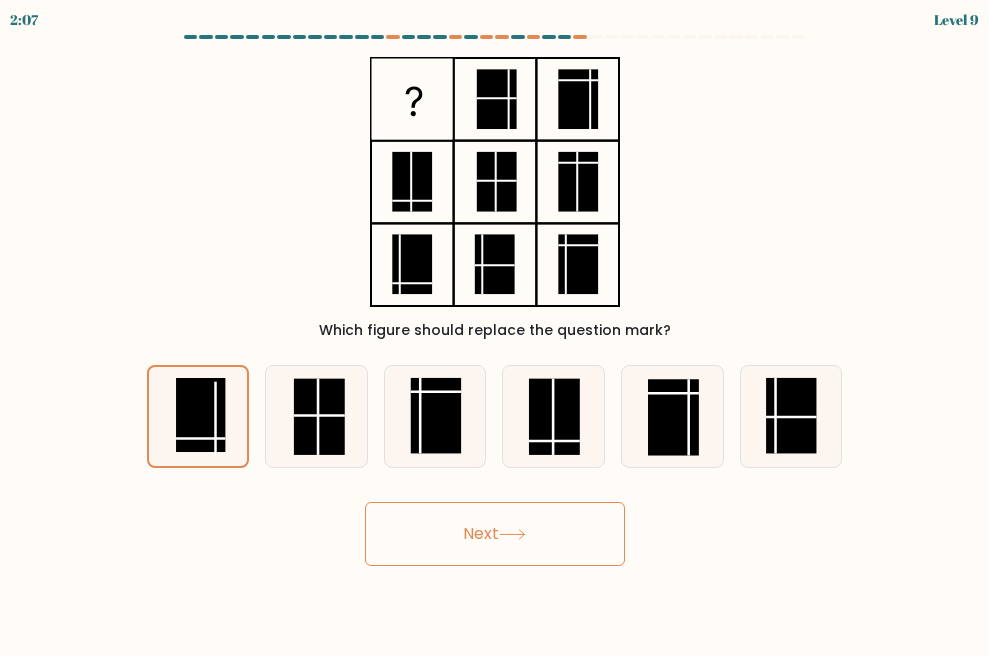 click 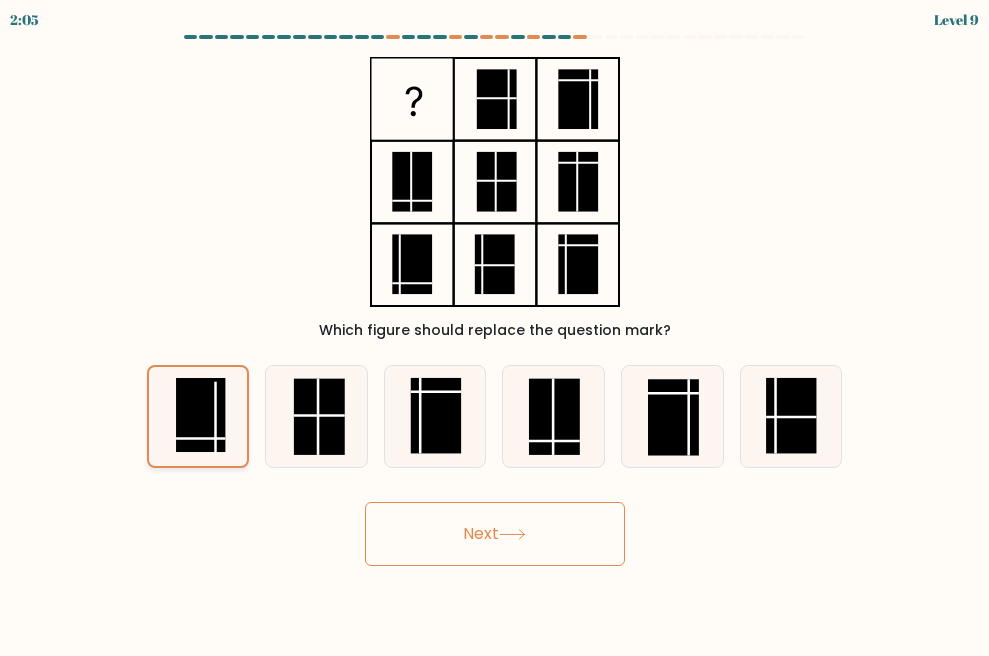 click 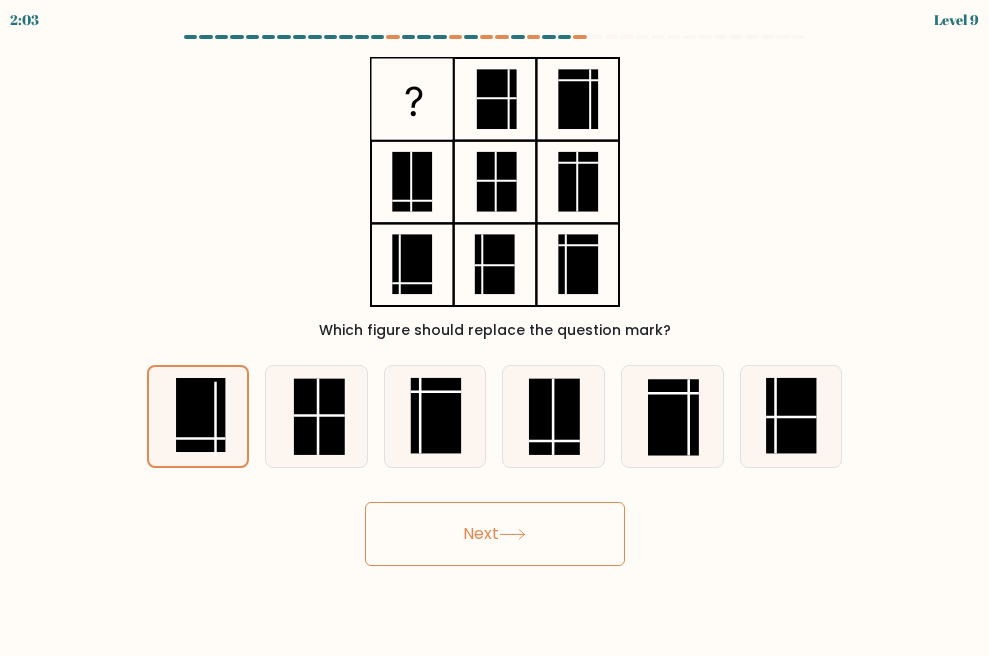 click on "Next" at bounding box center (495, 534) 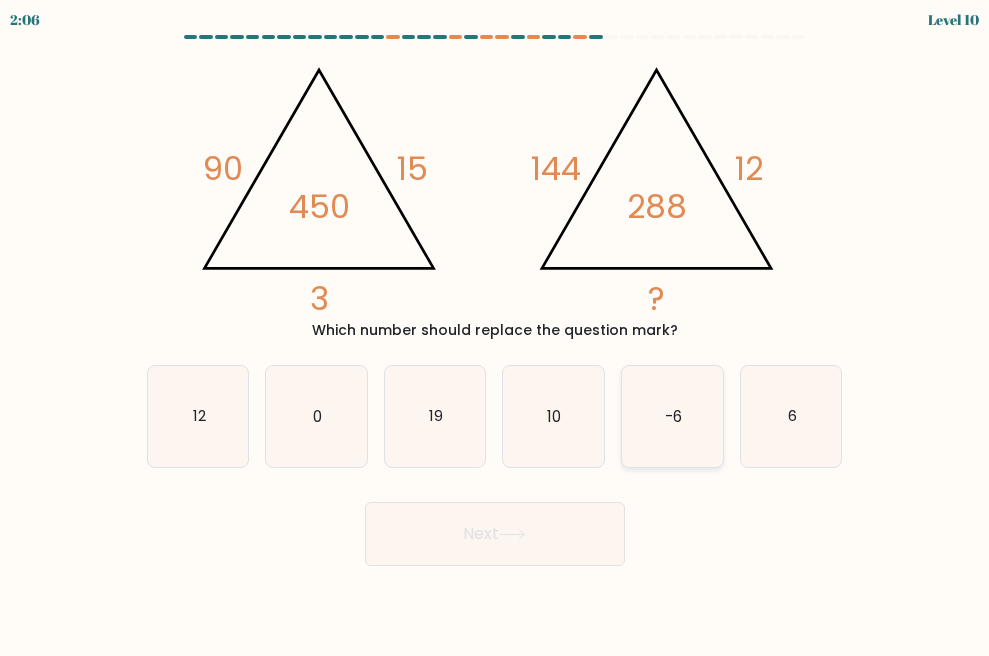 click on "-6" 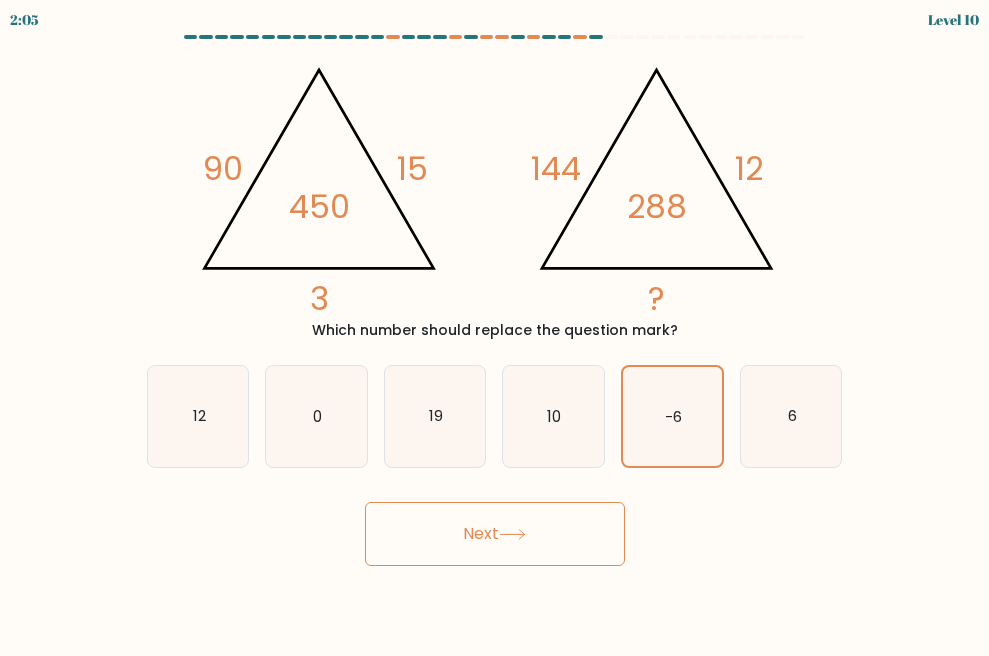click on "Next" at bounding box center (495, 534) 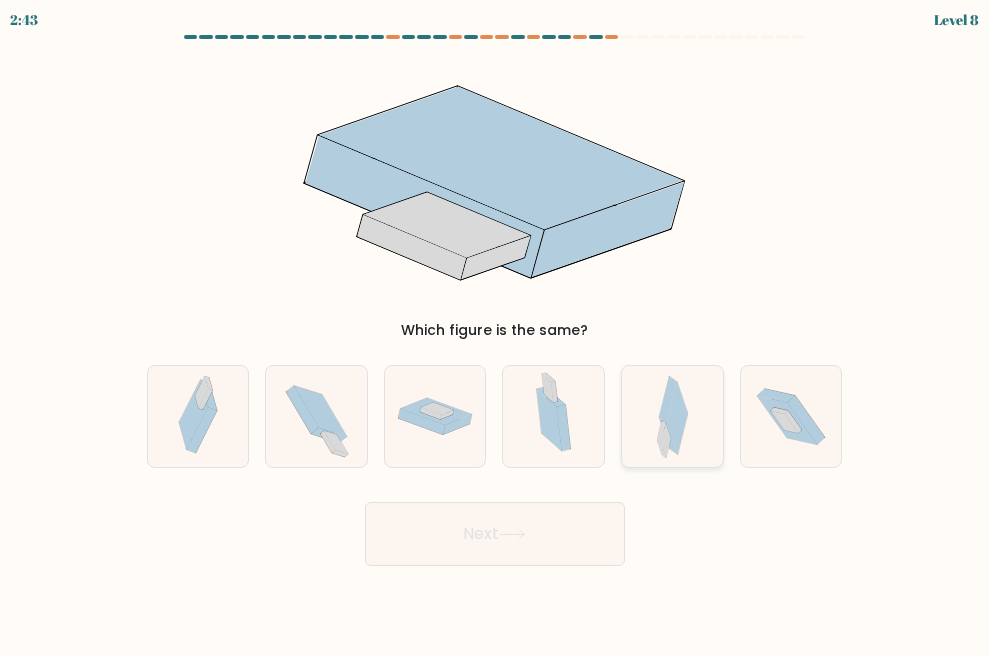 click 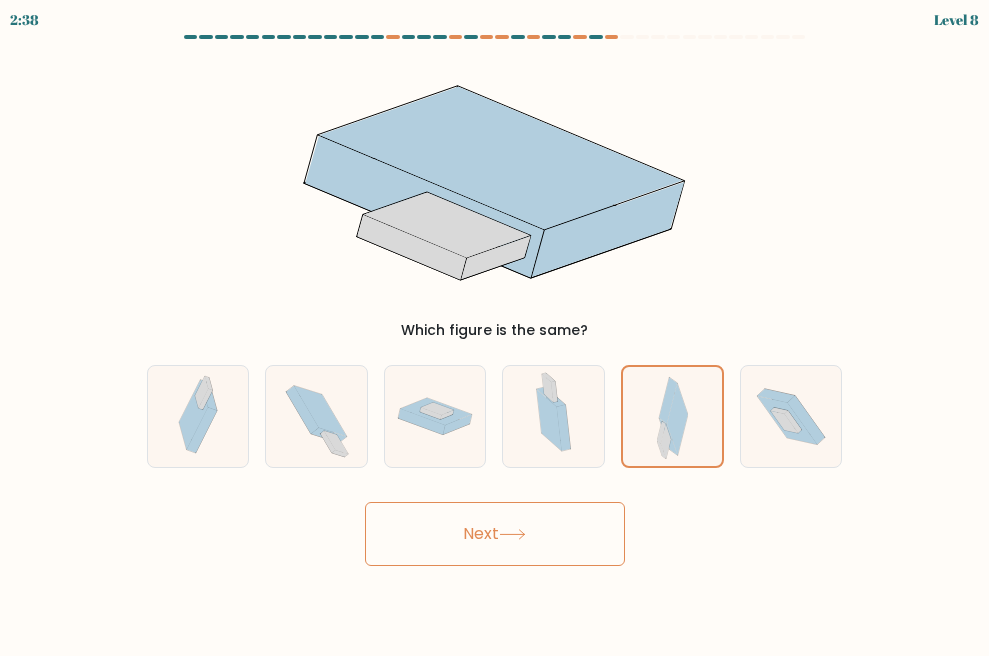 click on "Next" at bounding box center (495, 534) 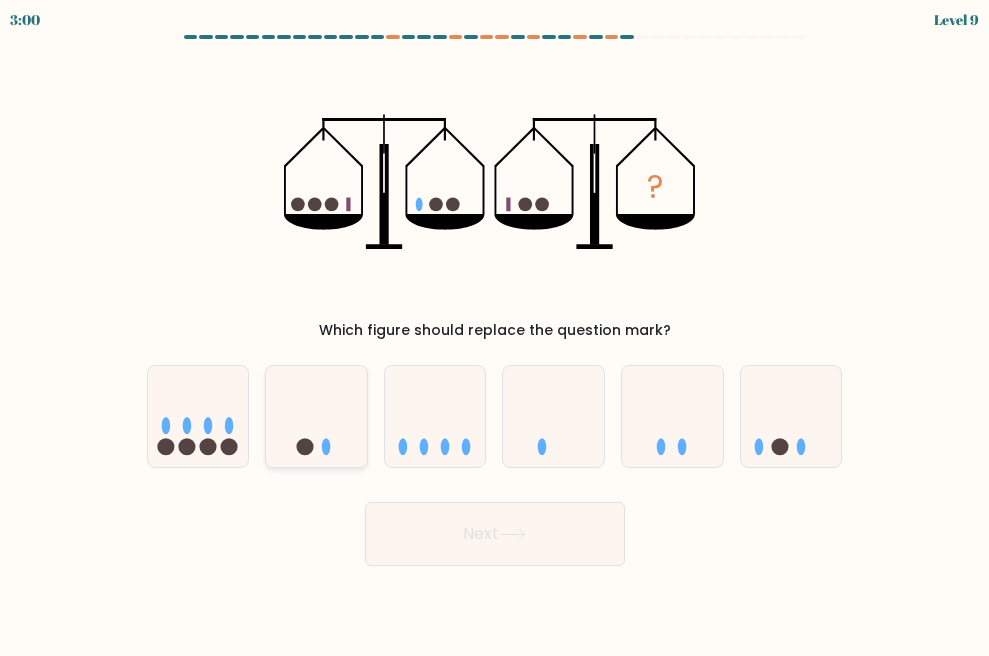 click 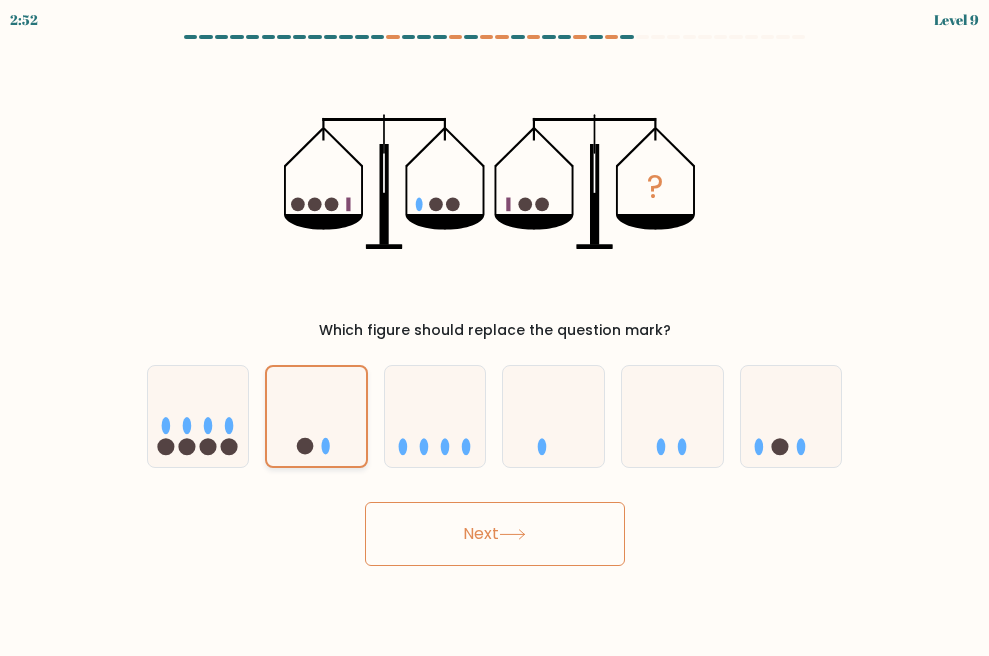 click 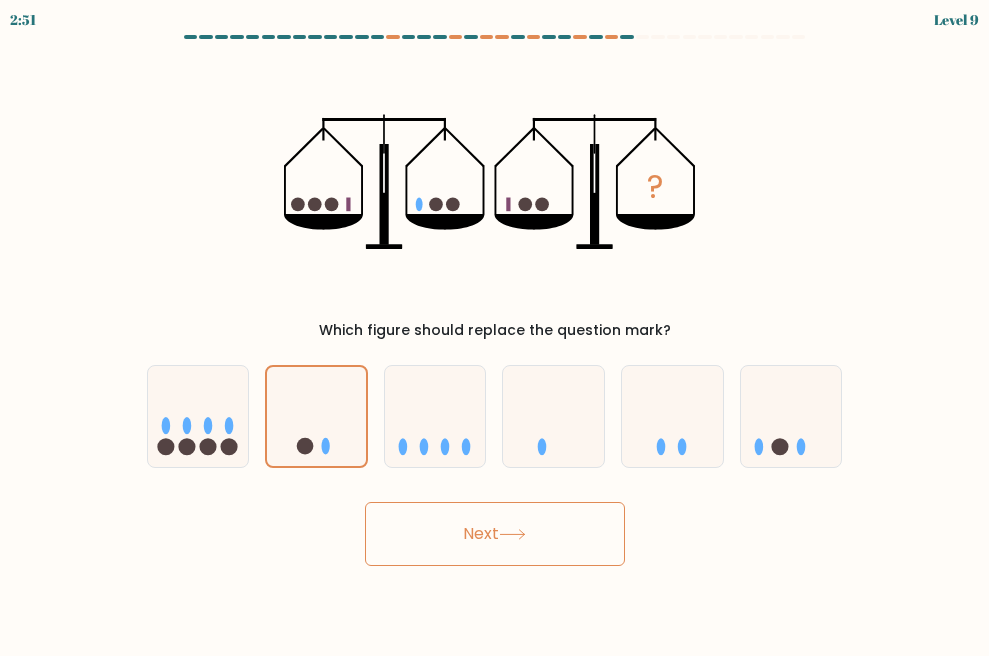click on "Next" at bounding box center (495, 534) 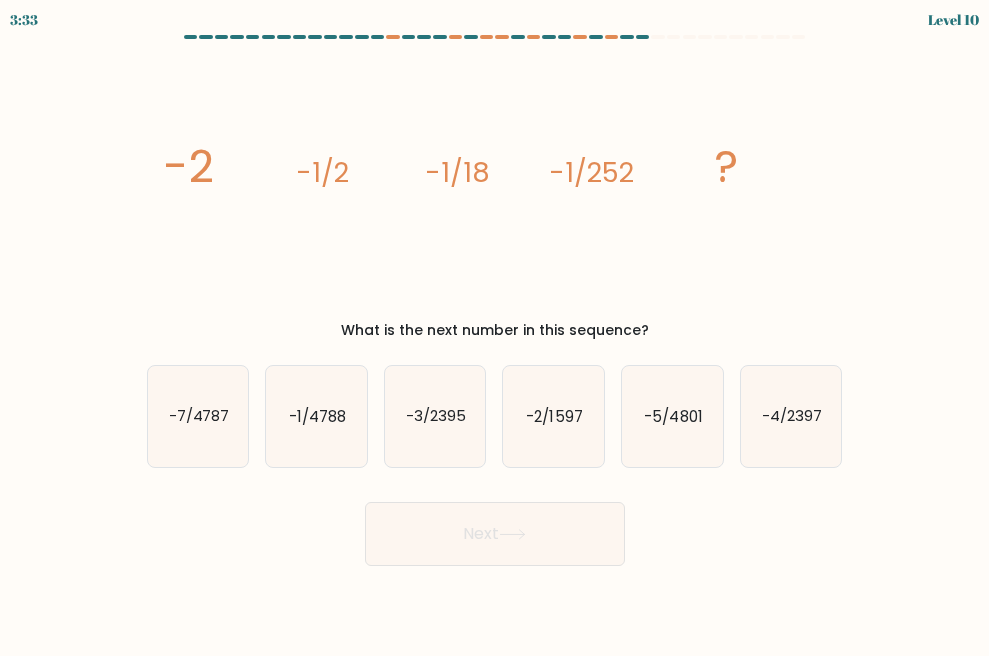 click on "image/svg+xml
-2
-1/2
-1/18
-1/252
?" 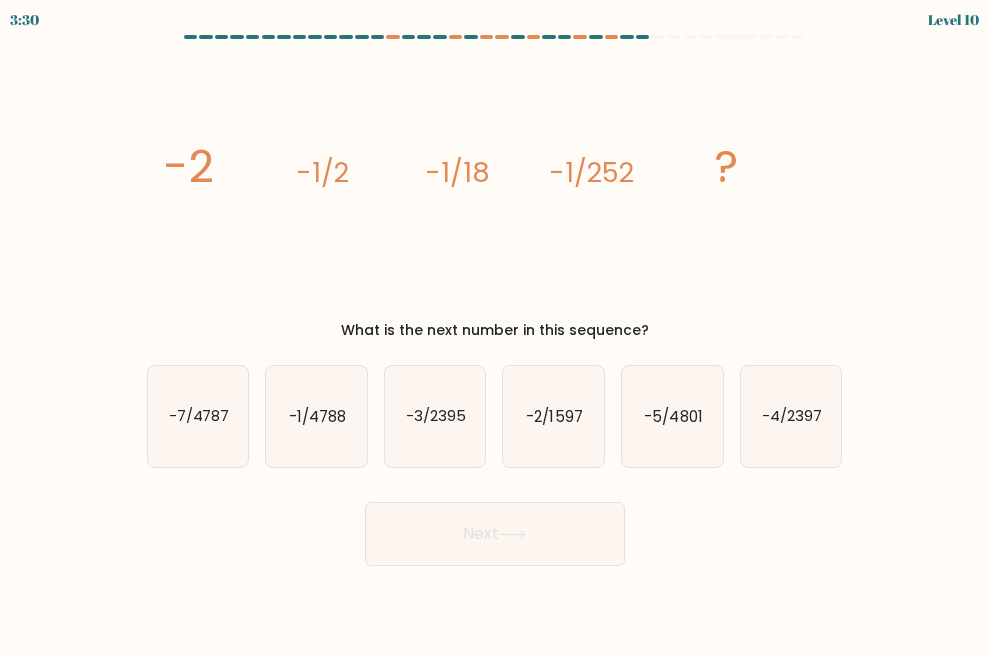 click on "-2" 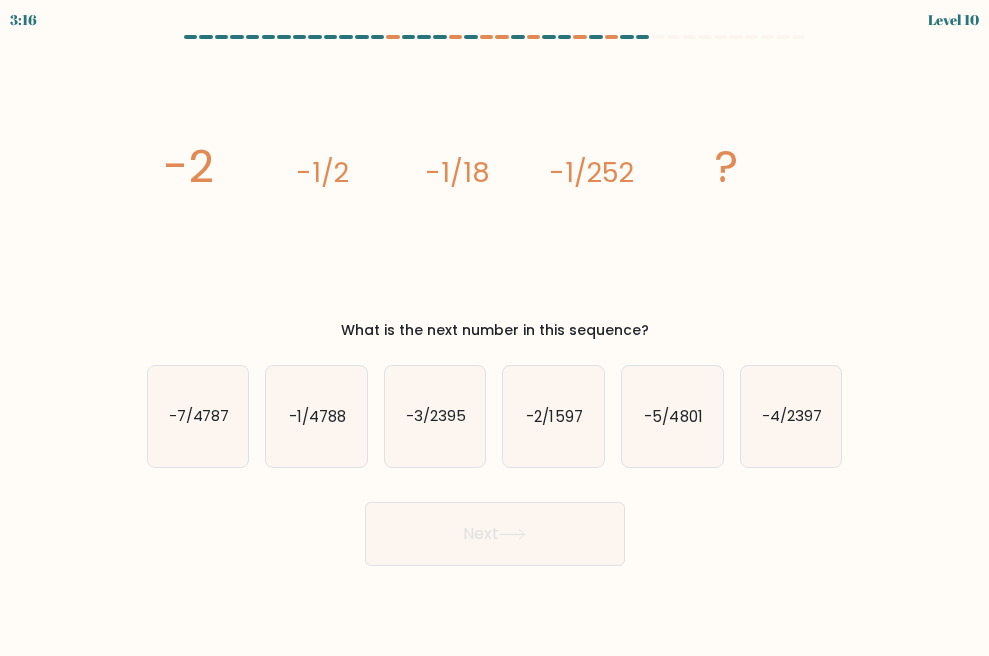 click on "image/svg+xml
-2
-1/2
-1/18
-1/252
?" 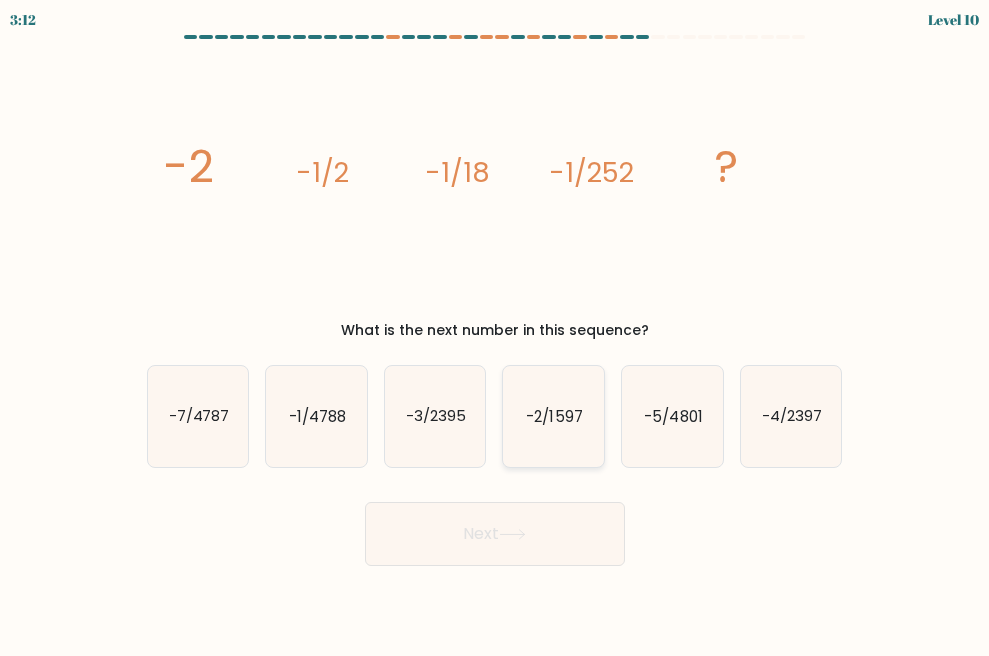 click on "-2/1597" 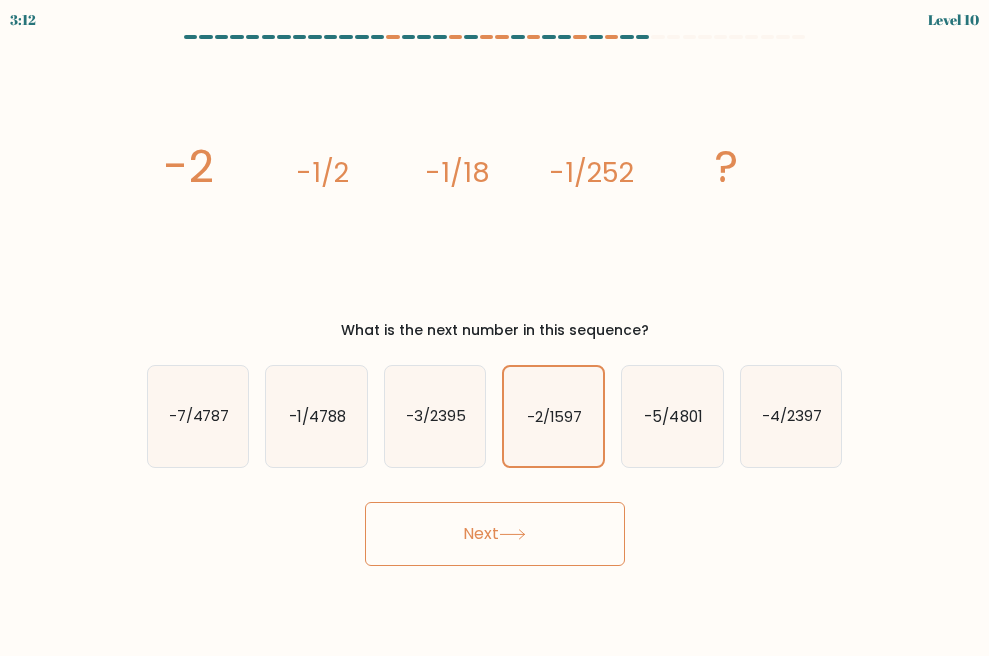 click 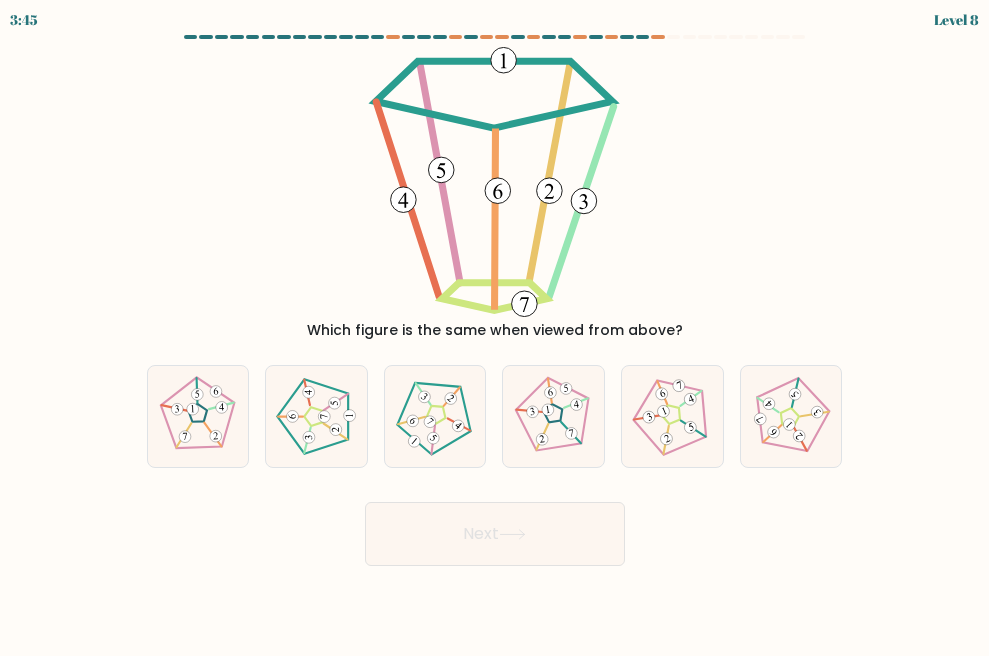drag, startPoint x: 291, startPoint y: 338, endPoint x: 649, endPoint y: 323, distance: 358.31412 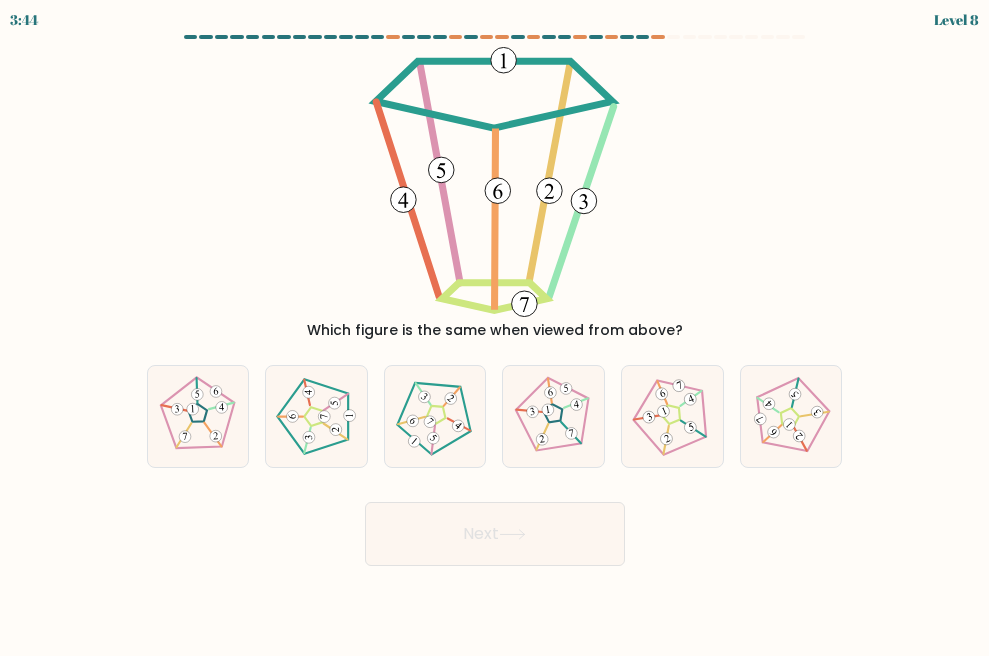 drag, startPoint x: 275, startPoint y: 324, endPoint x: 708, endPoint y: 326, distance: 433.0046 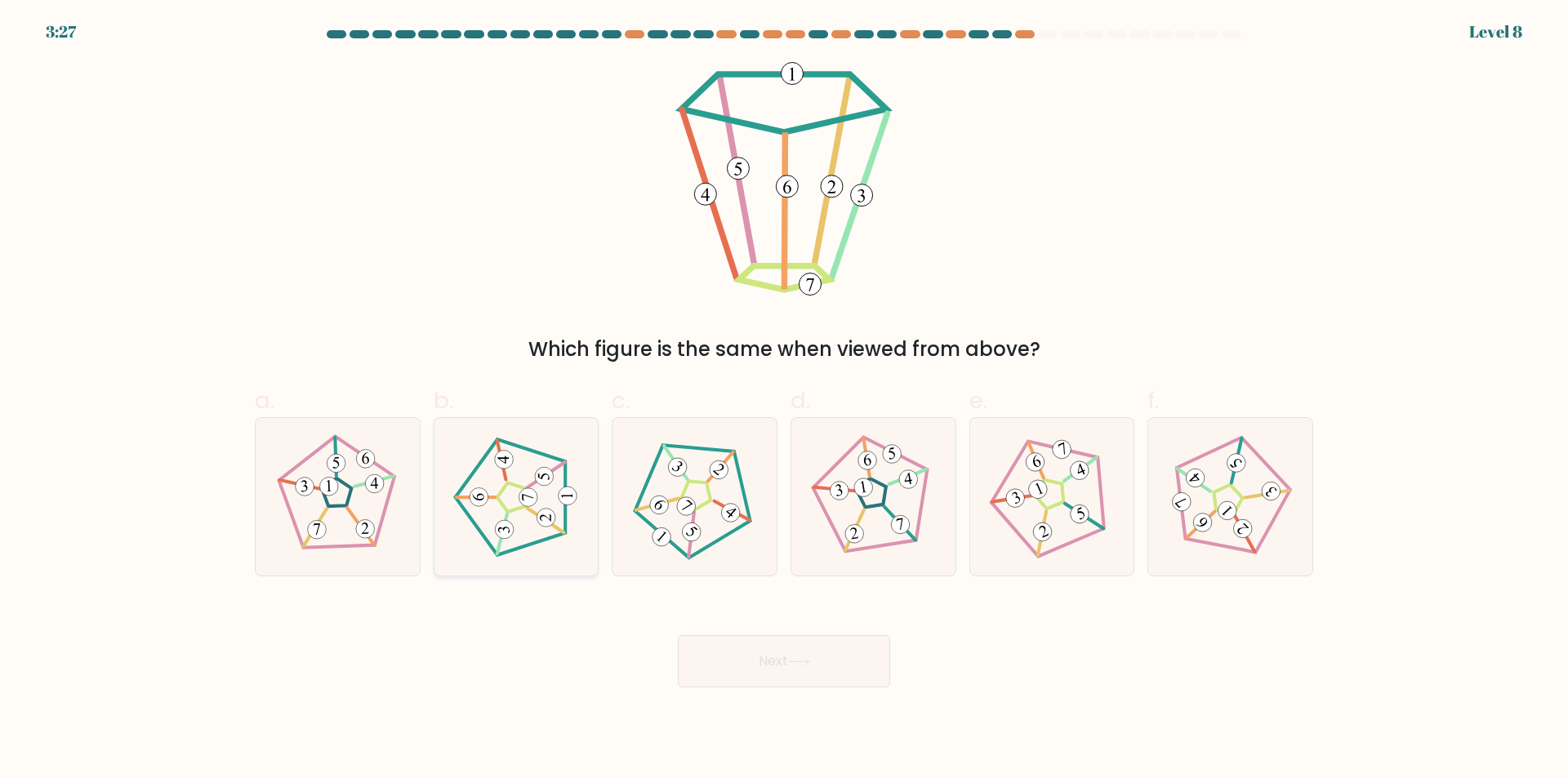 drag, startPoint x: 518, startPoint y: 476, endPoint x: 533, endPoint y: 466, distance: 18.027756 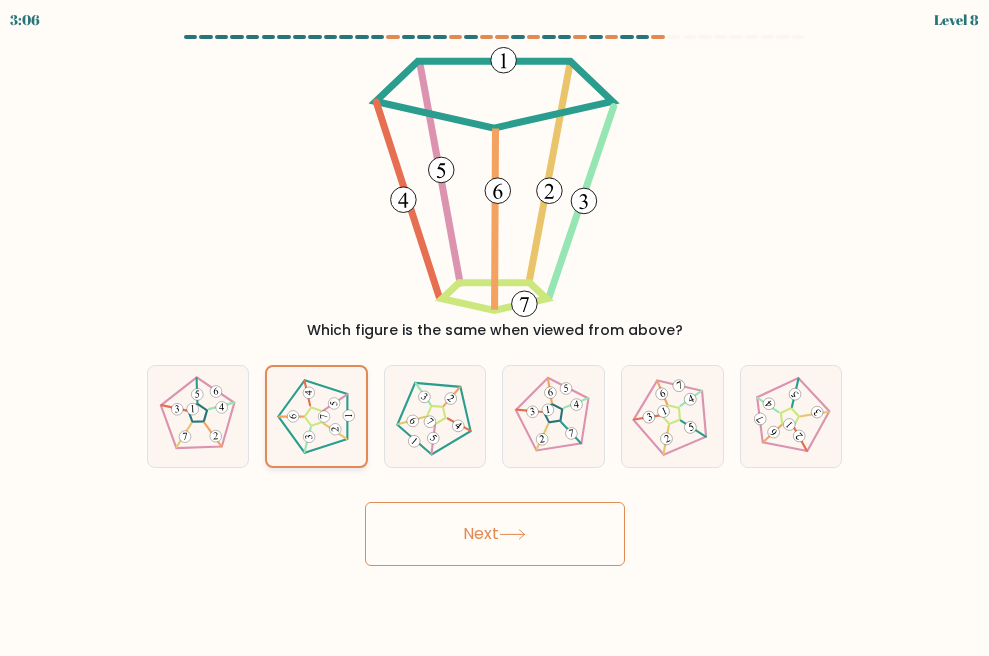 click 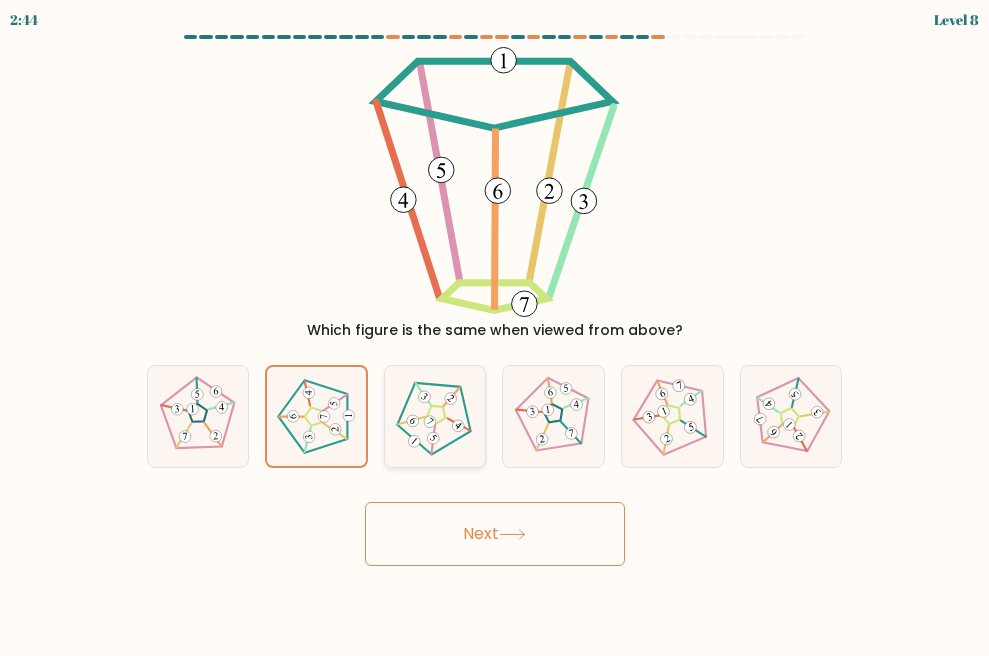 click 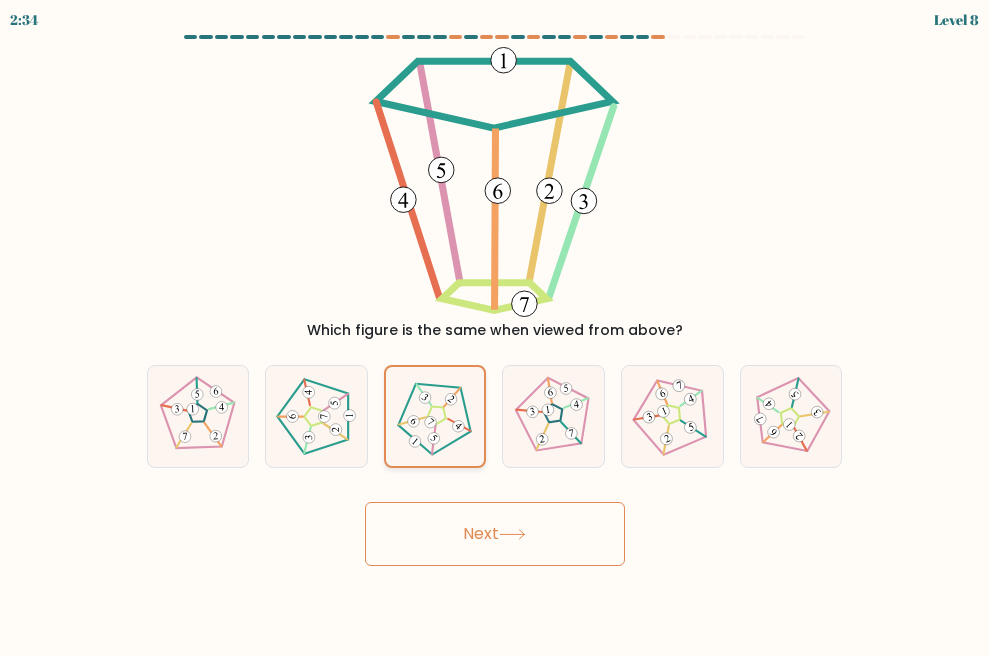 click 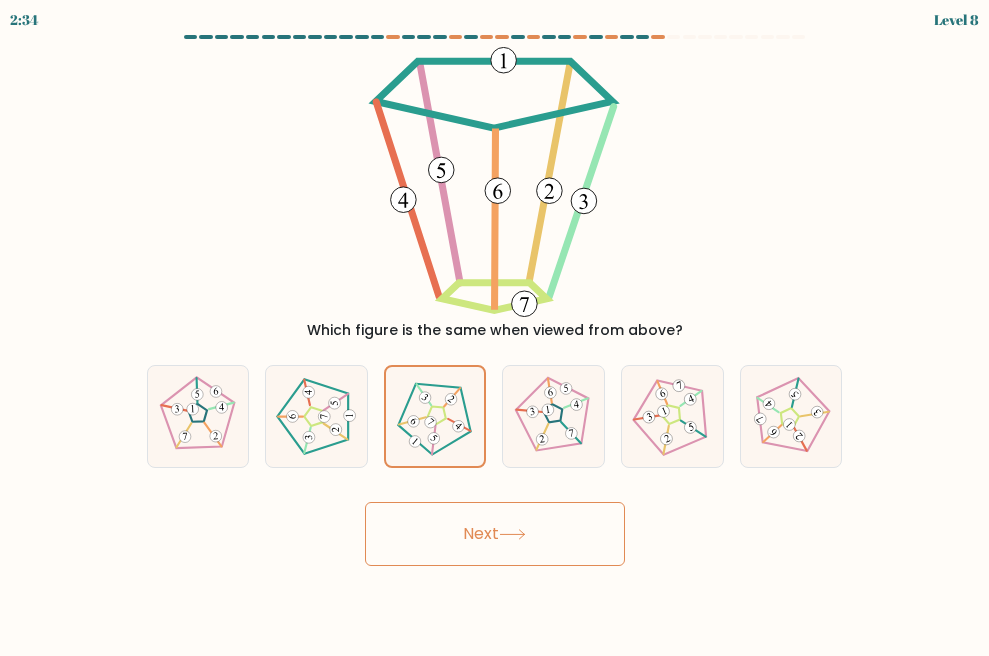 click on "Next" at bounding box center [495, 534] 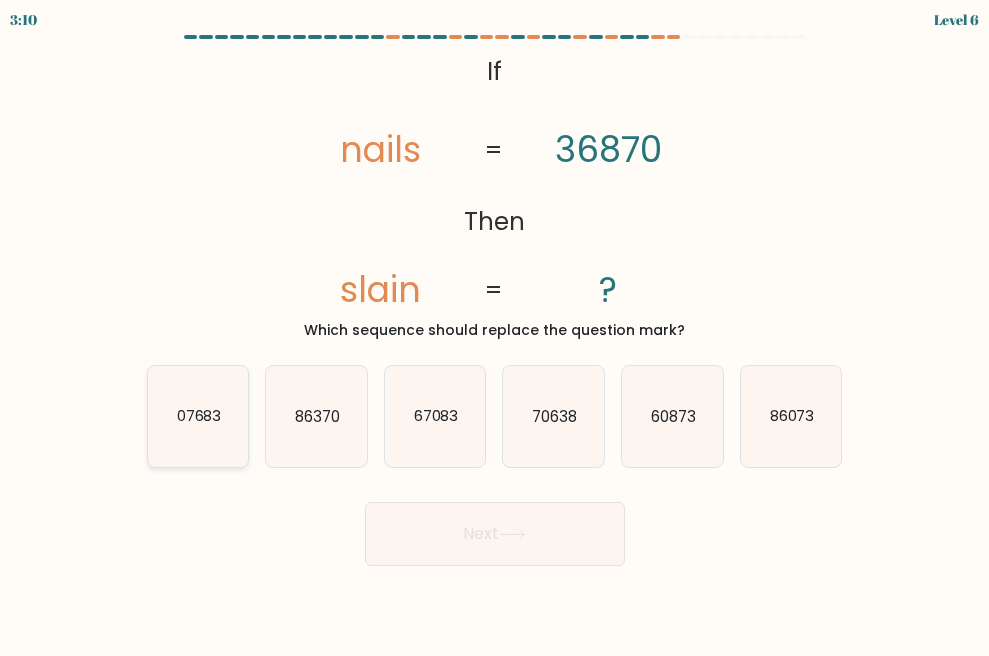 click on "07683" 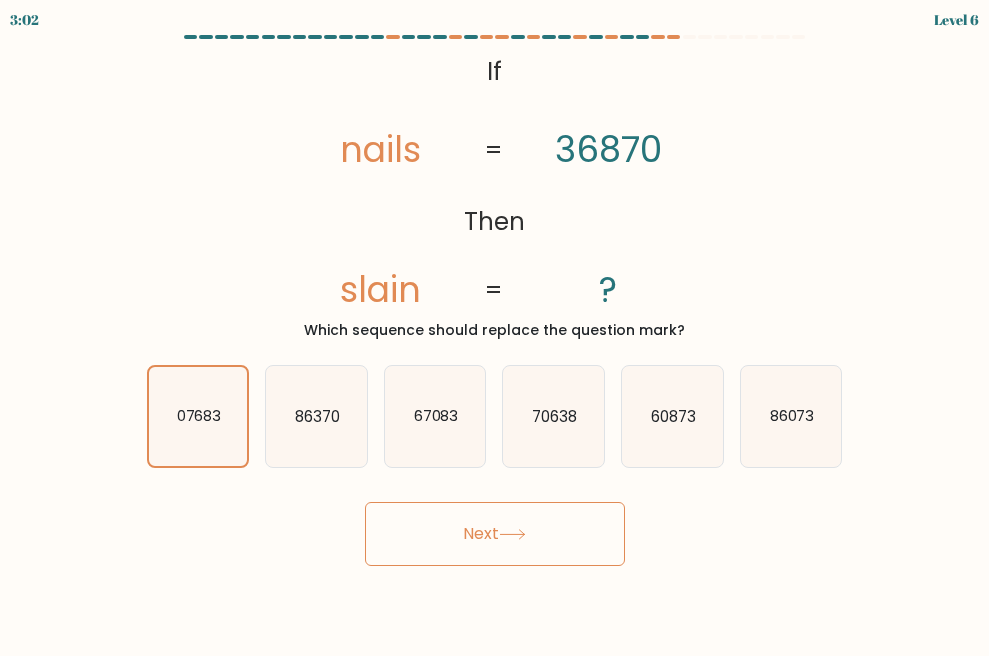 click on "Next" at bounding box center (495, 534) 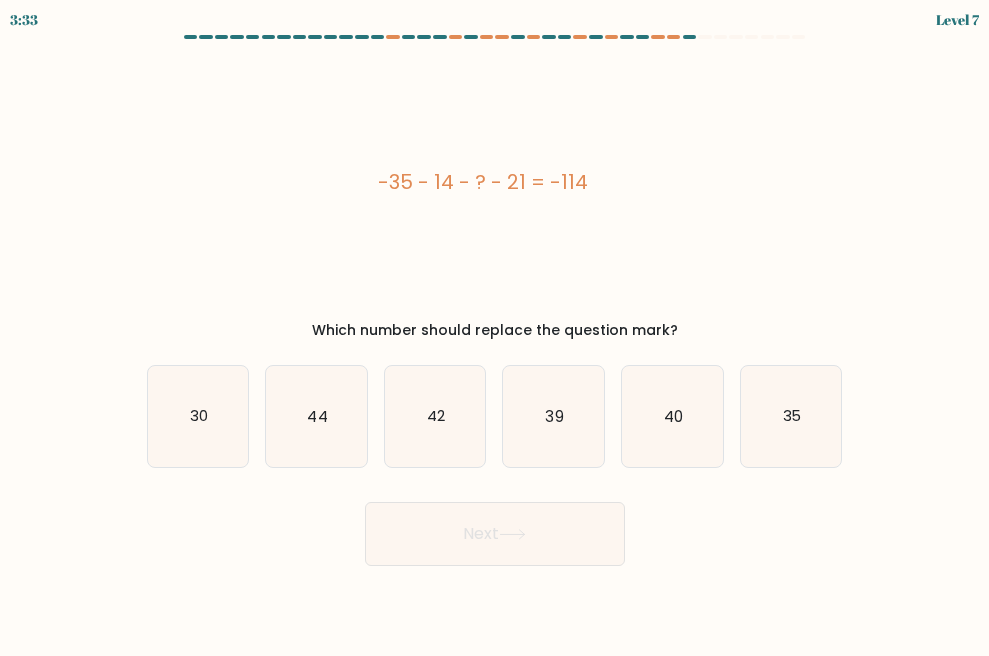 click on "-35 - 14 - ? - 21 = -114" at bounding box center (483, 182) 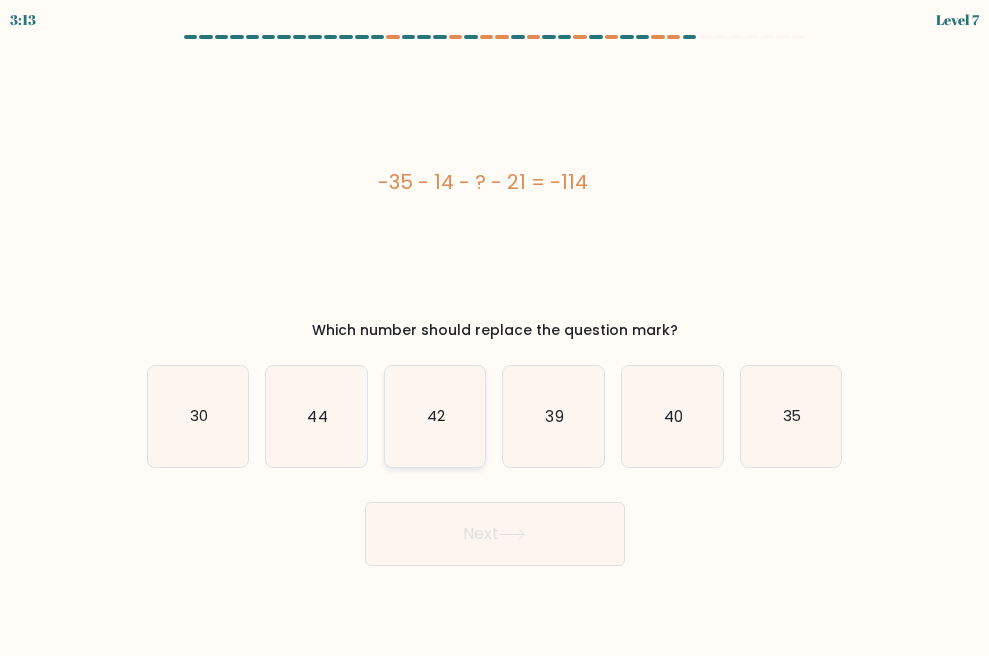 drag, startPoint x: 352, startPoint y: 439, endPoint x: 397, endPoint y: 462, distance: 50.537113 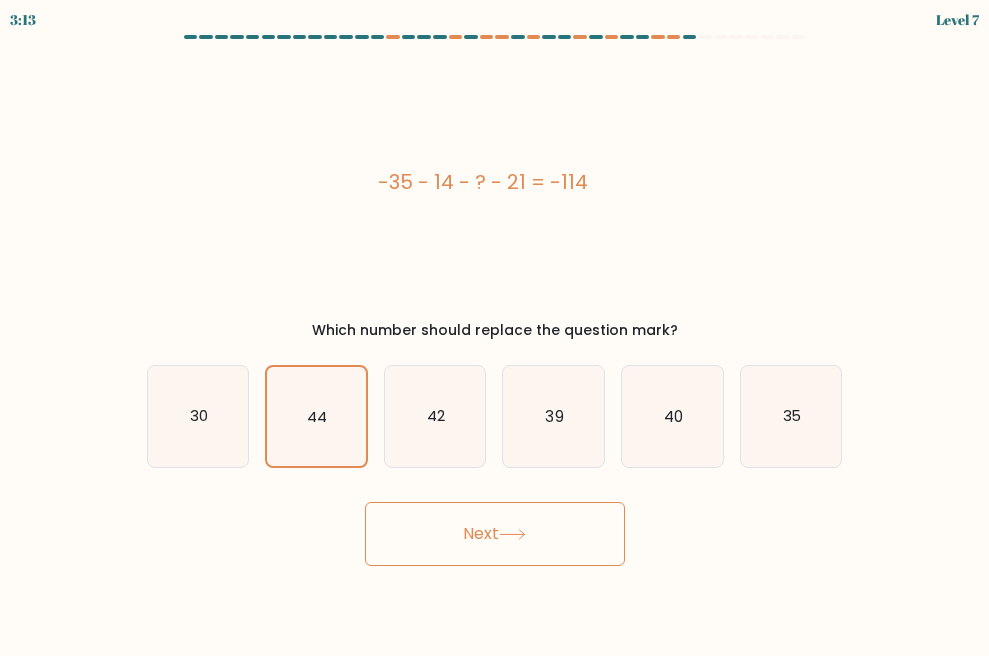 click on "Next" at bounding box center (495, 534) 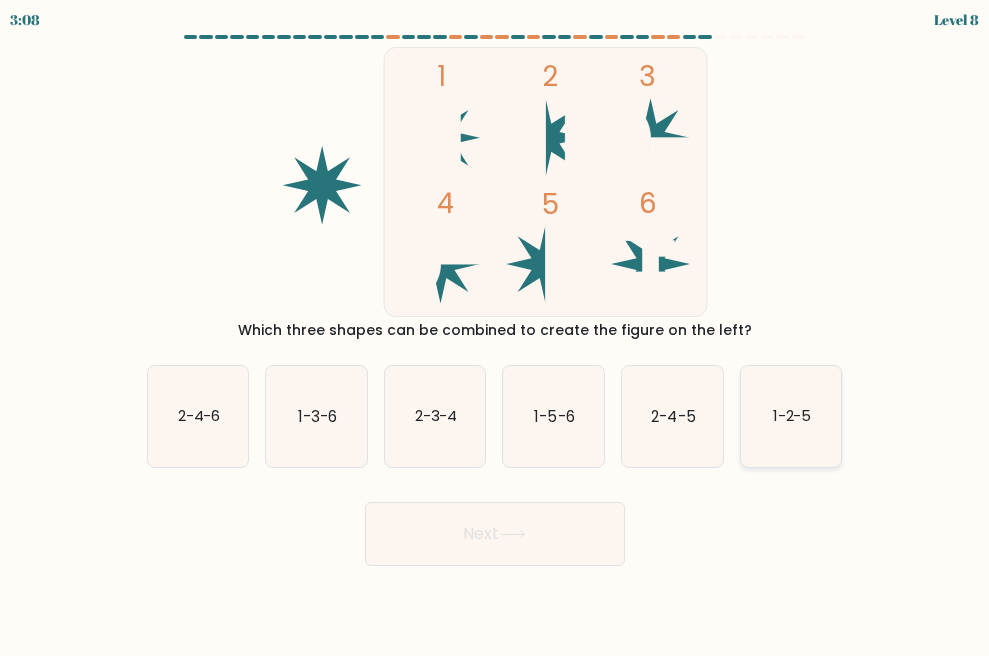 drag, startPoint x: 827, startPoint y: 399, endPoint x: 822, endPoint y: 409, distance: 11.18034 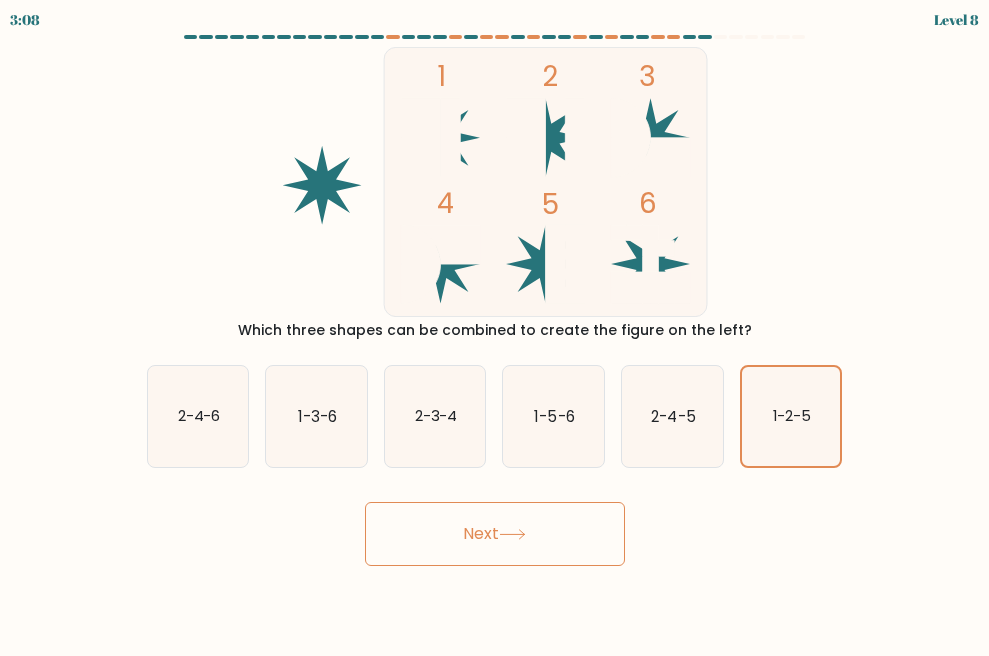 click on "Next" at bounding box center (495, 534) 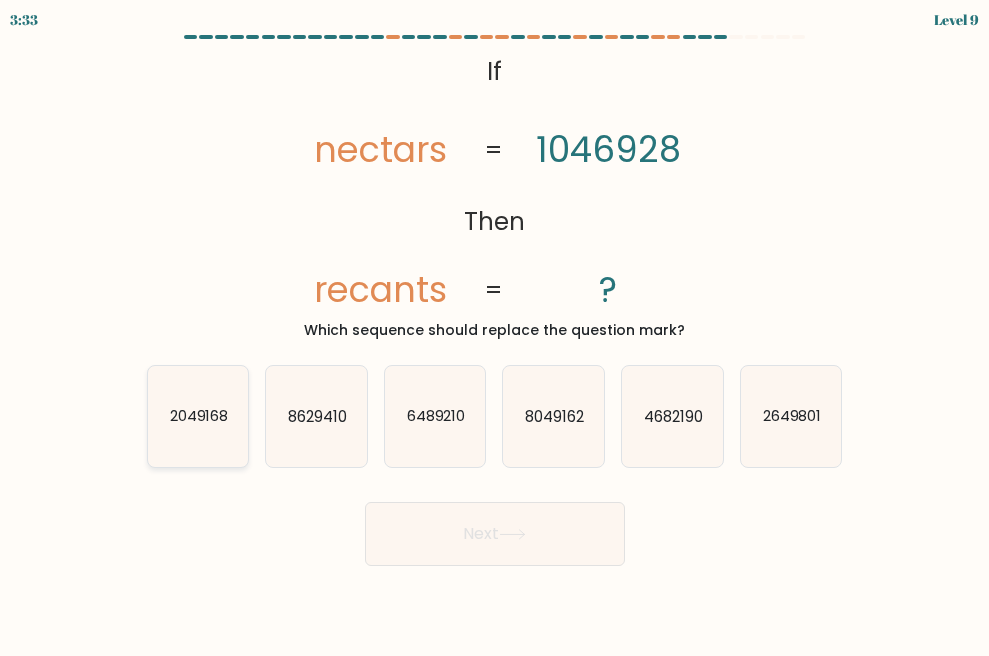 click on "2049168" 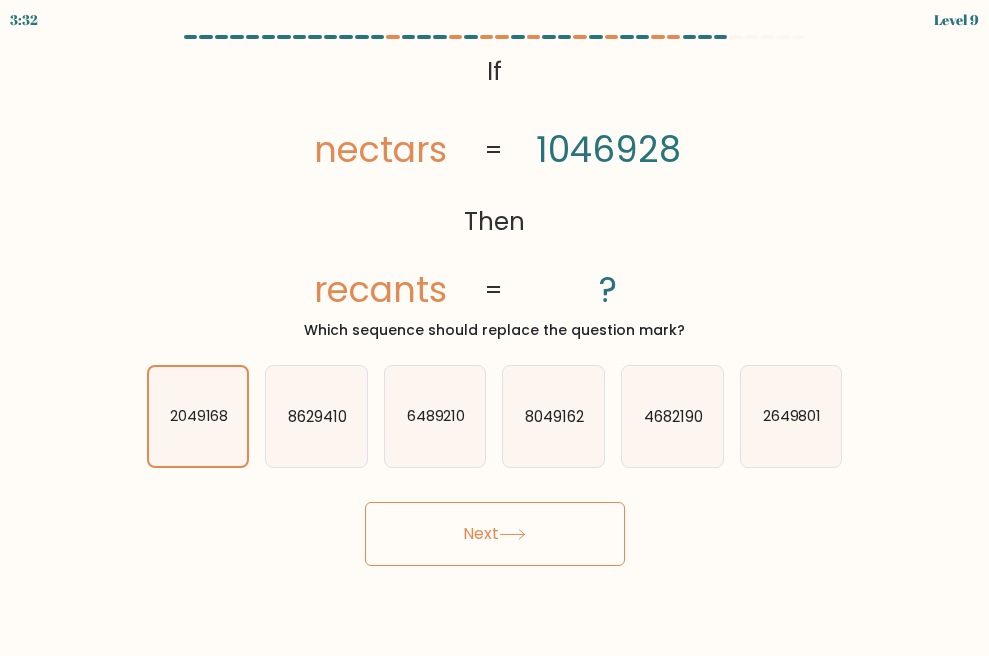 click on "Next" at bounding box center (495, 534) 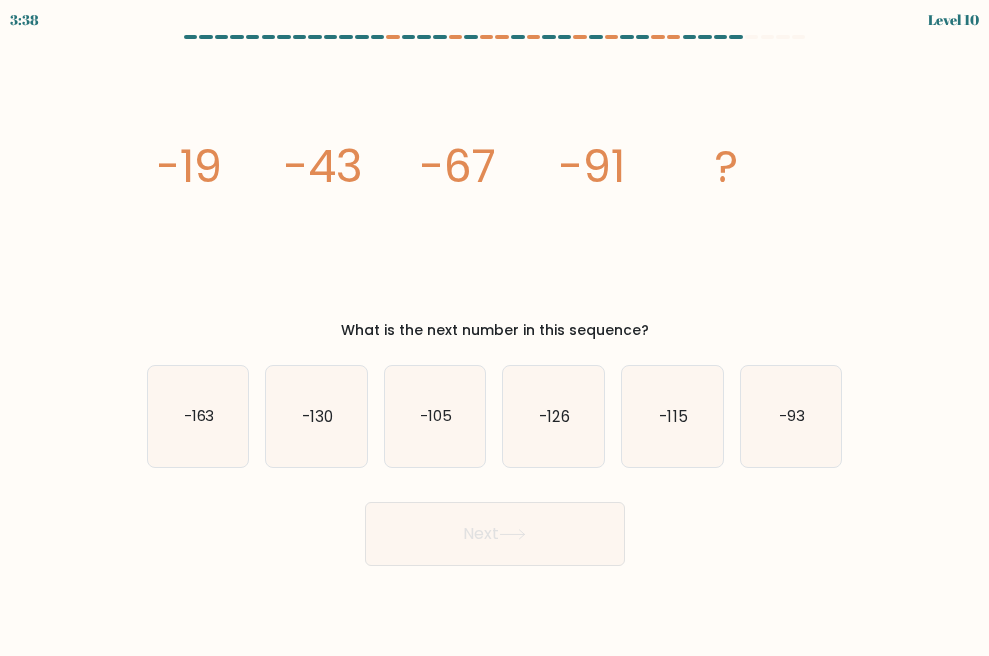 click on "image/svg+xml
-19
-43
-67
-91
?" 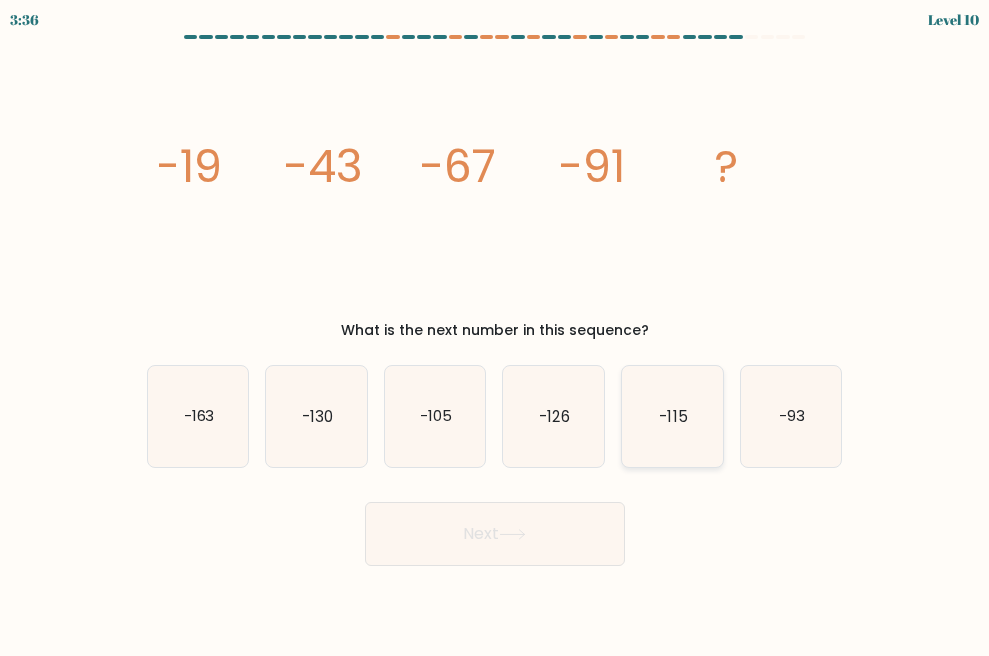 click on "-115" 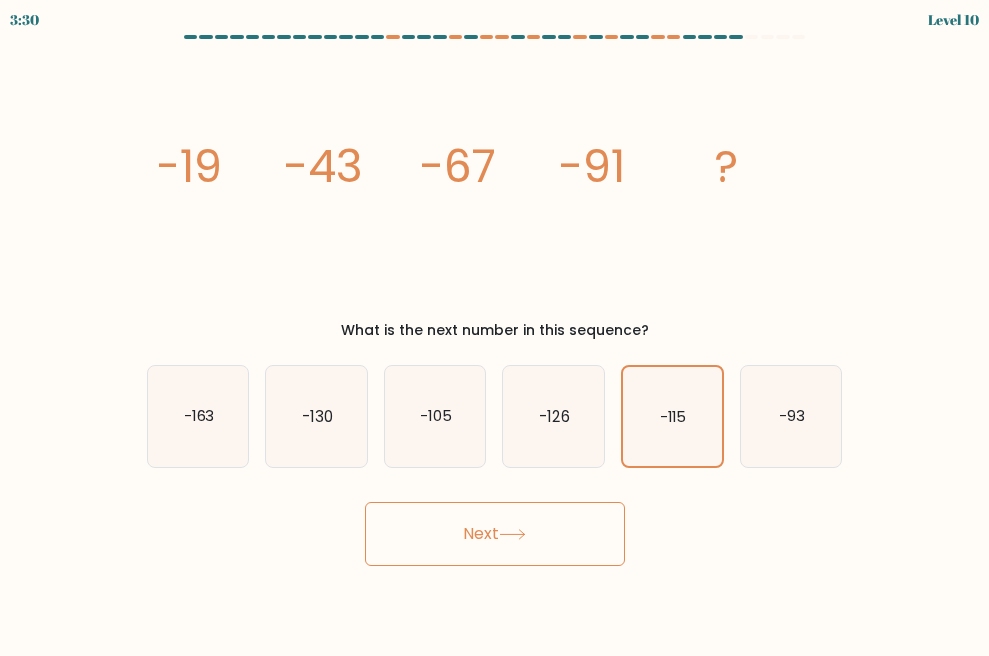 click on "Next" at bounding box center (495, 534) 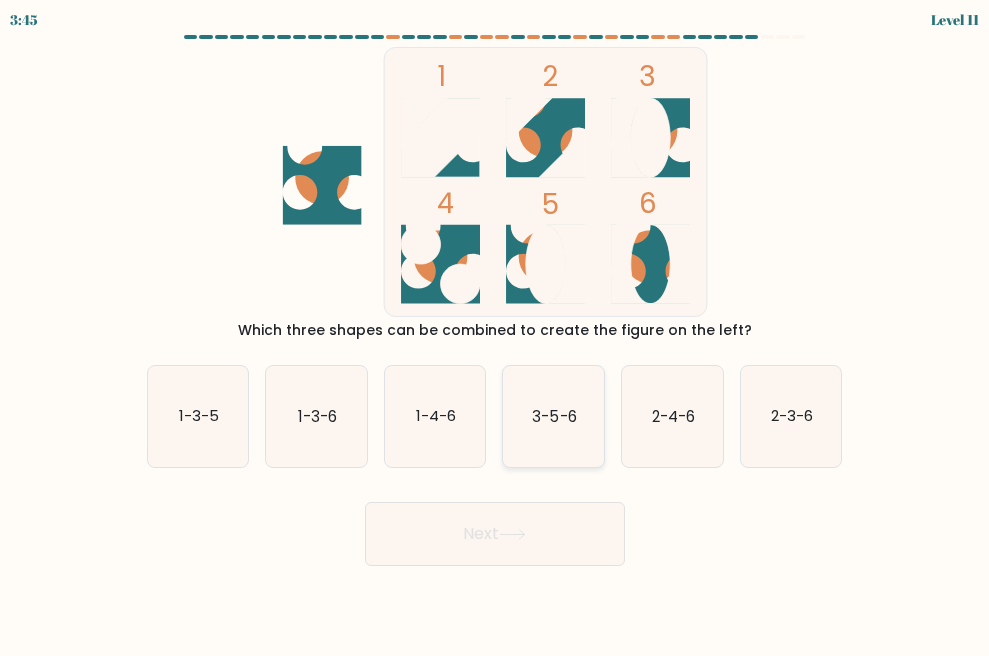 click on "3-5-6" 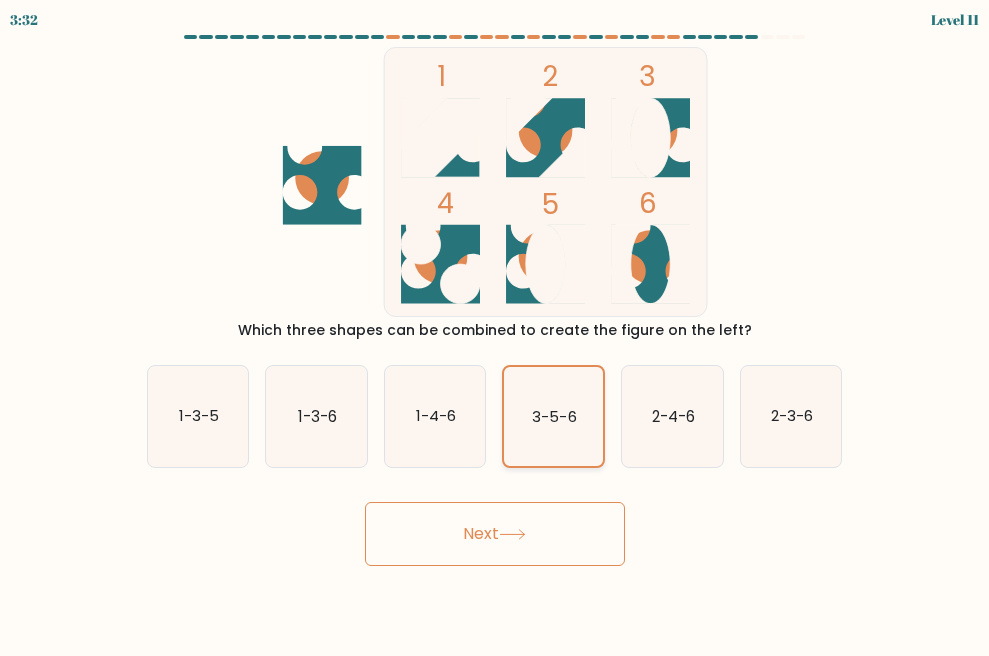 click on "3-5-6" 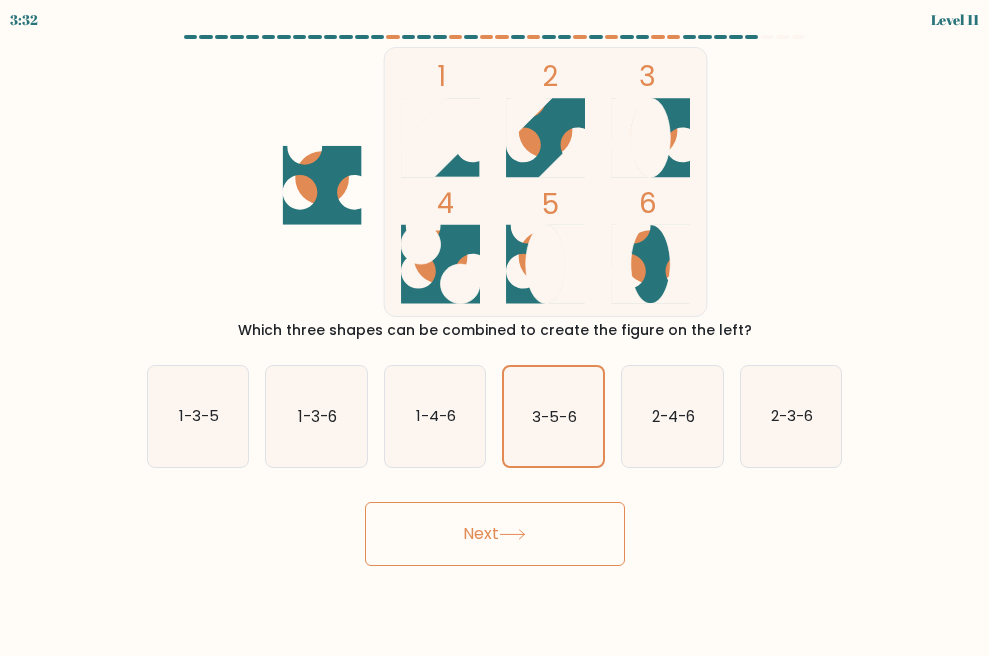 click 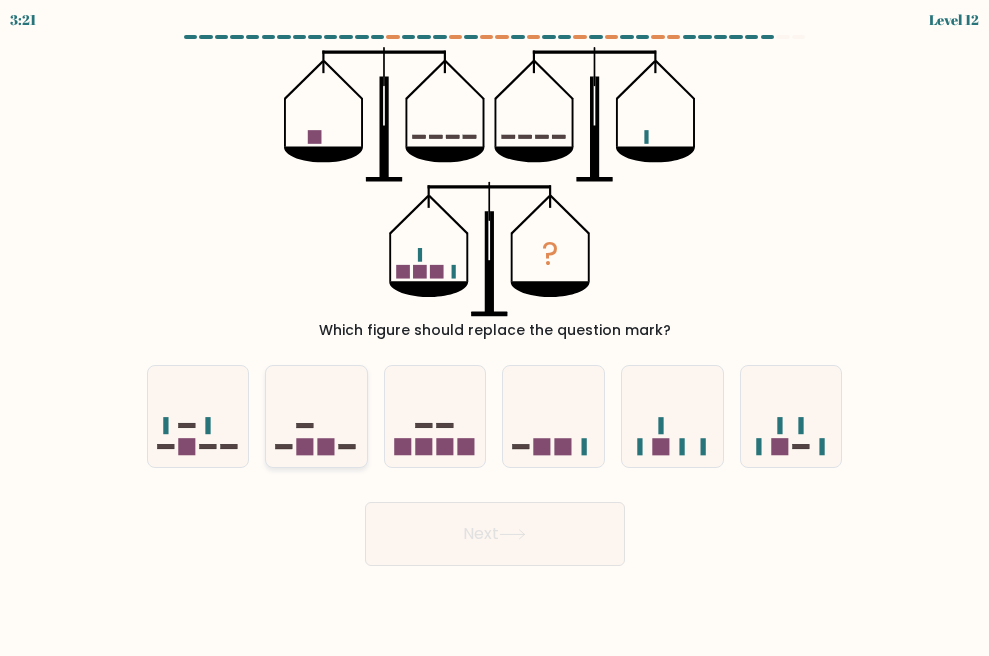 click 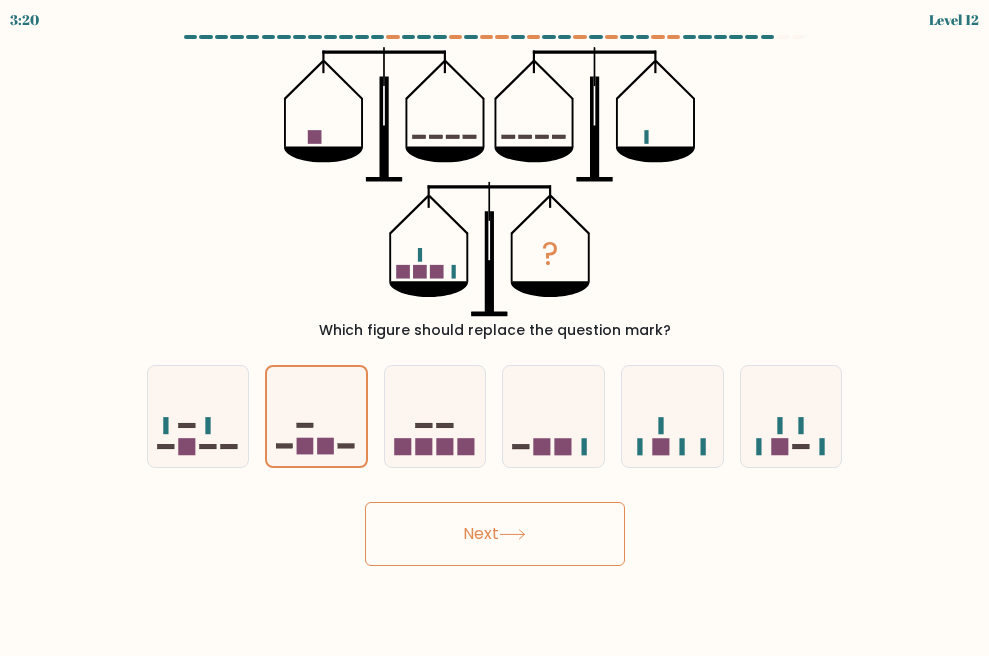 click on "Next" at bounding box center (495, 534) 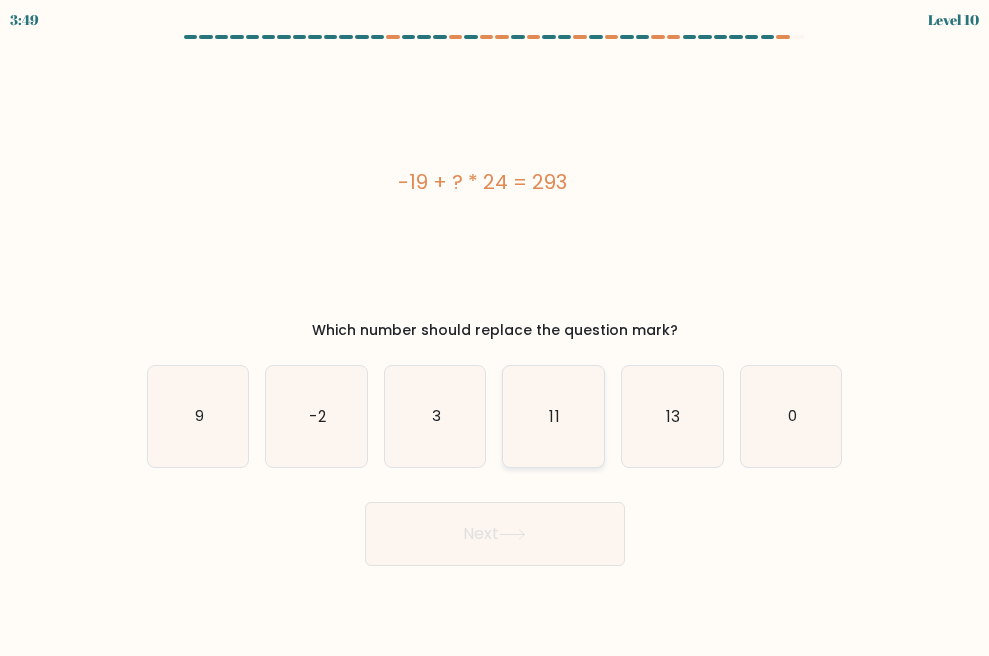 click on "11" 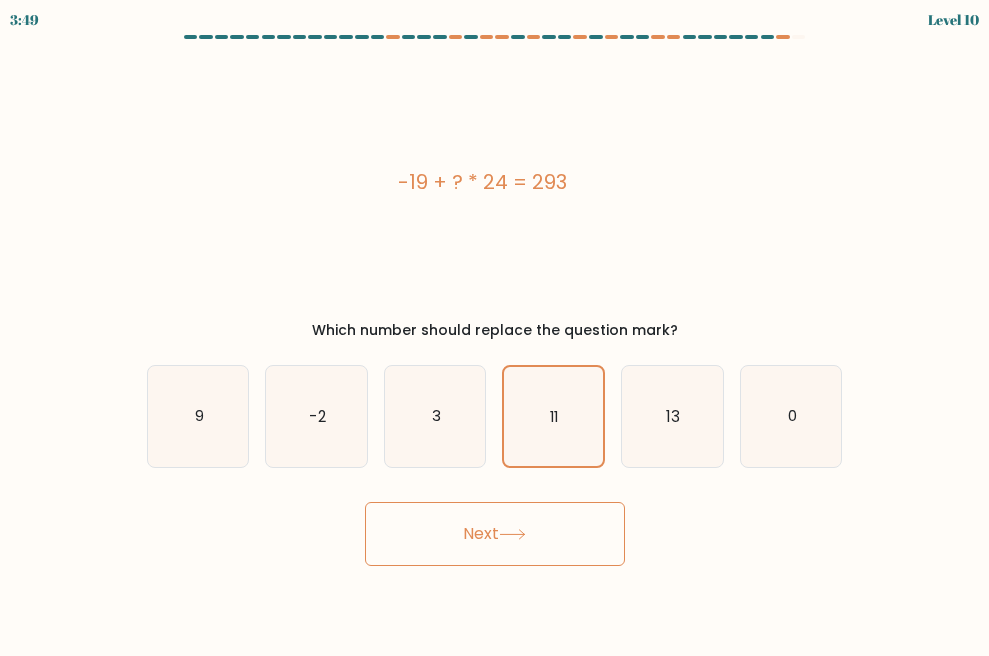 click on "Next" at bounding box center (495, 534) 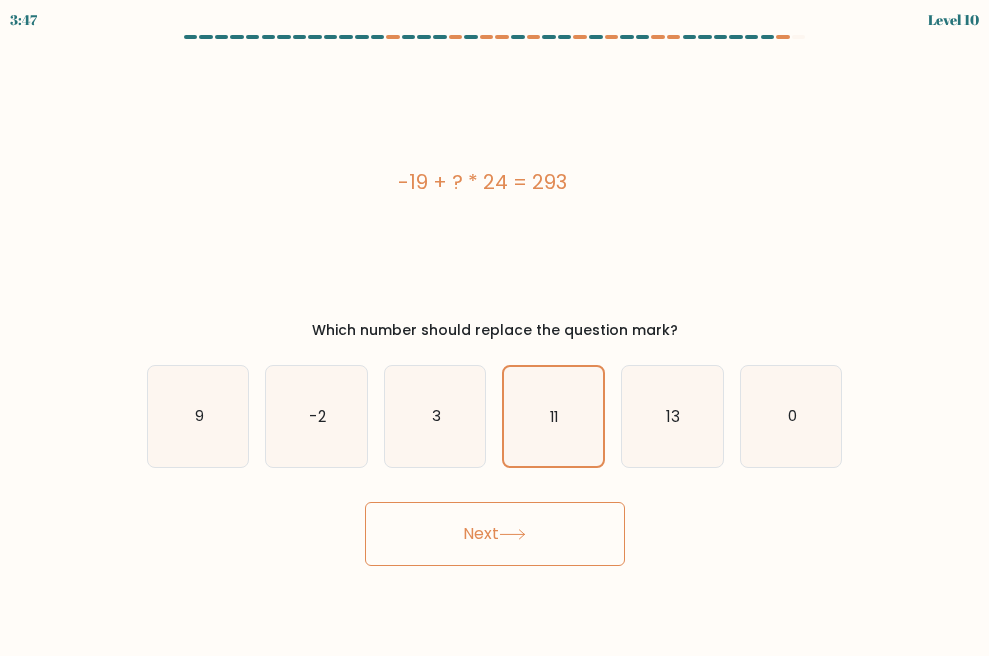 click on "Next" at bounding box center [495, 529] 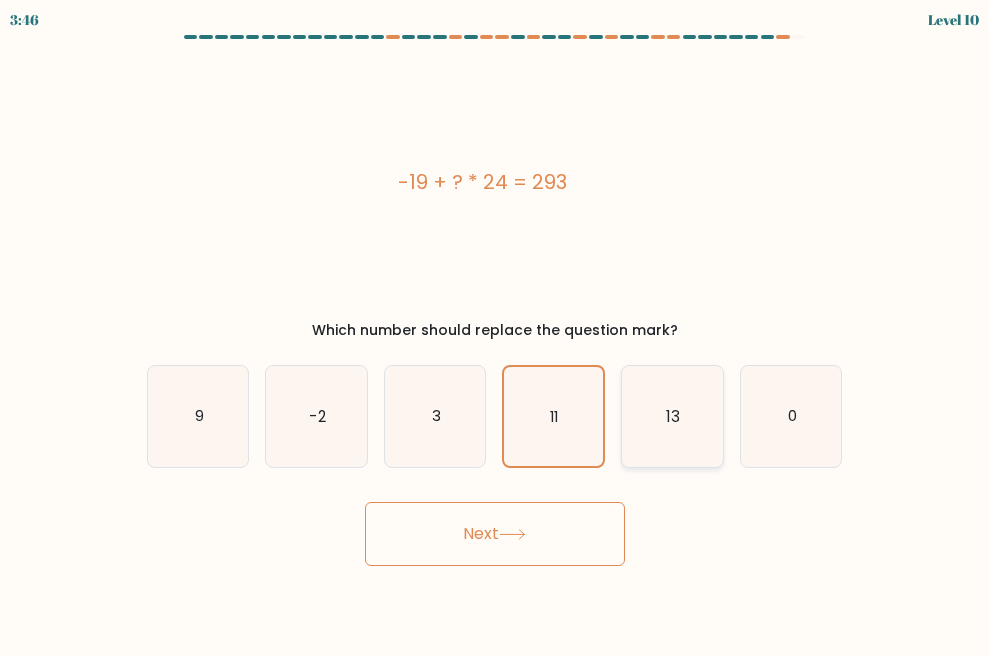 click on "13" 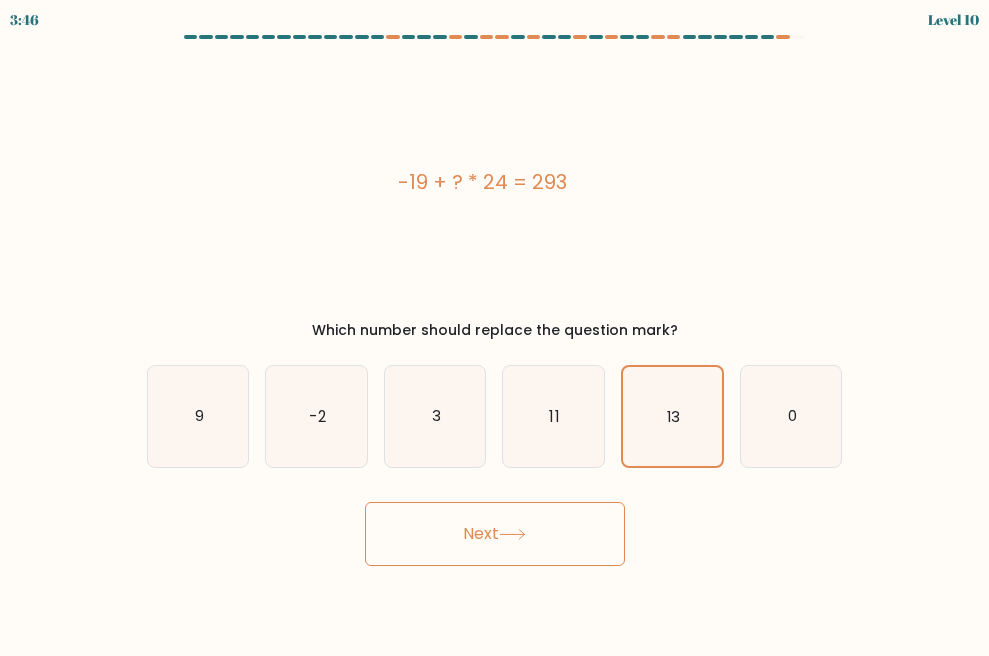 click on "Next" at bounding box center (495, 534) 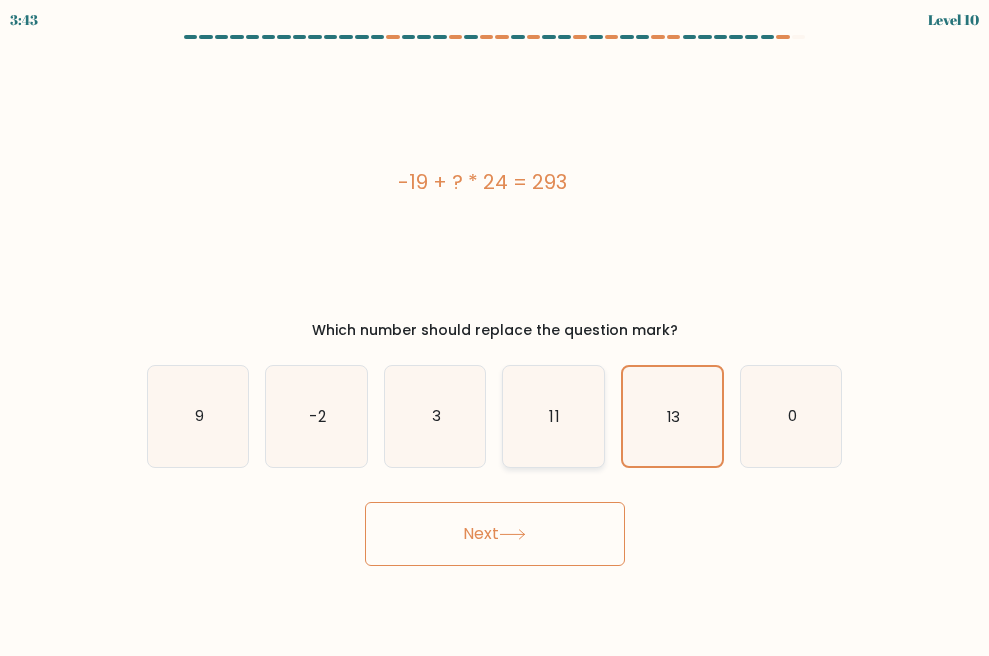 click on "11" 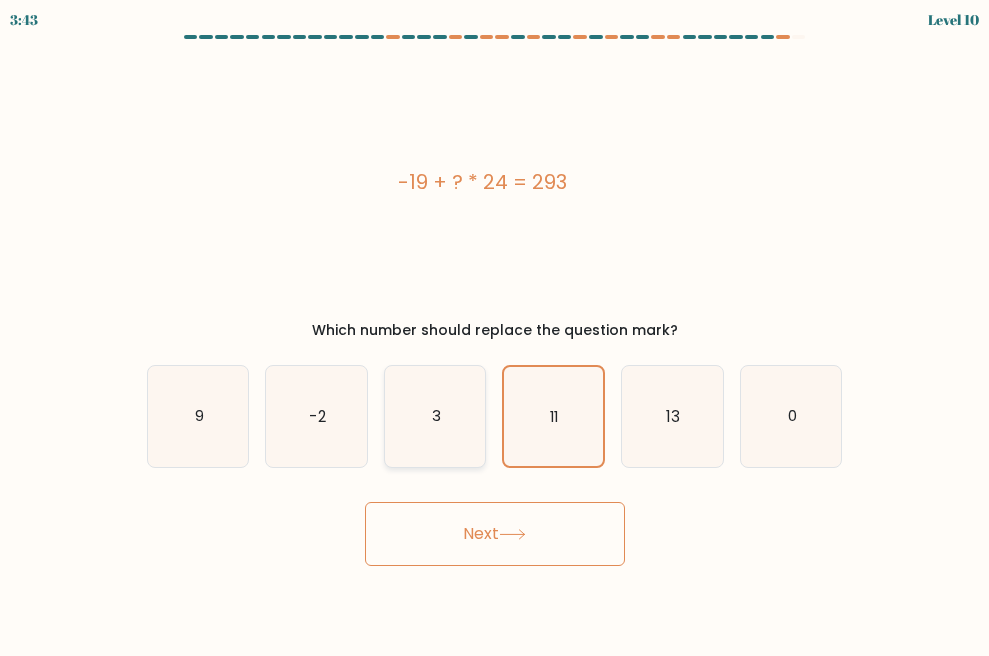 click on "3" 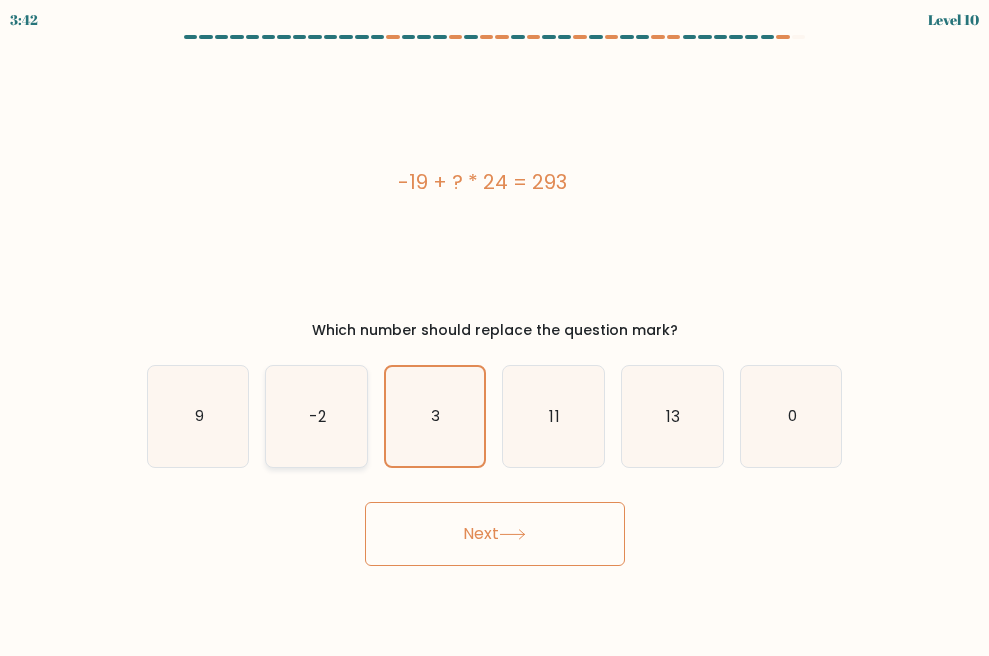 click on "-2" 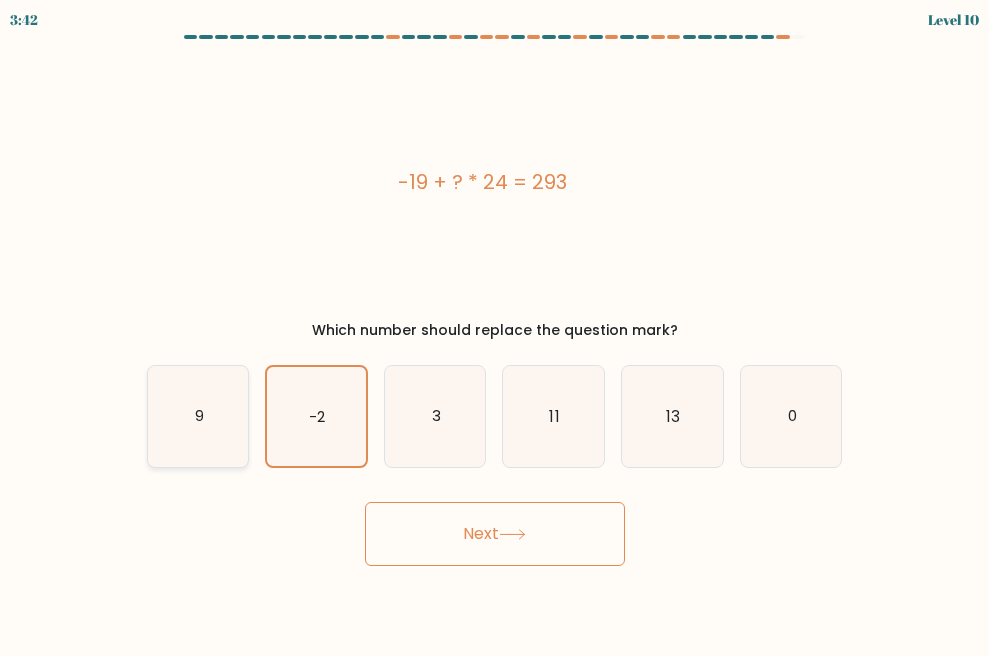 click on "9" 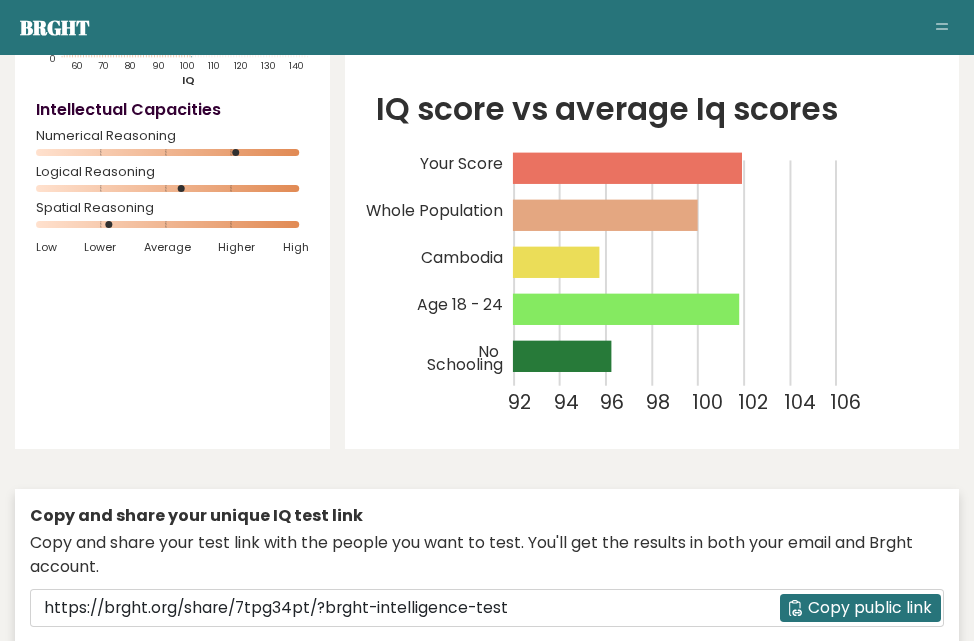 scroll, scrollTop: 300, scrollLeft: 0, axis: vertical 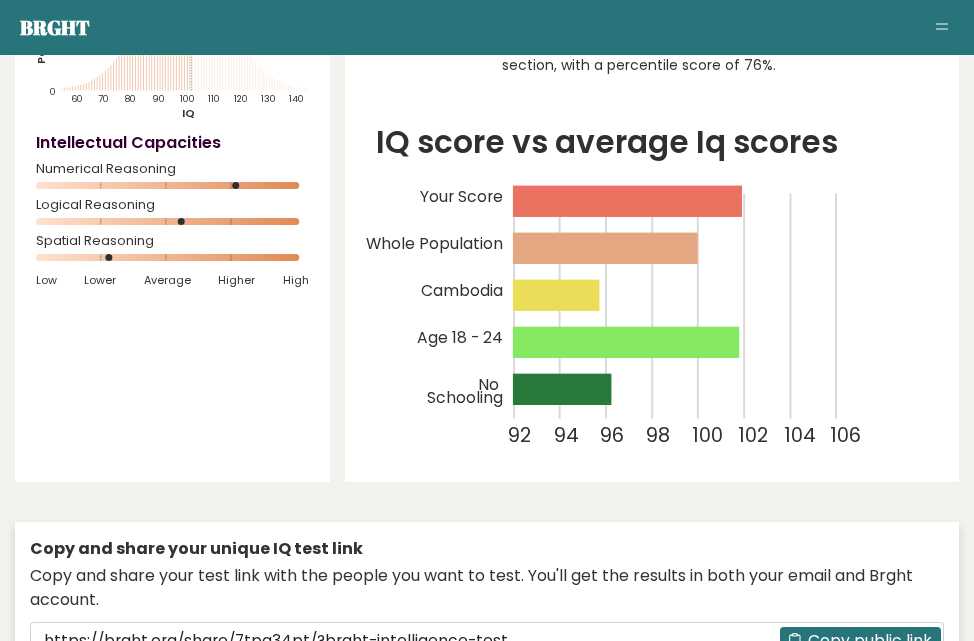 click on "IQ score vs average Iq scores
92
94
96
98
100
102
104
106
Your Score
Whole Population
Cambodia
Age [AGE] - [AGE]
No" 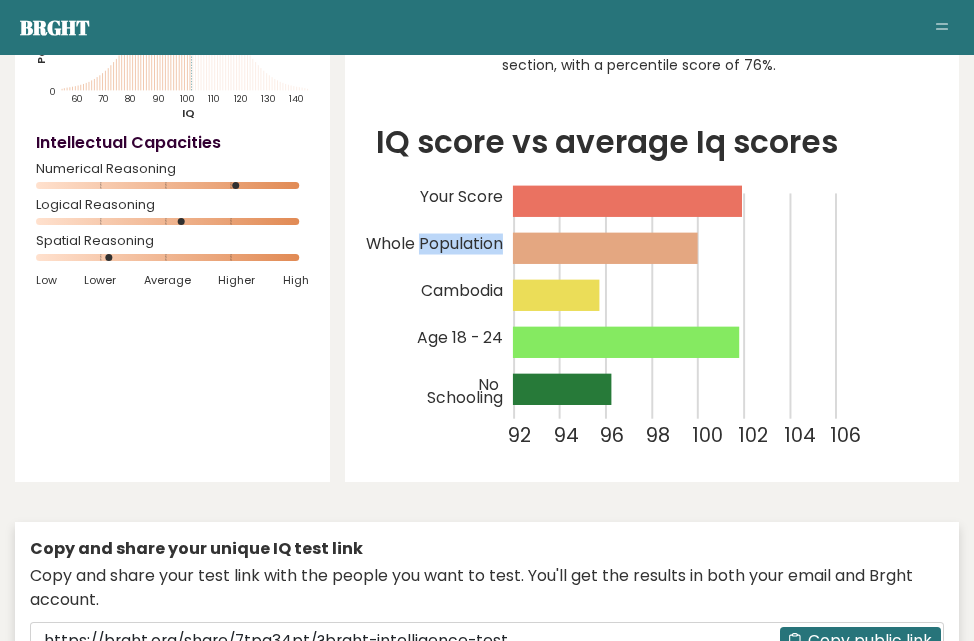 click on "Whole Population" 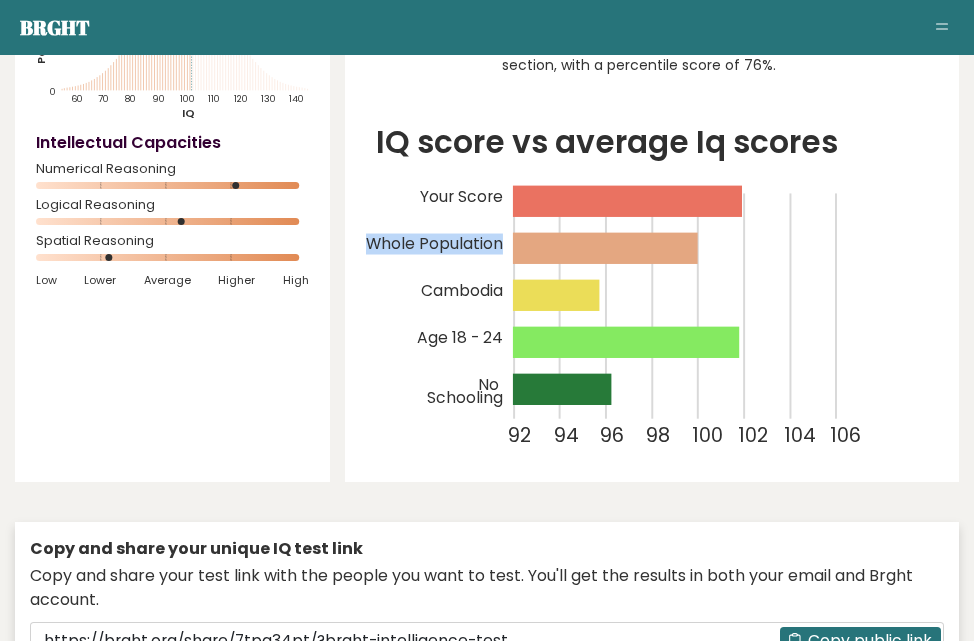 click on "Whole Population" 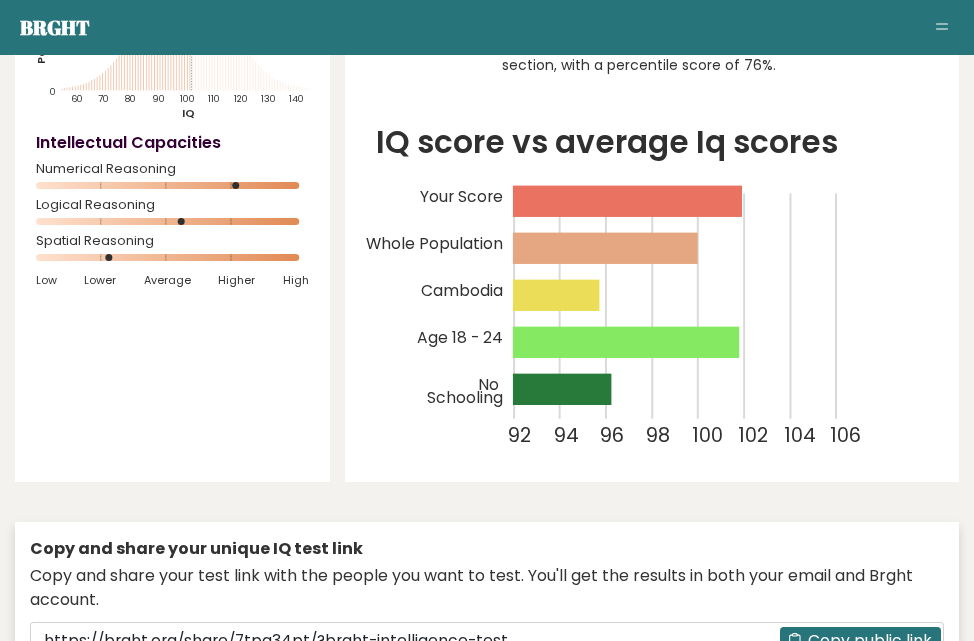 click 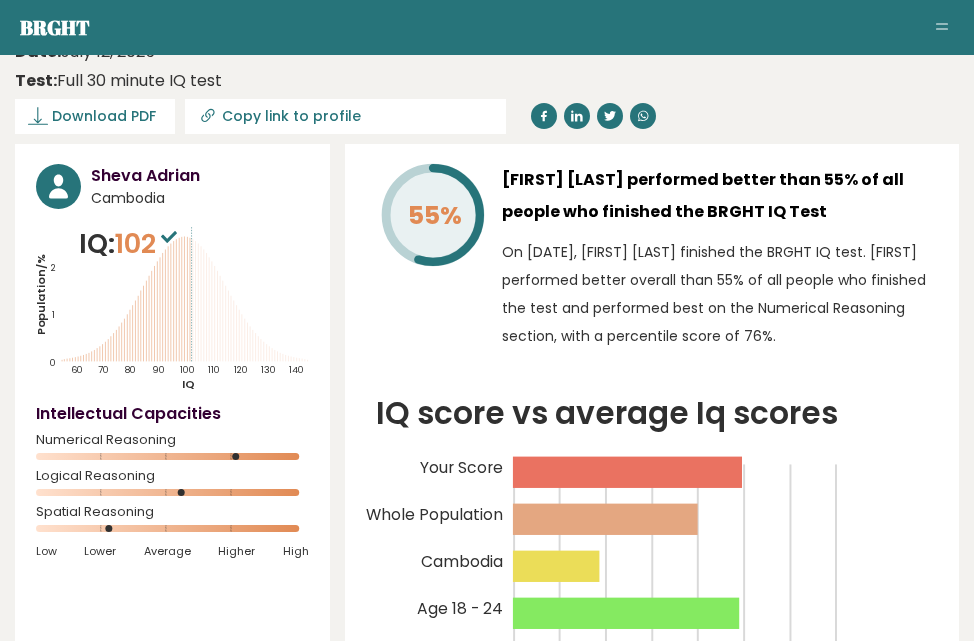 scroll, scrollTop: 67, scrollLeft: 0, axis: vertical 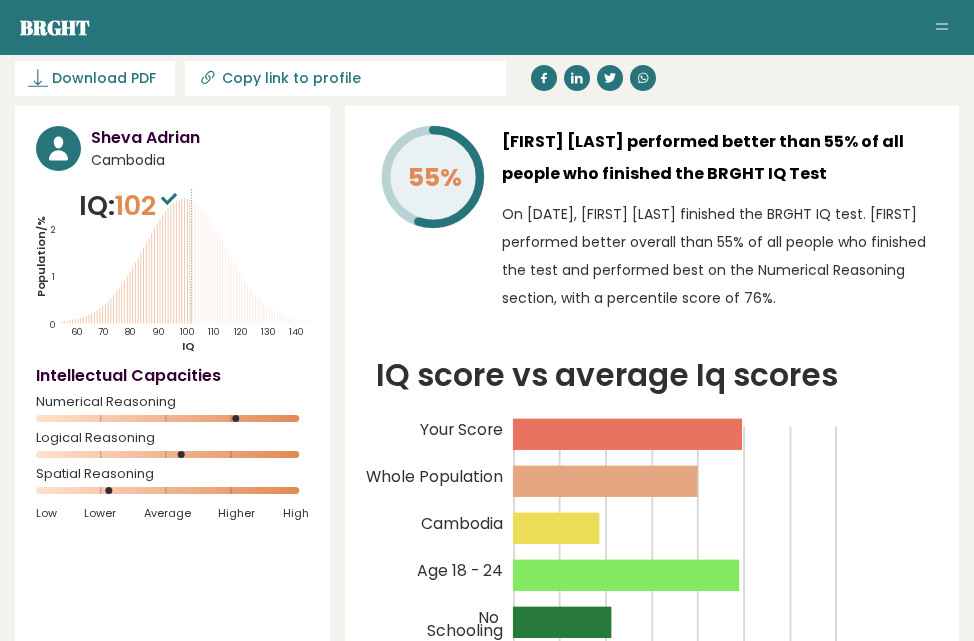 click on "Cambodia" at bounding box center (200, 160) 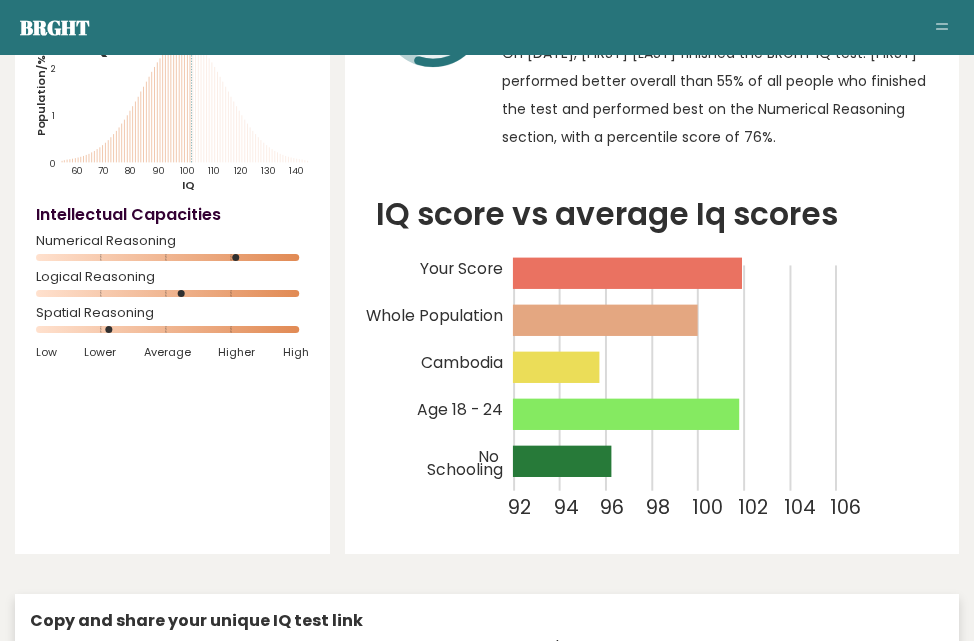 scroll, scrollTop: 233, scrollLeft: 0, axis: vertical 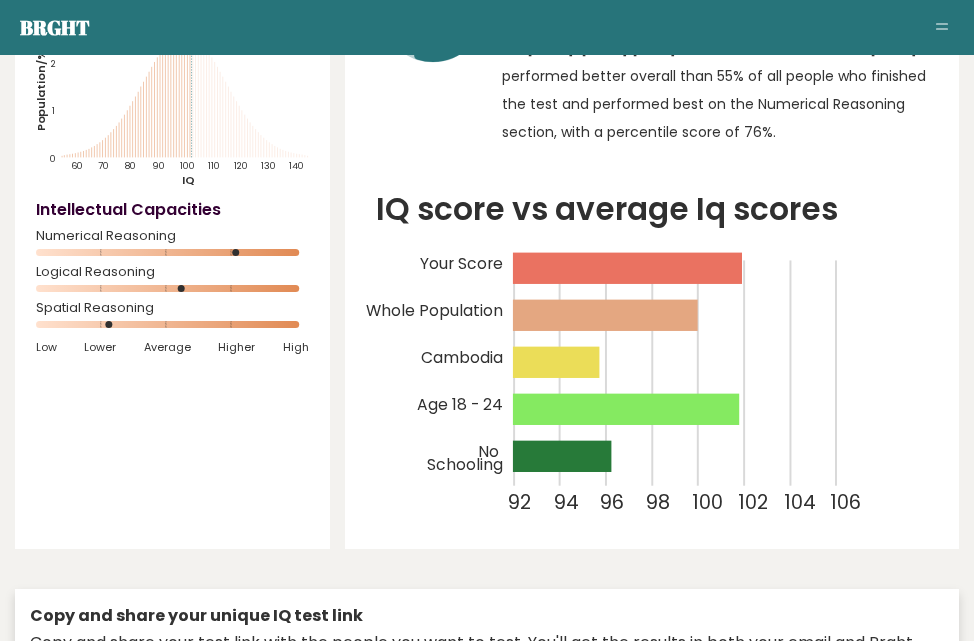 click on "Your Score" 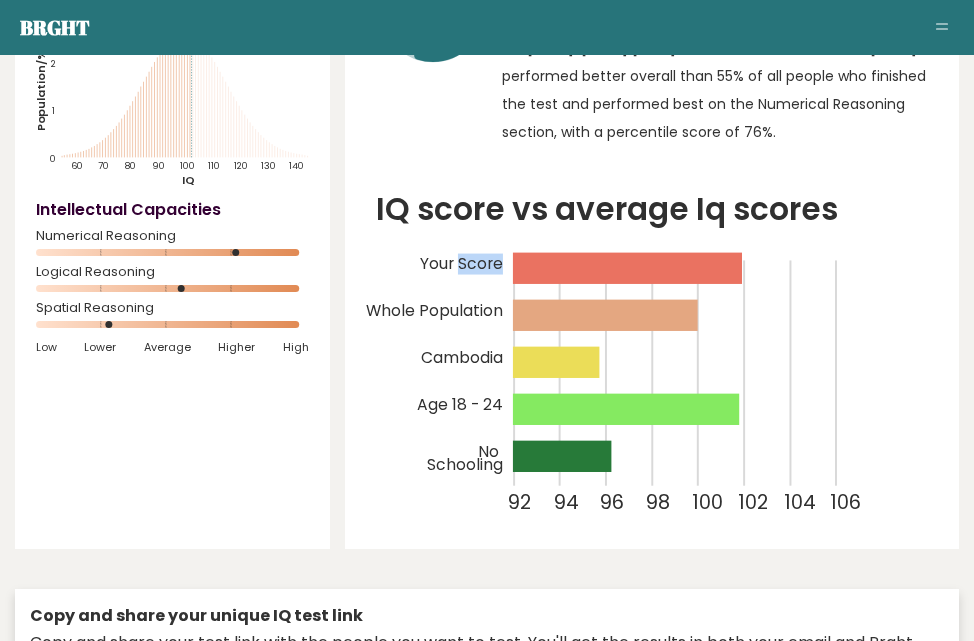 click on "Your Score" 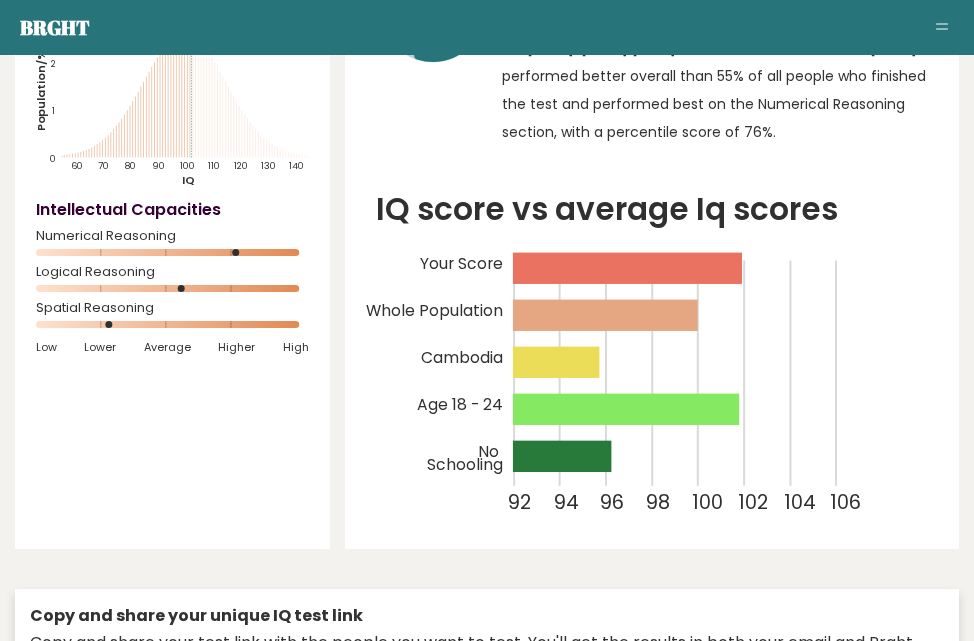 click 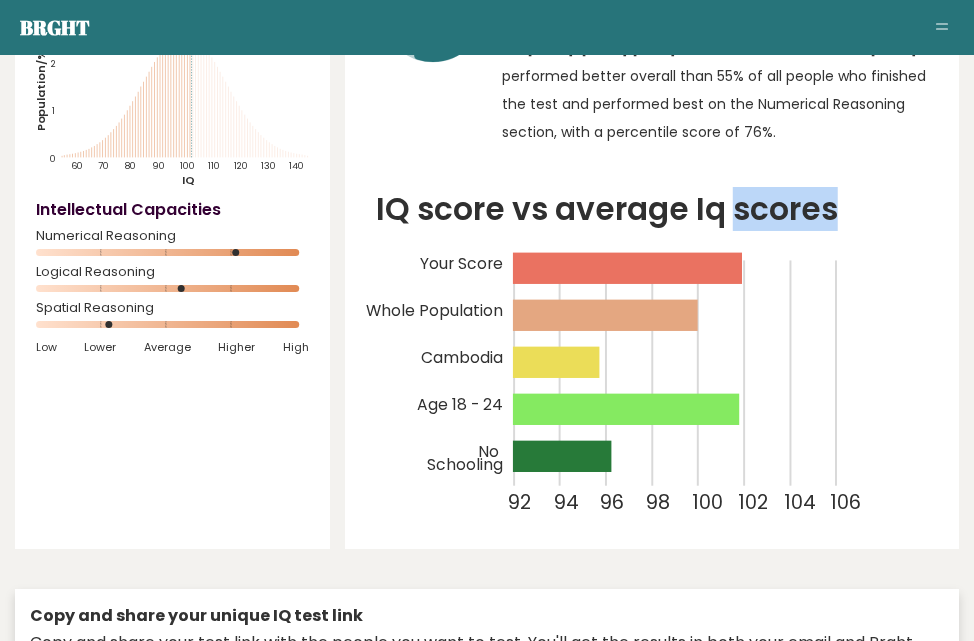 click on "IQ score vs average Iq scores
92
94
96
98
100
102
104
106
Your Score
Whole Population
Cambodia
Age [AGE] - [AGE]
No" 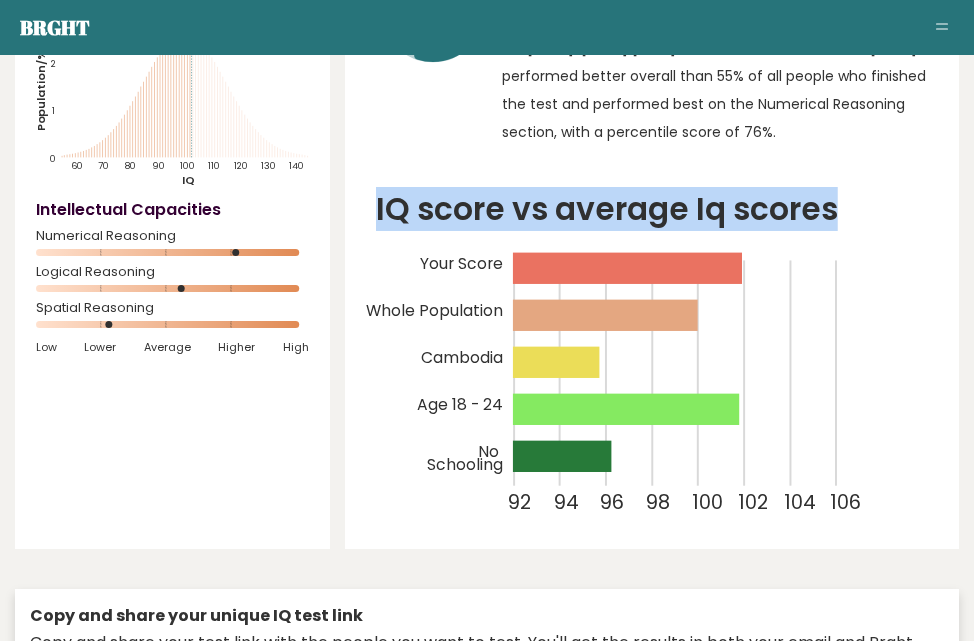 click on "IQ score vs average Iq scores
92
94
96
98
100
102
104
106
Your Score
Whole Population
Cambodia
Age [AGE] - [AGE]
No" 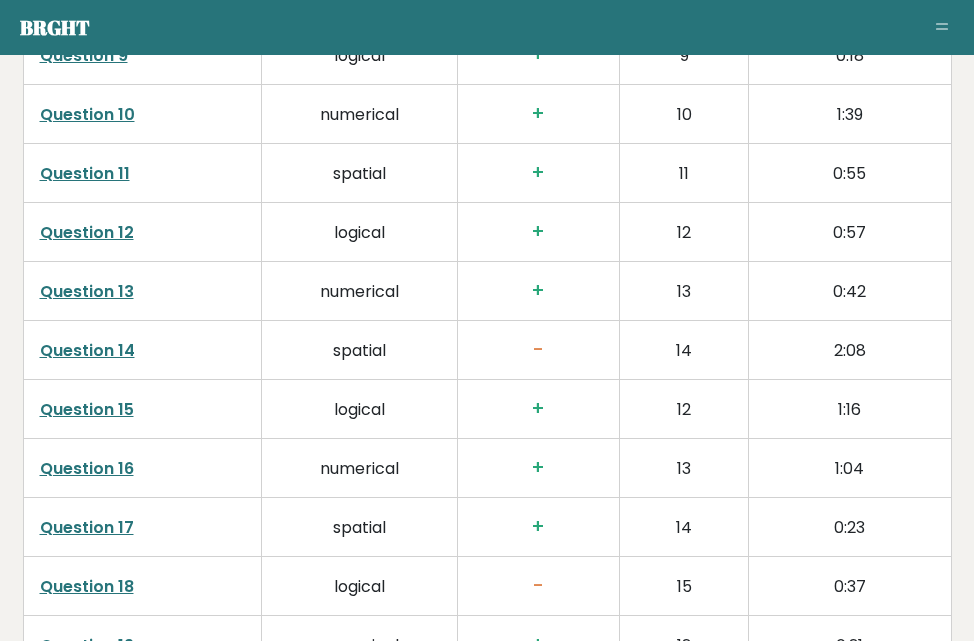 scroll, scrollTop: 3767, scrollLeft: 0, axis: vertical 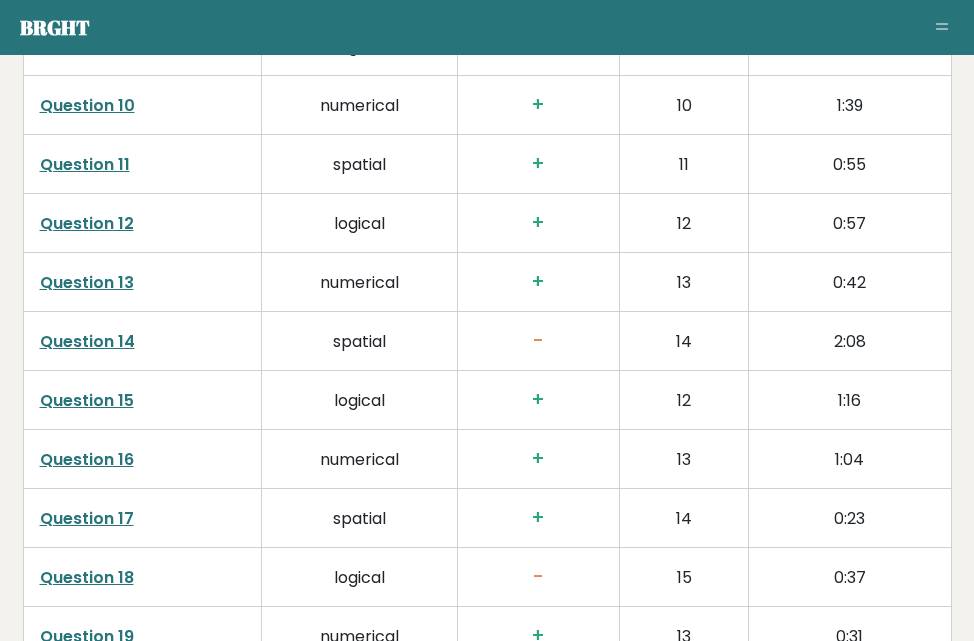 click on "spatial" at bounding box center [359, 340] 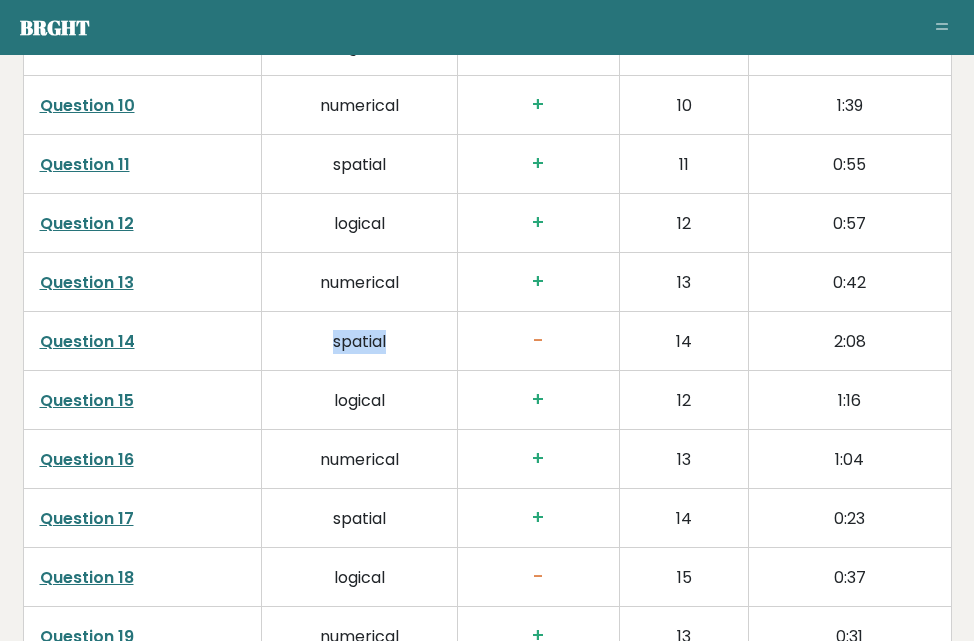 click on "spatial" at bounding box center (359, 340) 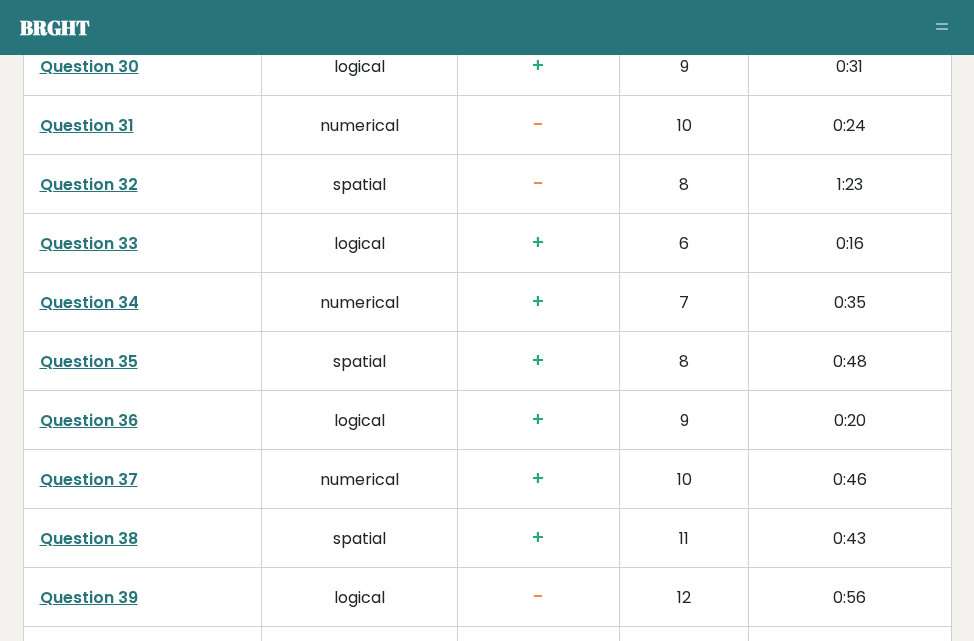 scroll, scrollTop: 5133, scrollLeft: 0, axis: vertical 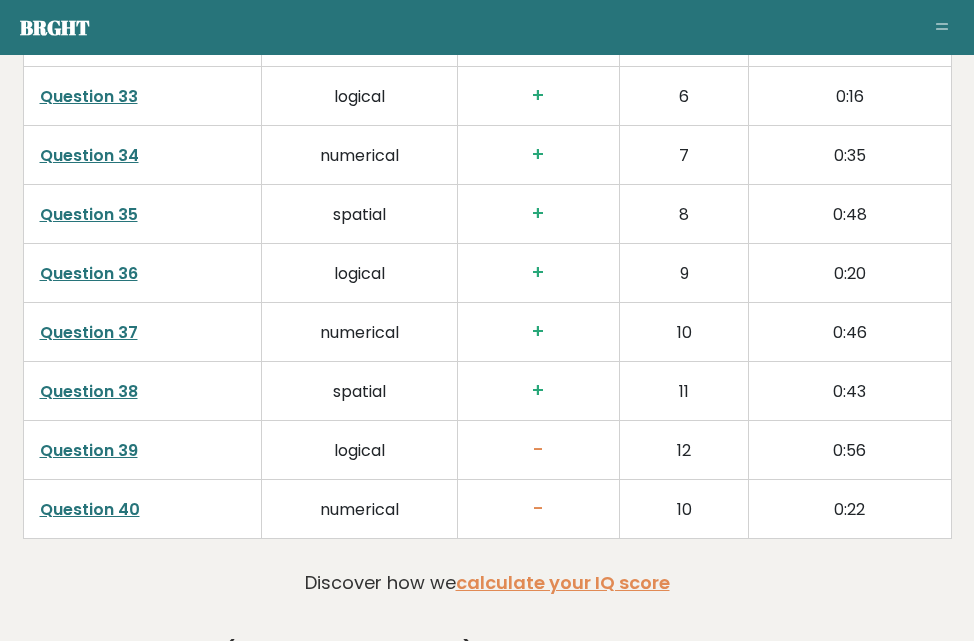 click on "numerical" at bounding box center [359, 508] 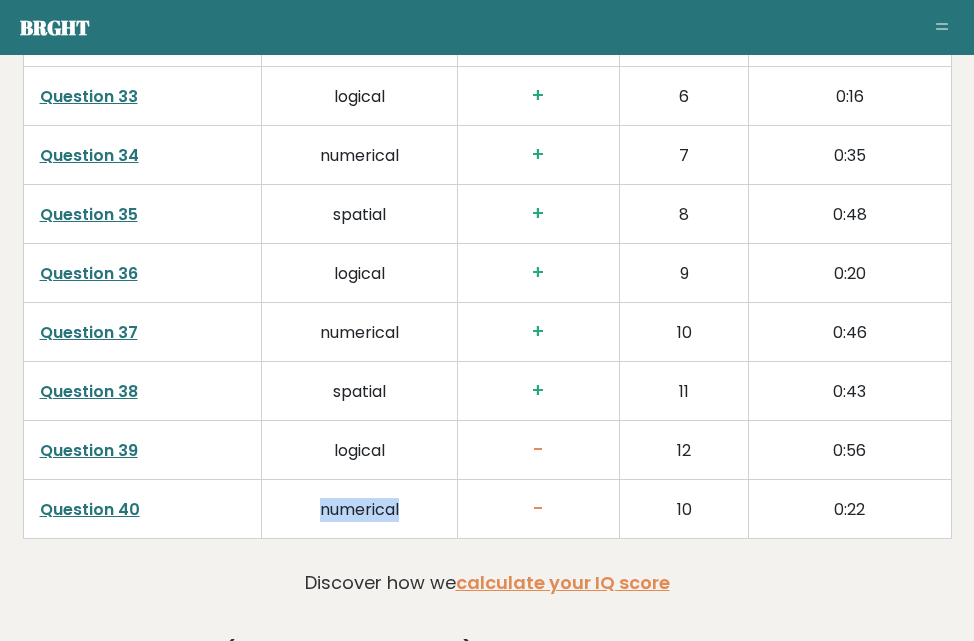click on "numerical" at bounding box center (359, 508) 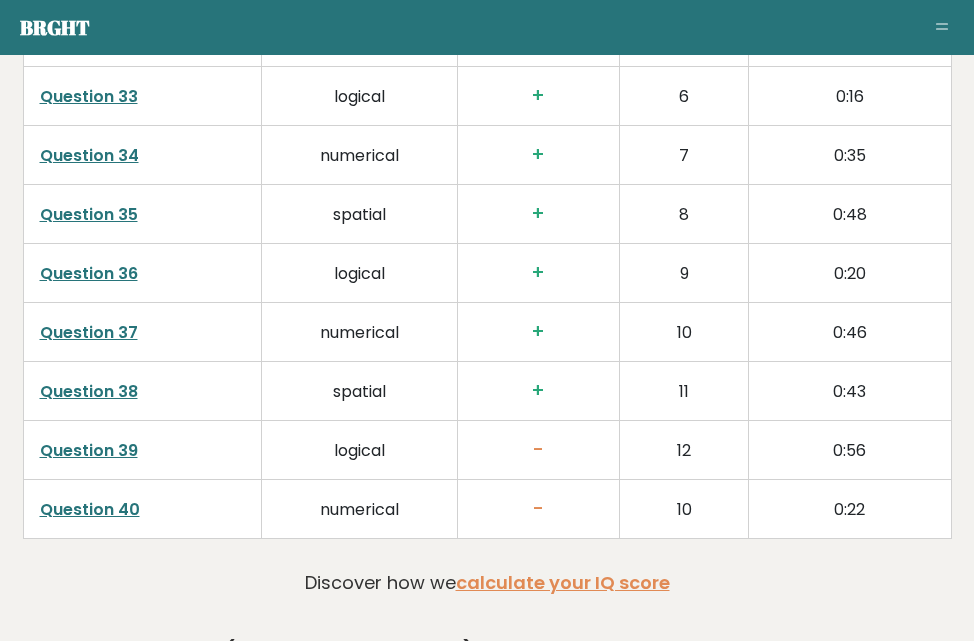 click on "logical" at bounding box center [359, 272] 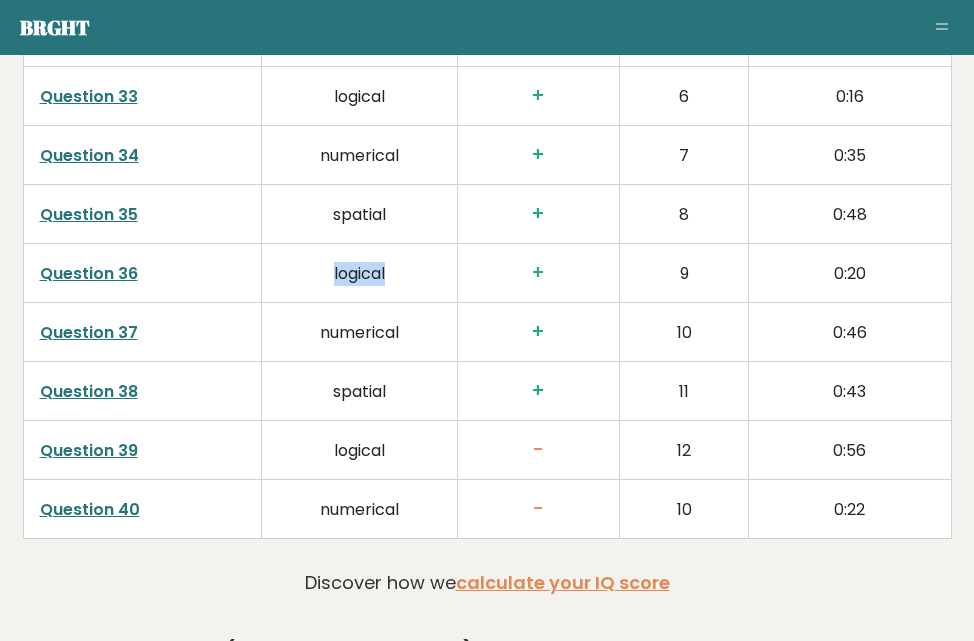 click on "logical" at bounding box center (359, 272) 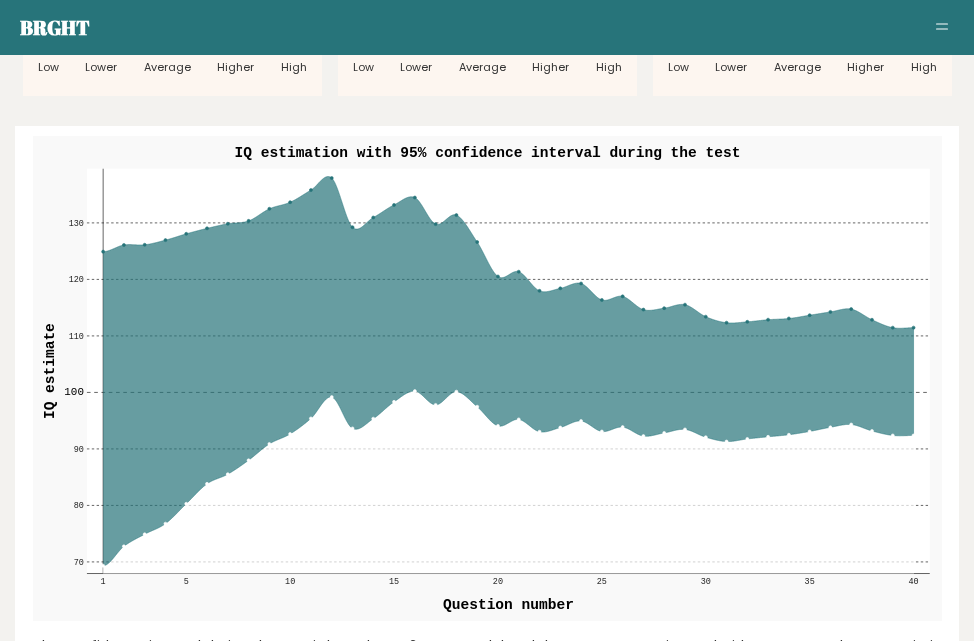 scroll, scrollTop: 2433, scrollLeft: 0, axis: vertical 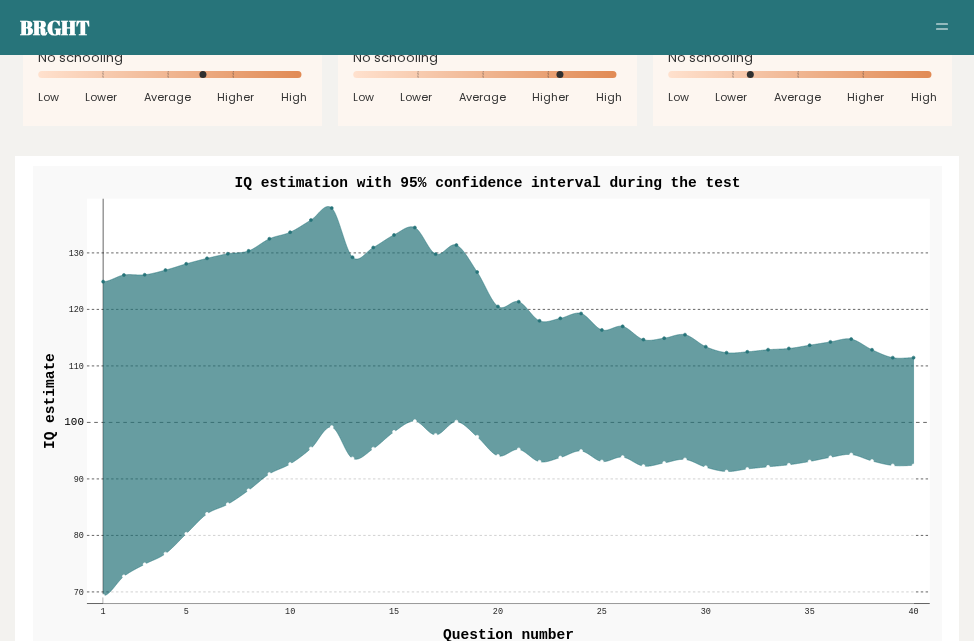 click 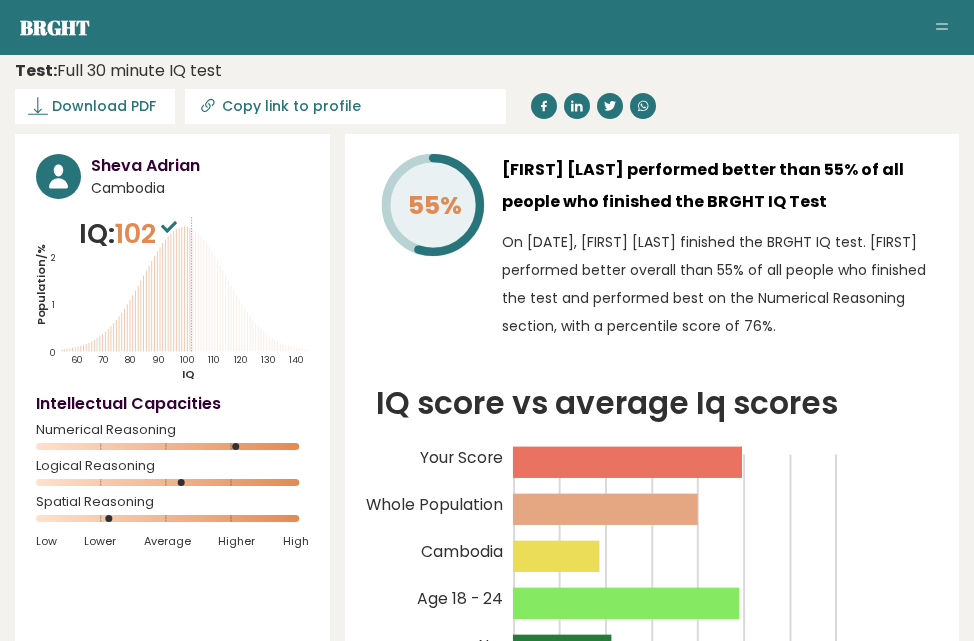 scroll, scrollTop: 33, scrollLeft: 0, axis: vertical 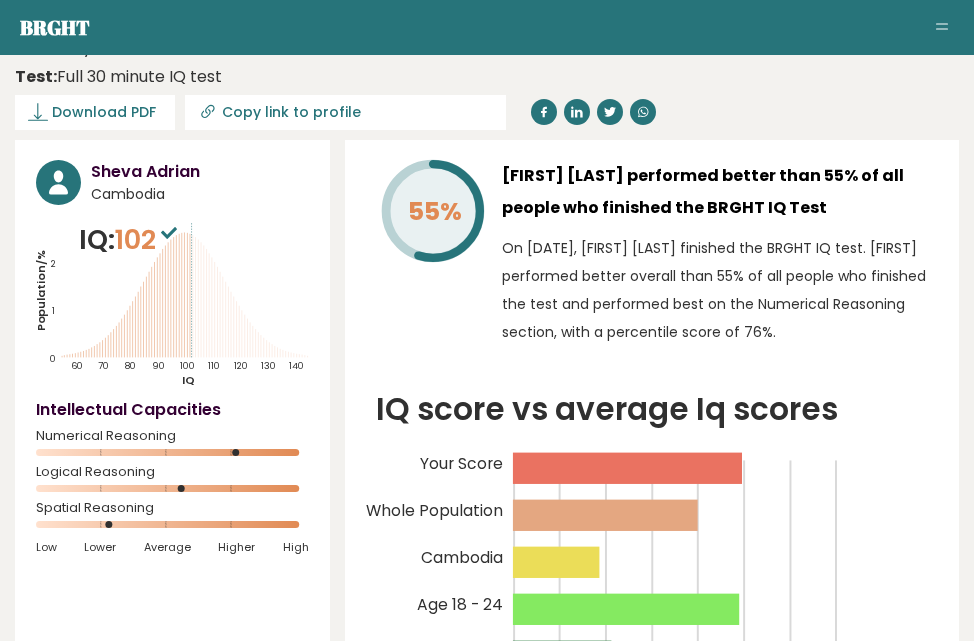 copy on "Sheva Adrian performed better than
55% of all
people who finished the BRGHT IQ Test
On July 12, 2025, Sheva
Adrian finished the BRGHT IQ test. Sheva performed better overall than
55% of all people who finished the test and
performed best on the
Numerical Reasoning section, with
a percentile score of 76%." 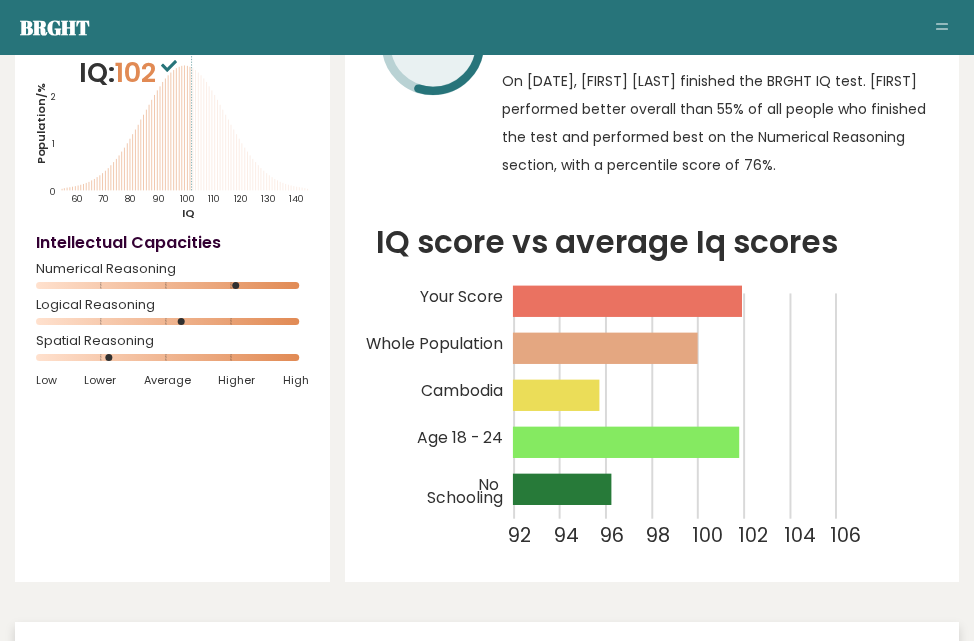 scroll, scrollTop: 233, scrollLeft: 0, axis: vertical 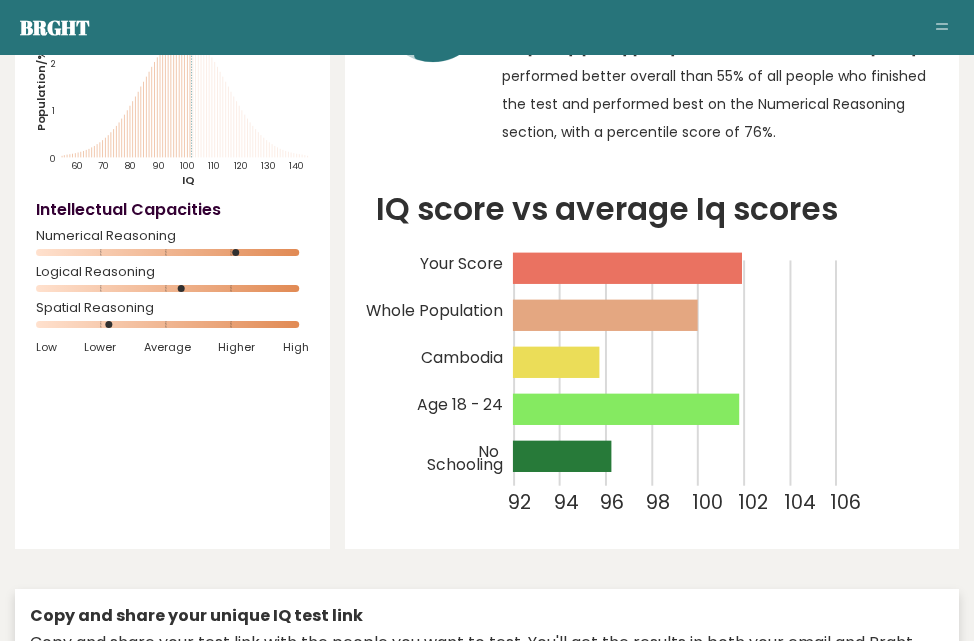 click 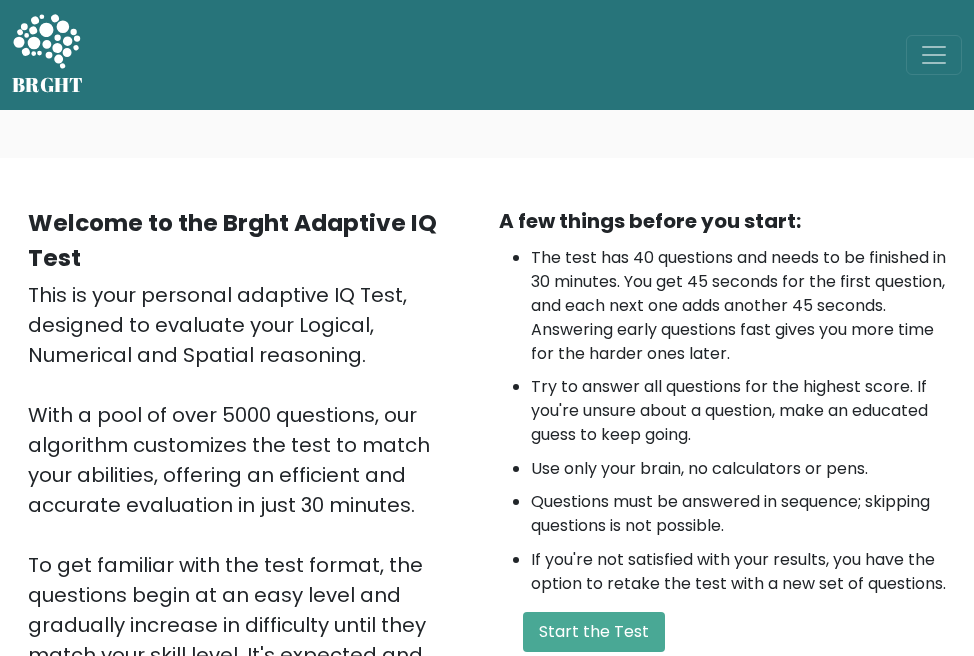 scroll, scrollTop: 133, scrollLeft: 0, axis: vertical 